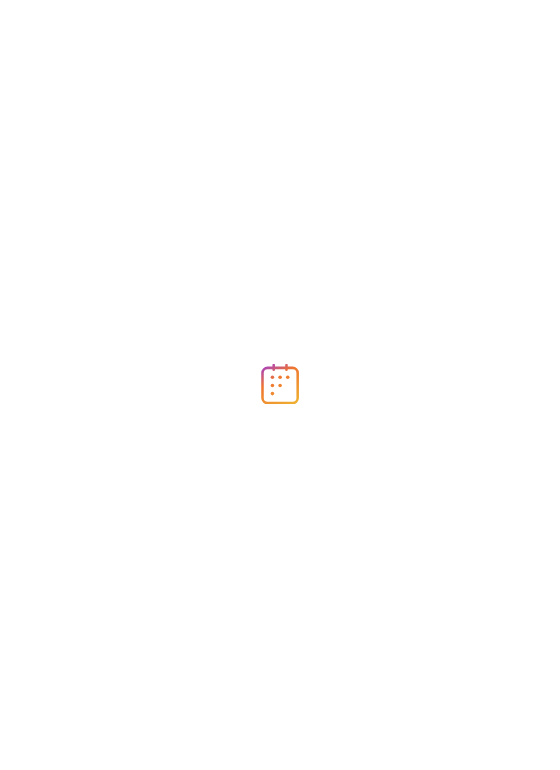 scroll, scrollTop: 0, scrollLeft: 0, axis: both 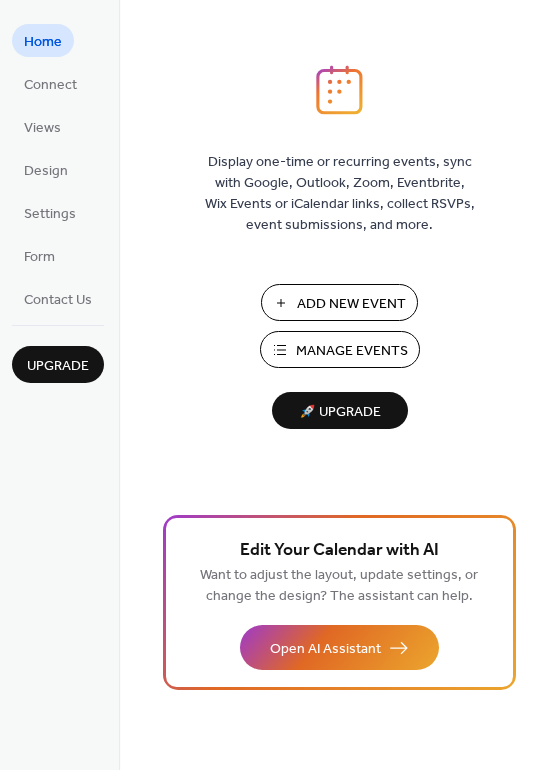 click on "Add New Event" at bounding box center [351, 304] 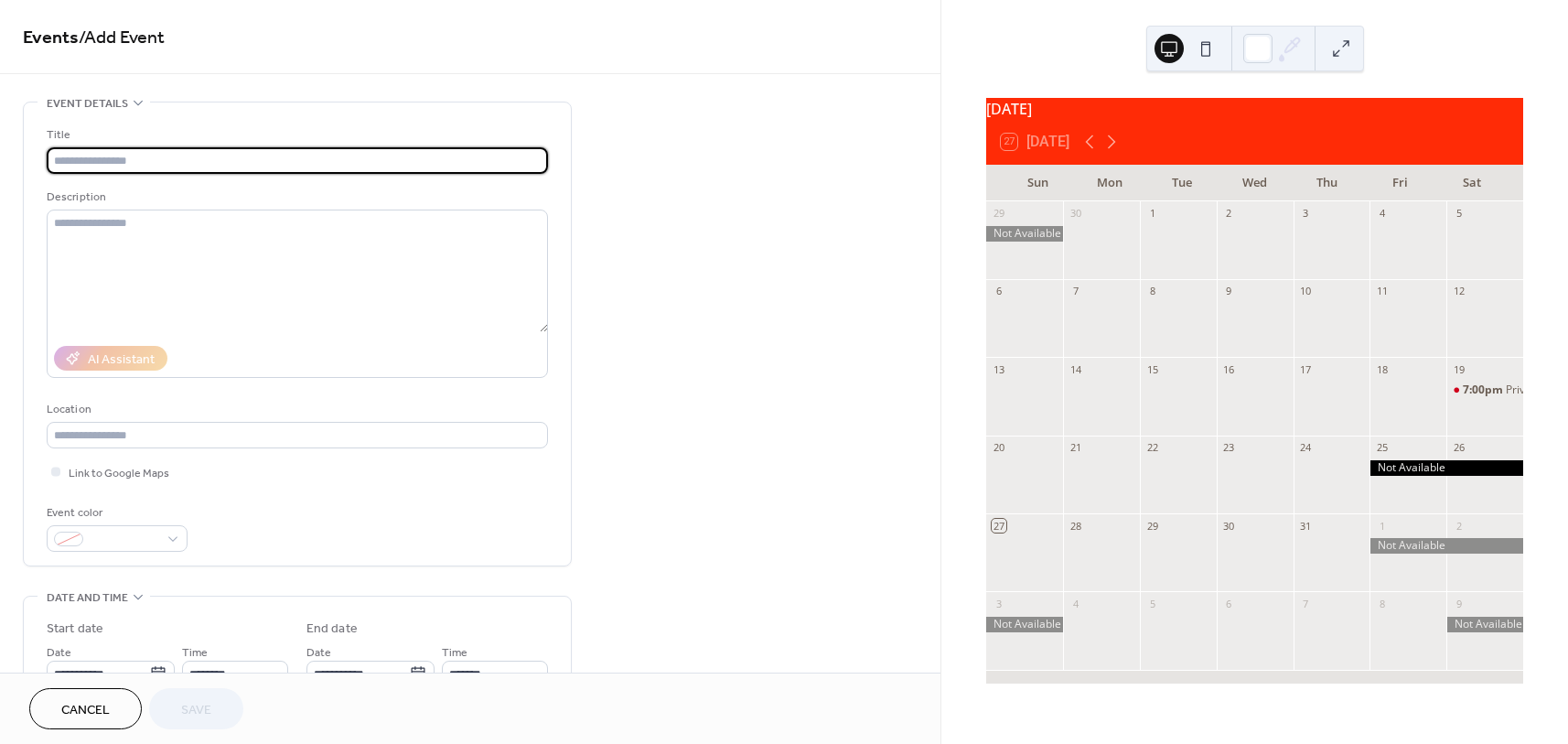 scroll, scrollTop: 0, scrollLeft: 0, axis: both 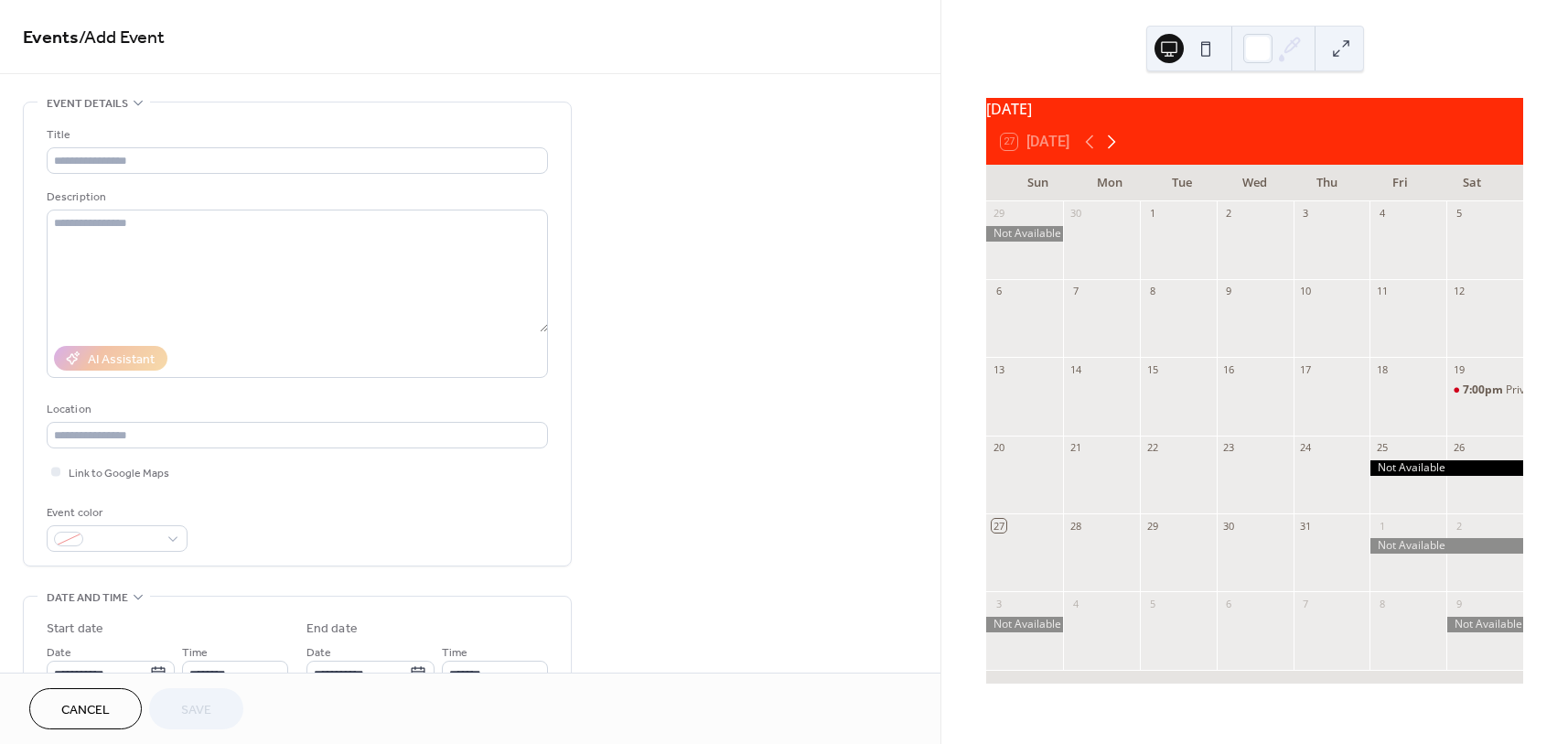 click 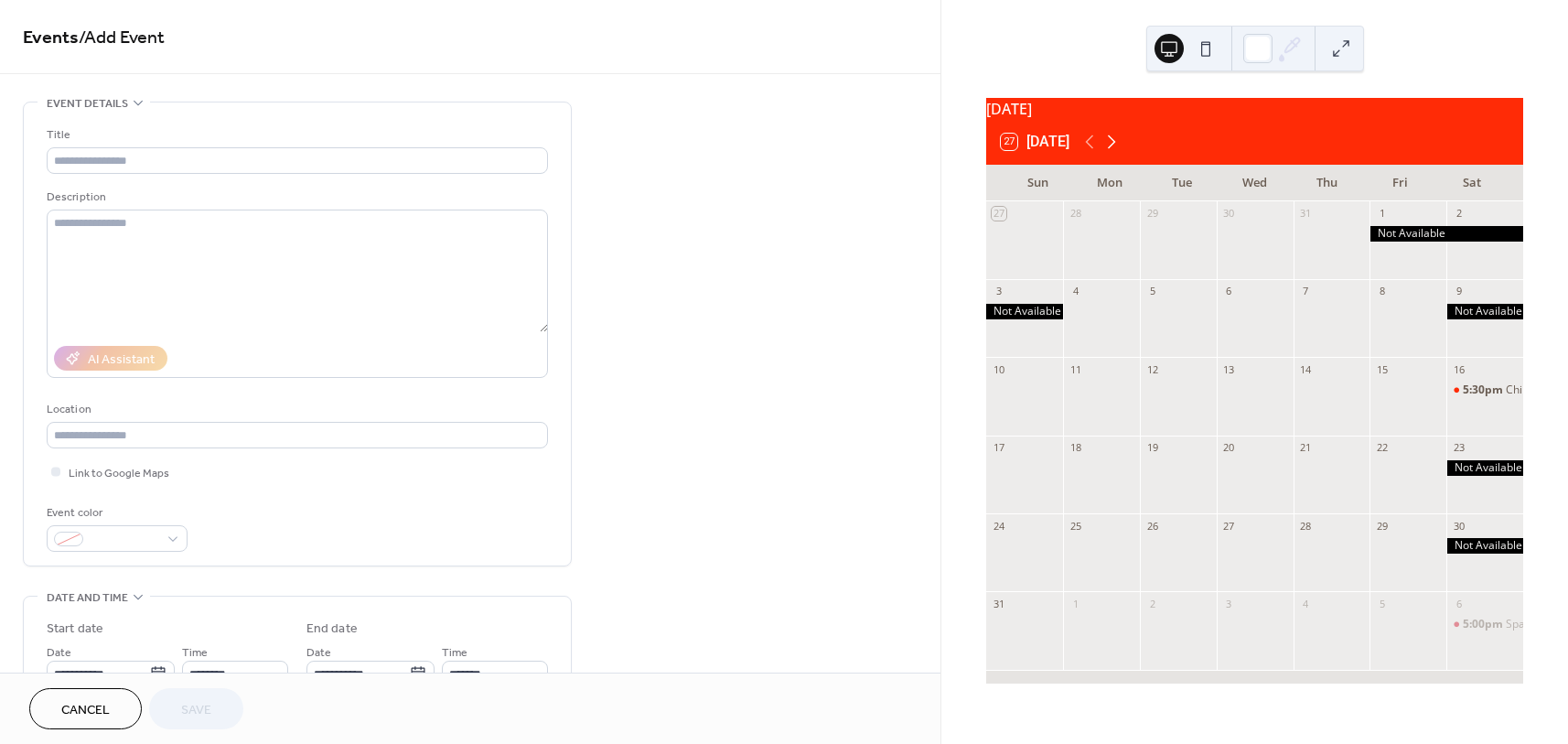 click 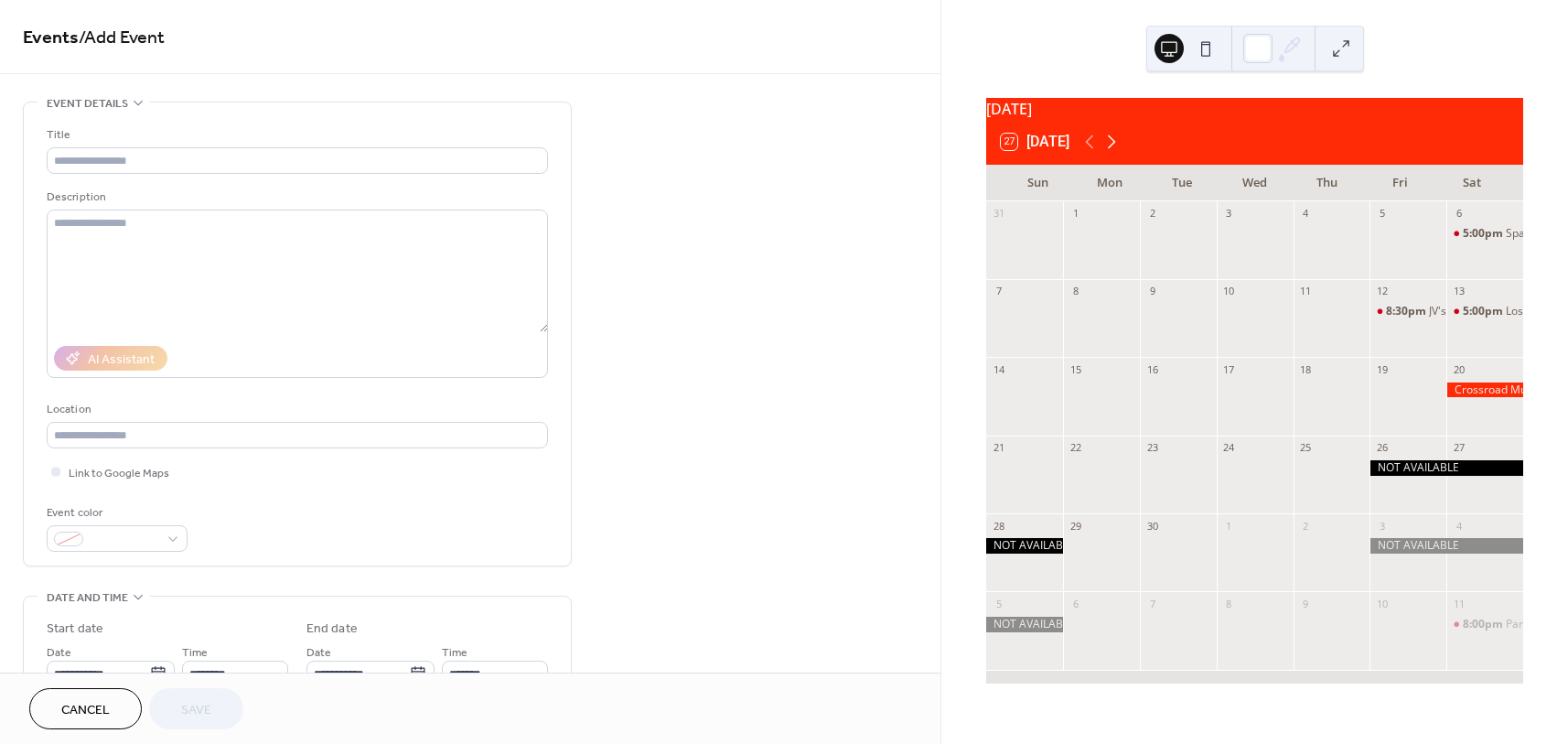click 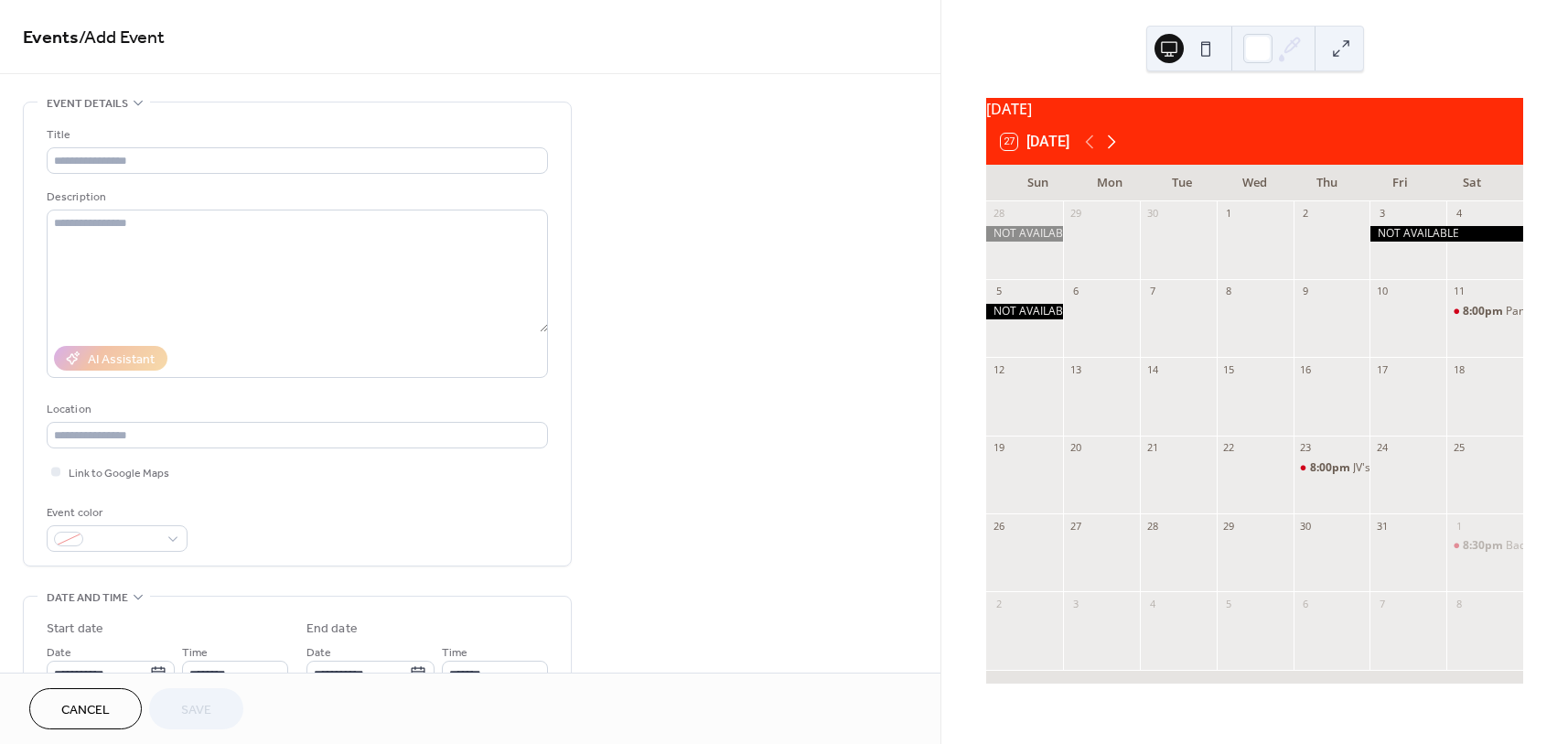 click 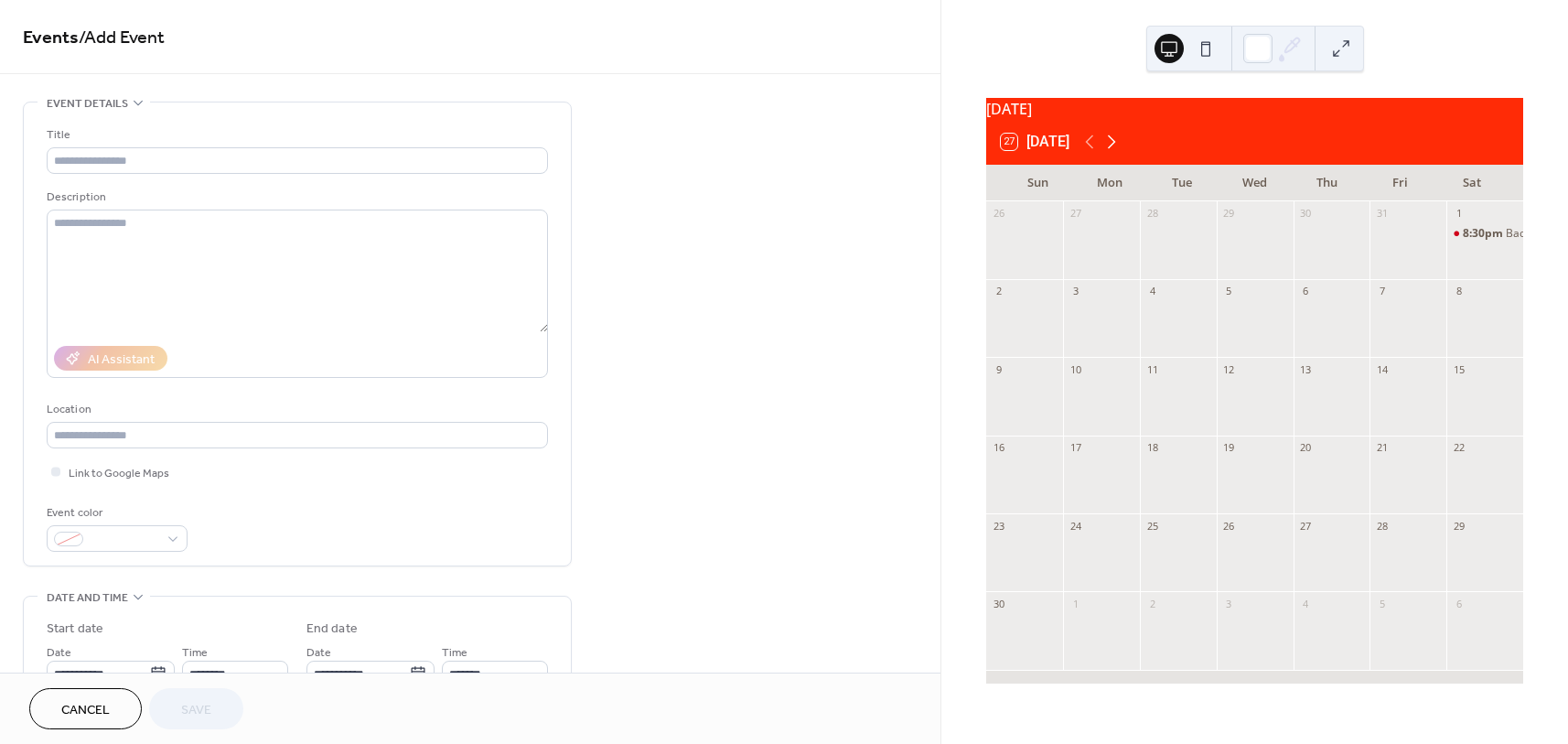 click 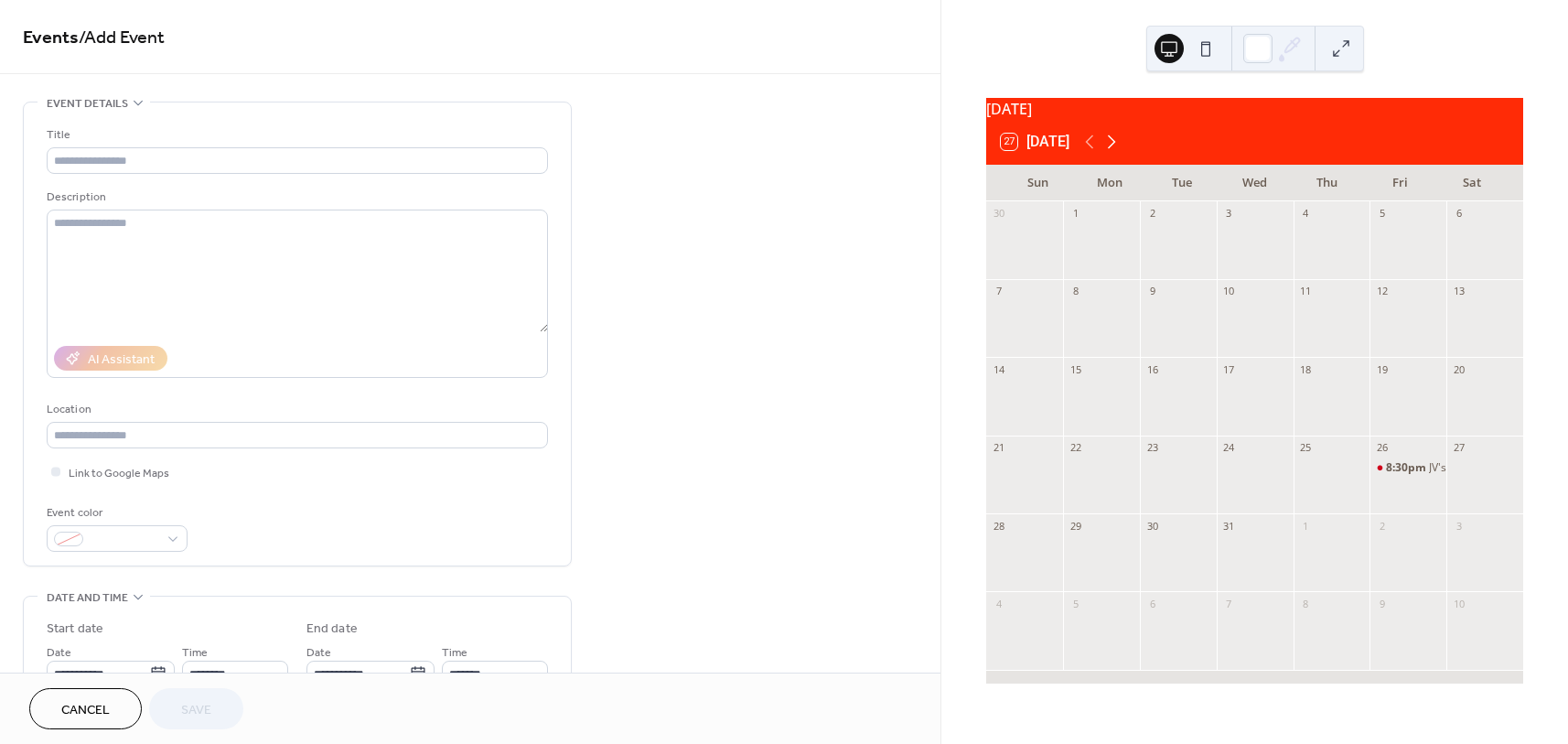 click 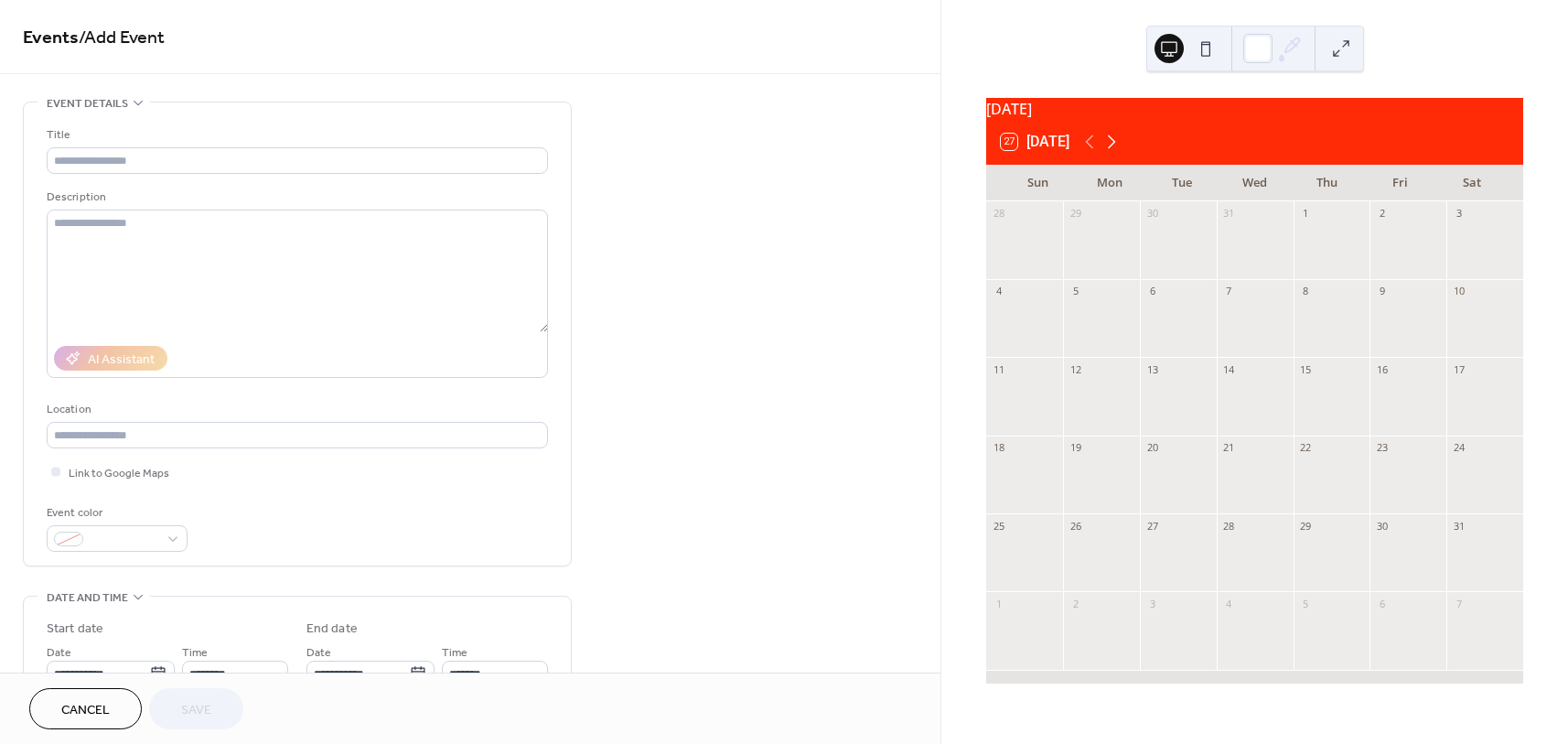 click 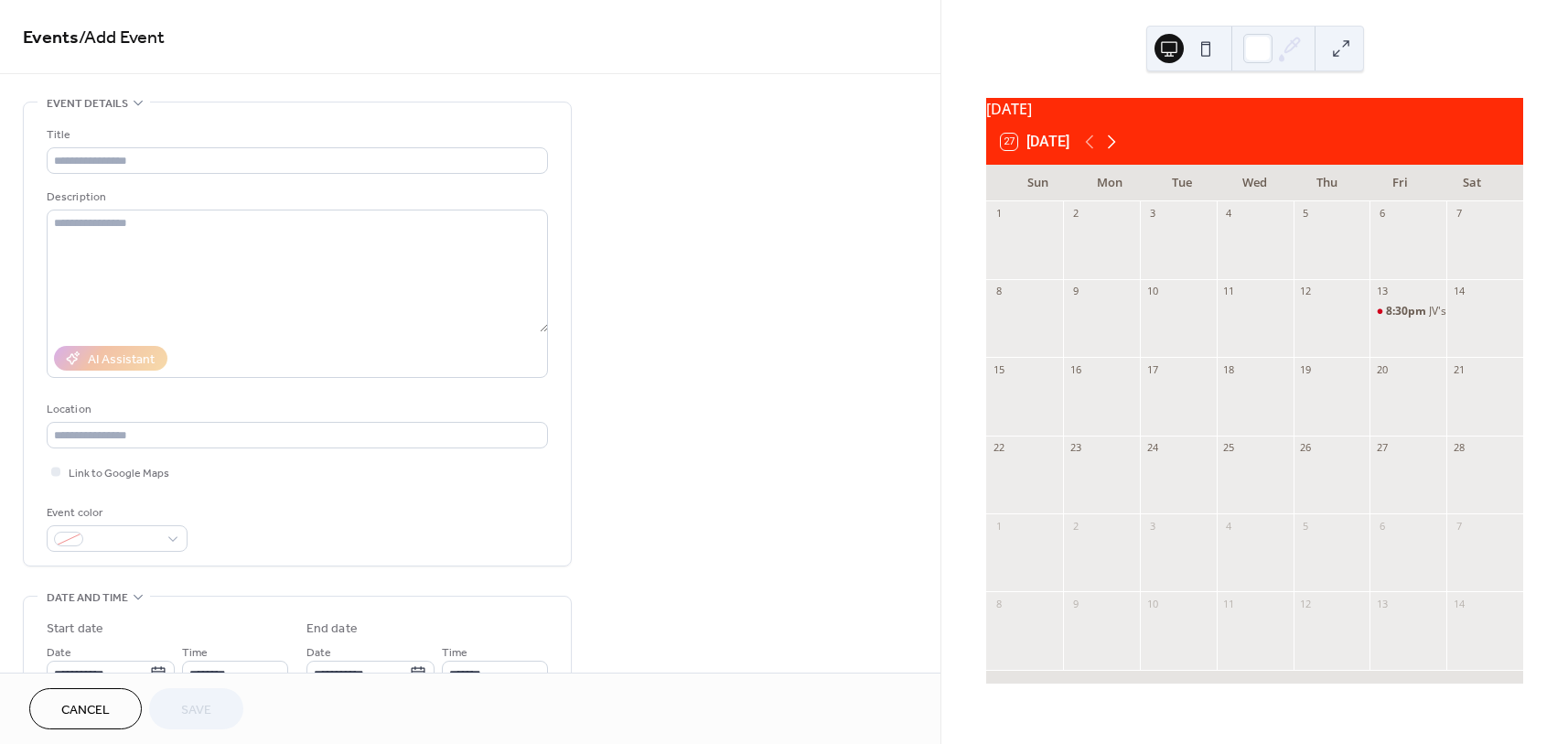 click 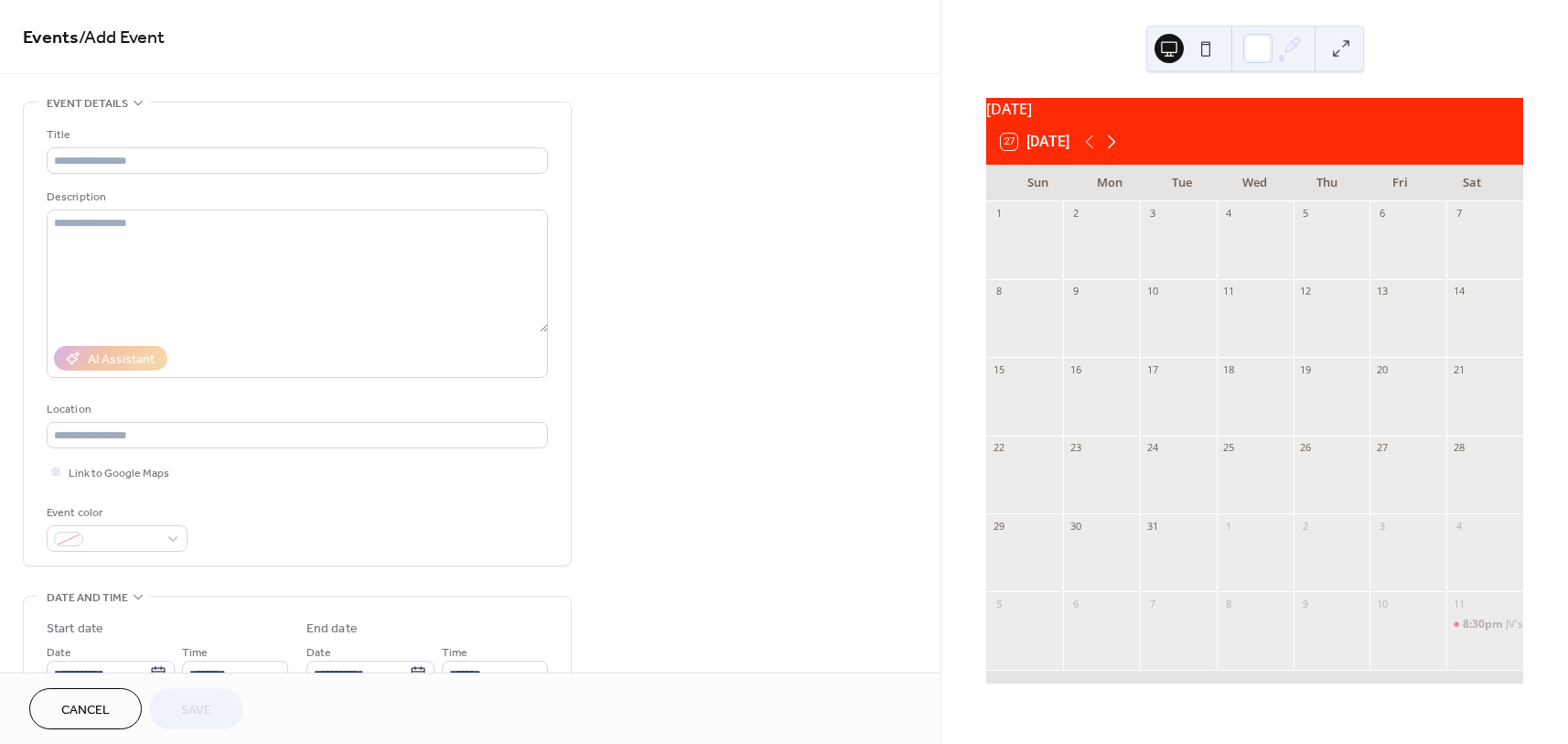 click 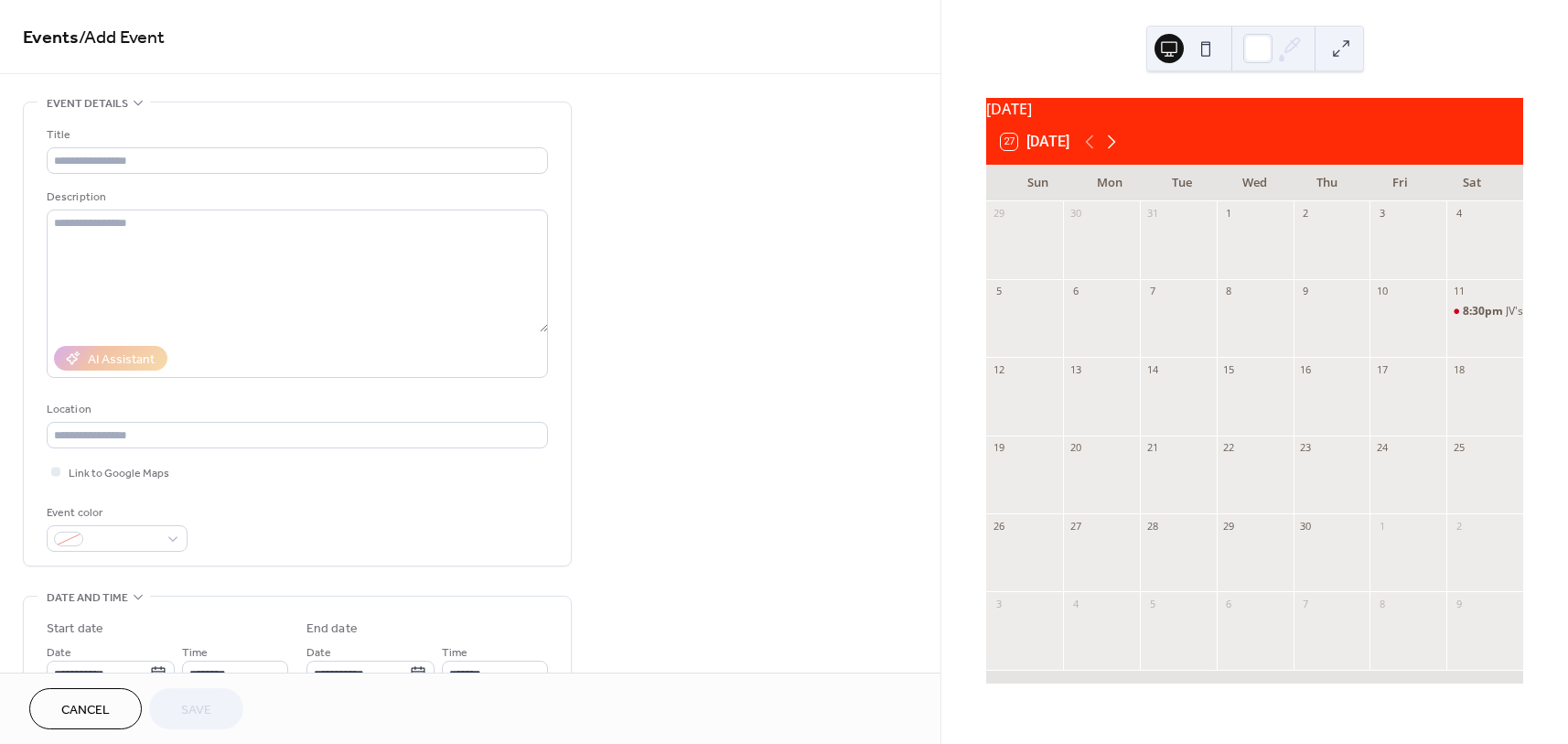click 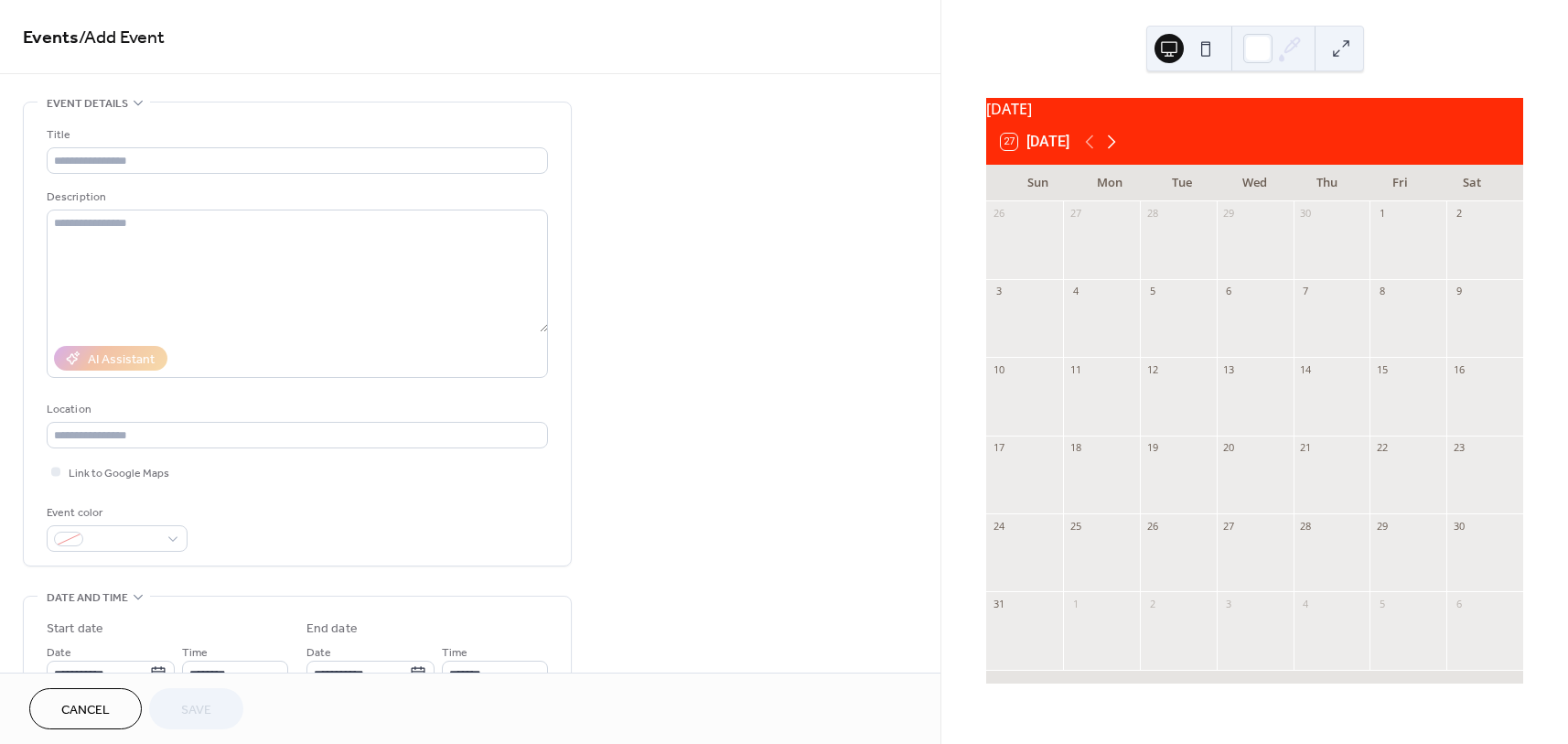 click 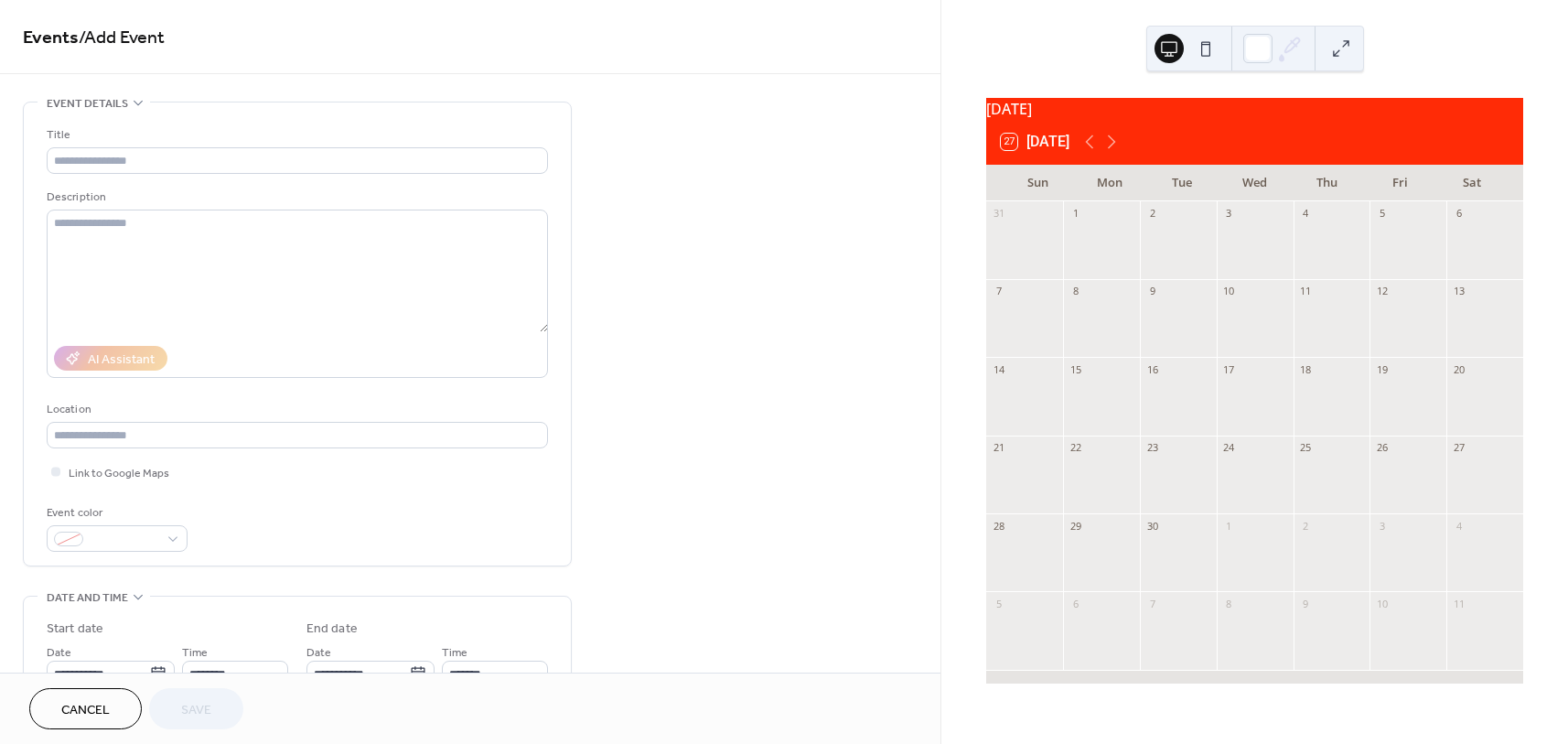 click at bounding box center [1485, 405] 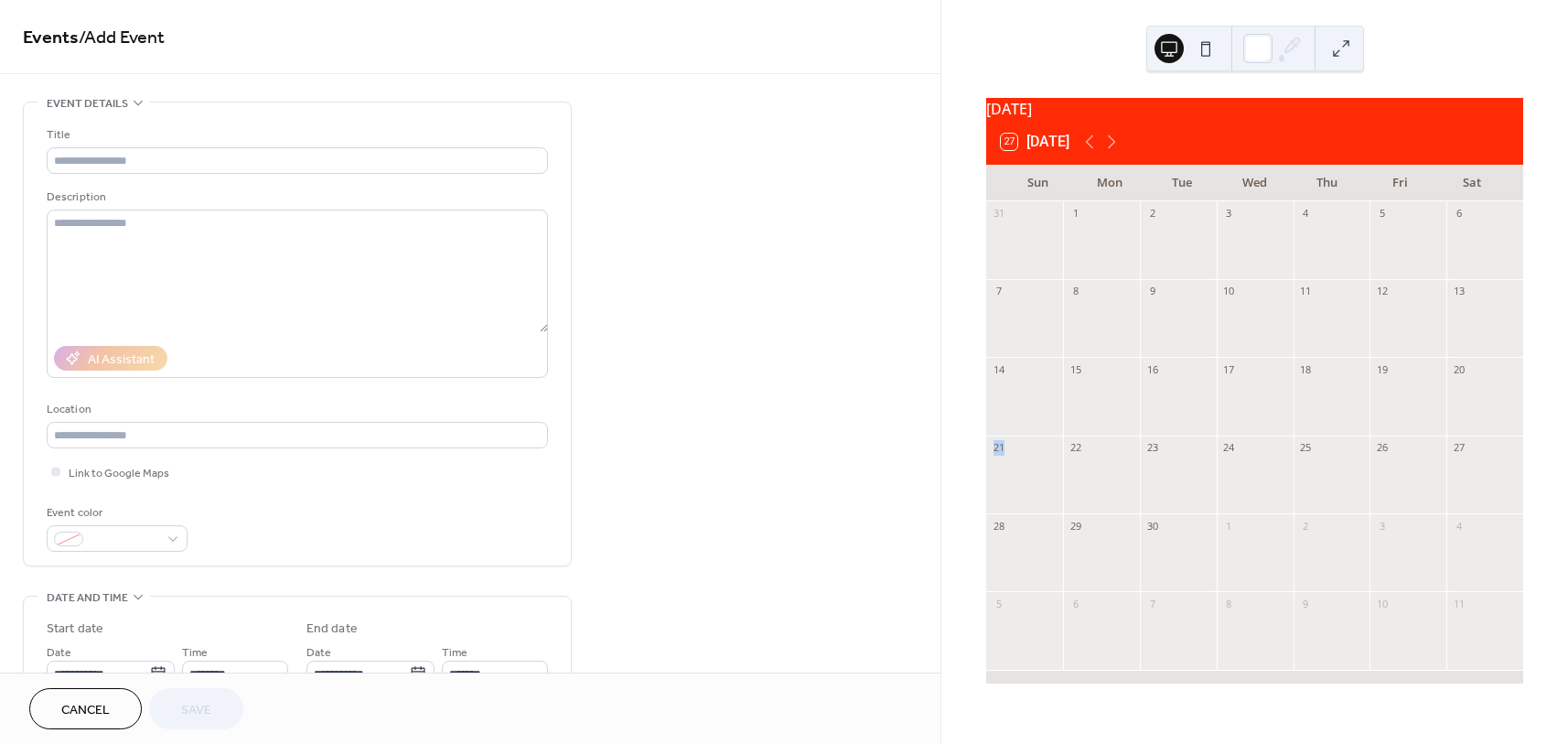 click at bounding box center (1485, 405) 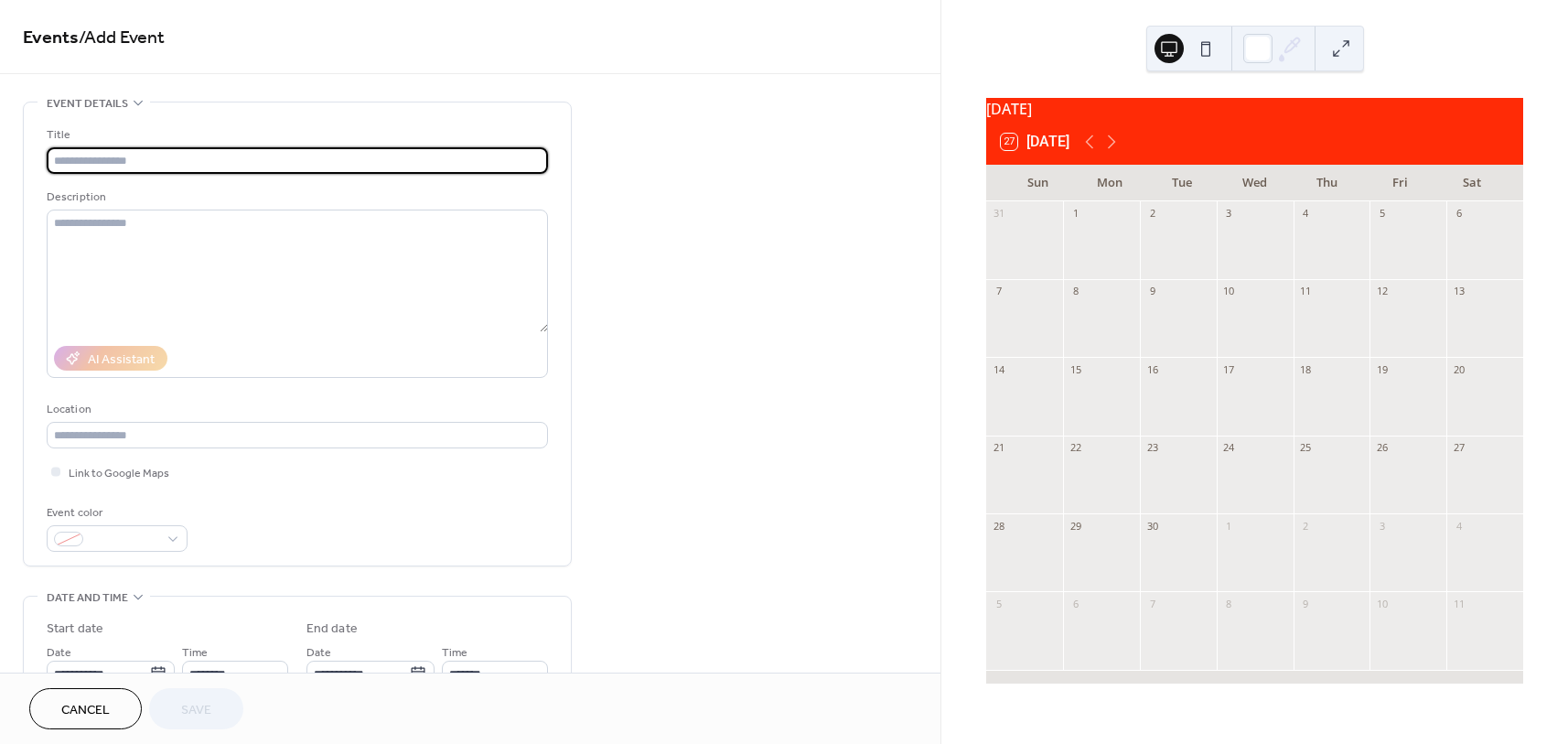 click at bounding box center (297, 160) 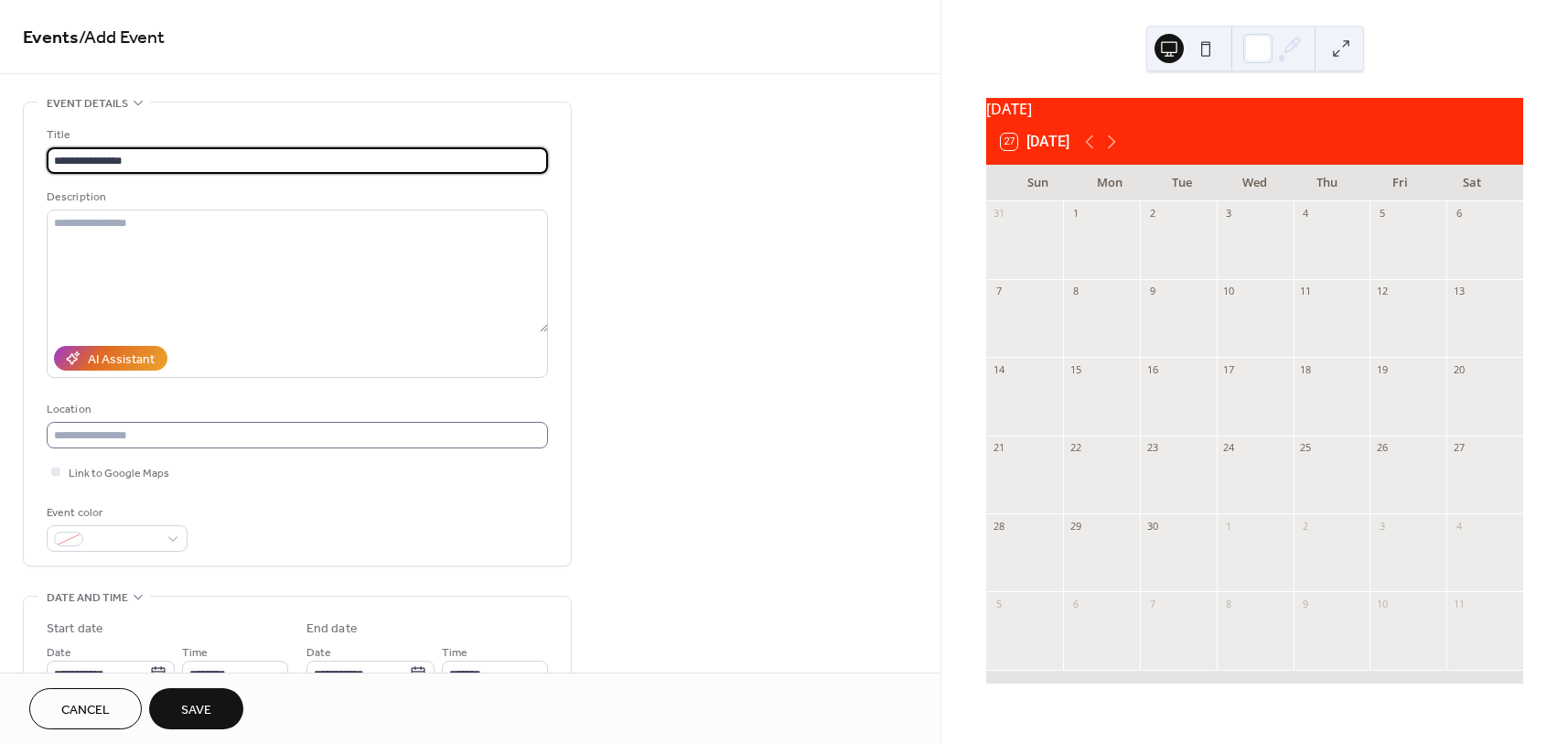 type on "**********" 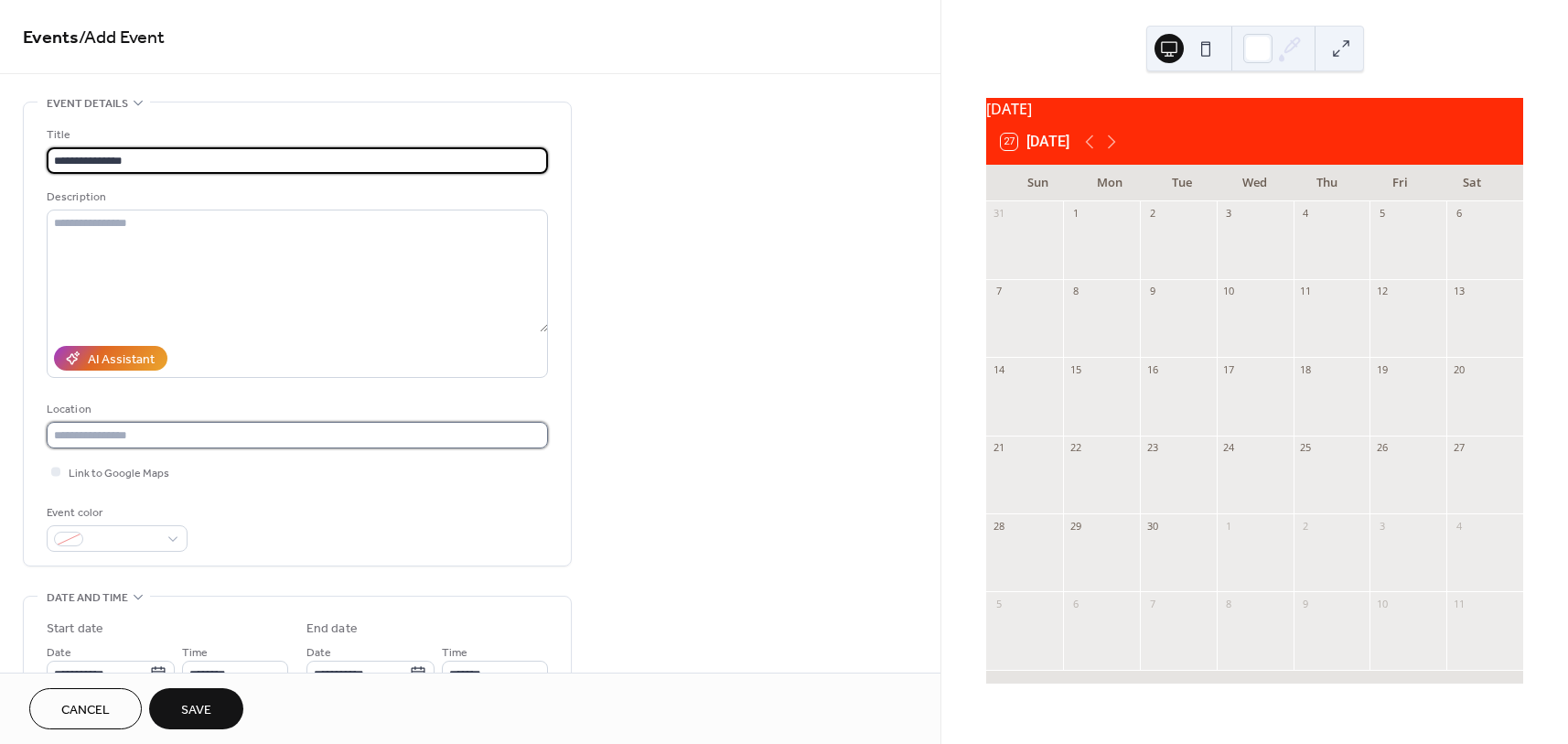 click at bounding box center (297, 435) 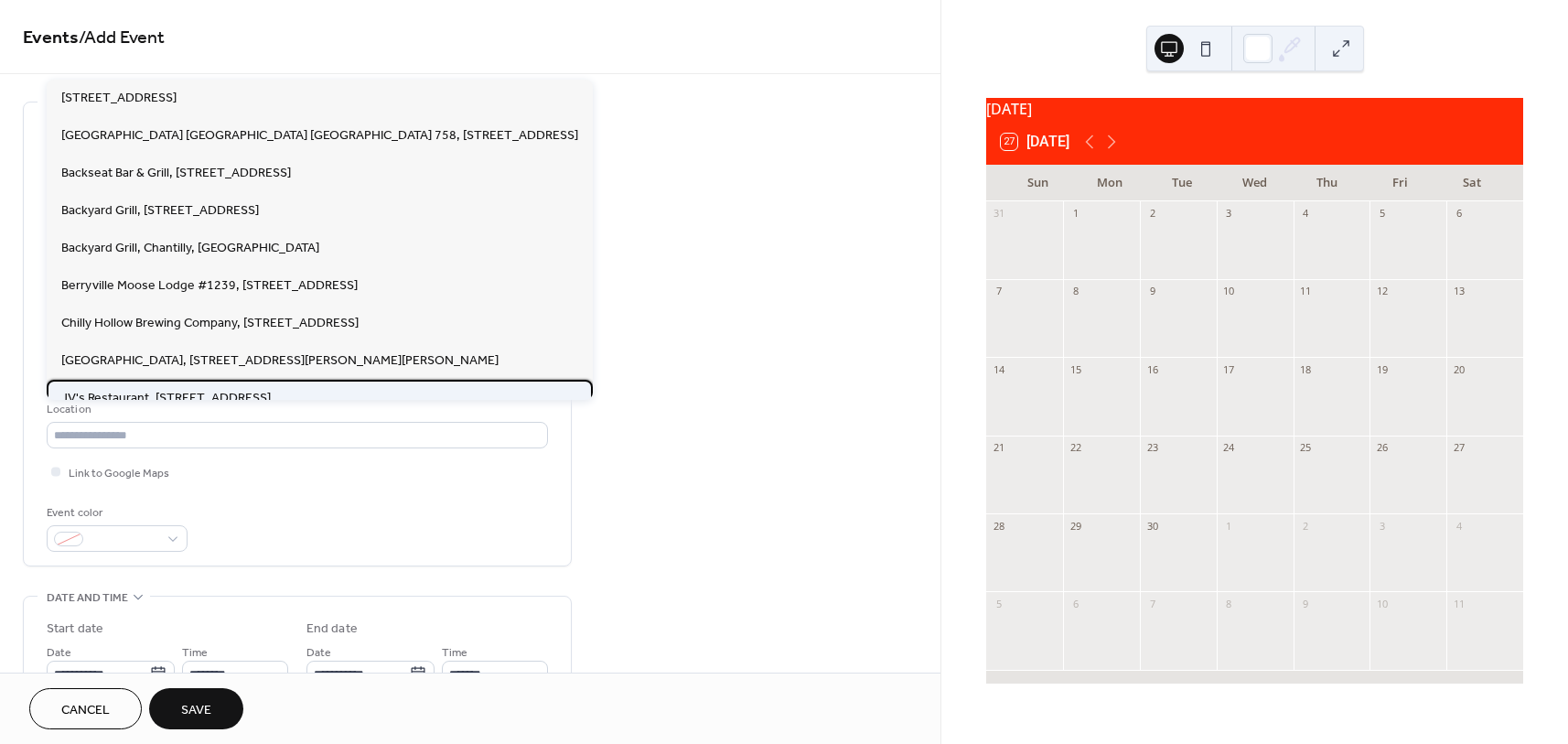 click on "JV's Restaurant, [STREET_ADDRESS]" at bounding box center (166, 398) 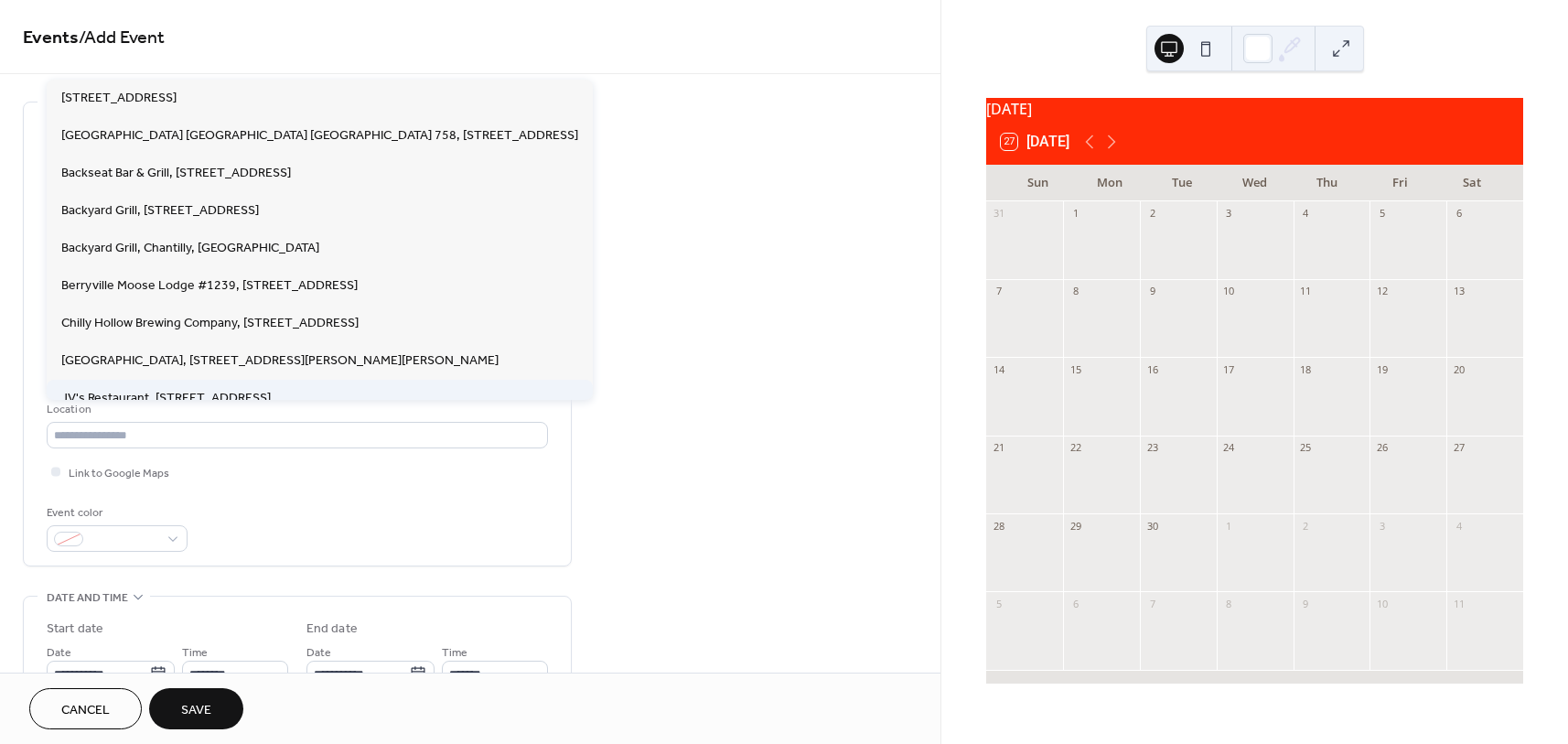type on "**********" 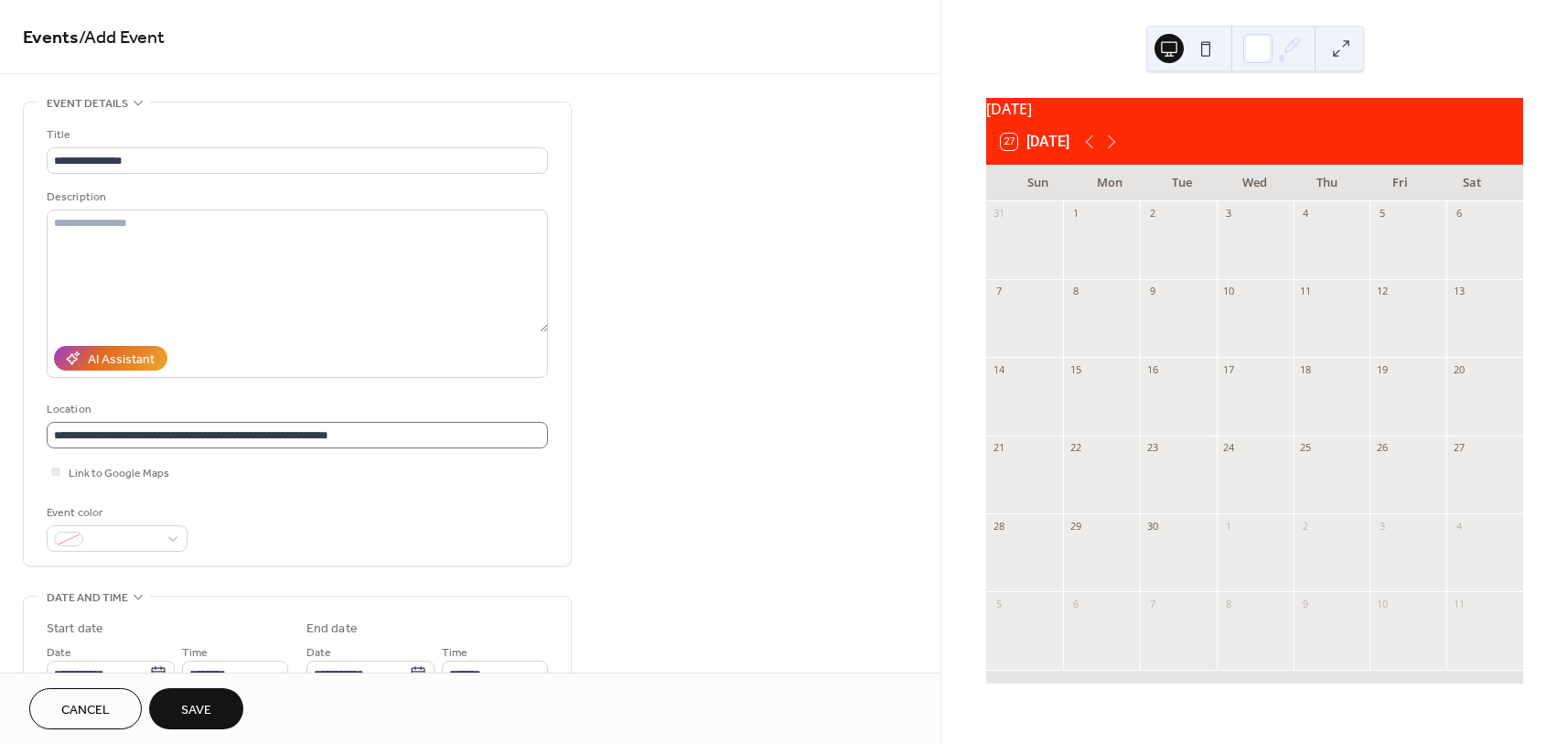 scroll, scrollTop: 1, scrollLeft: 0, axis: vertical 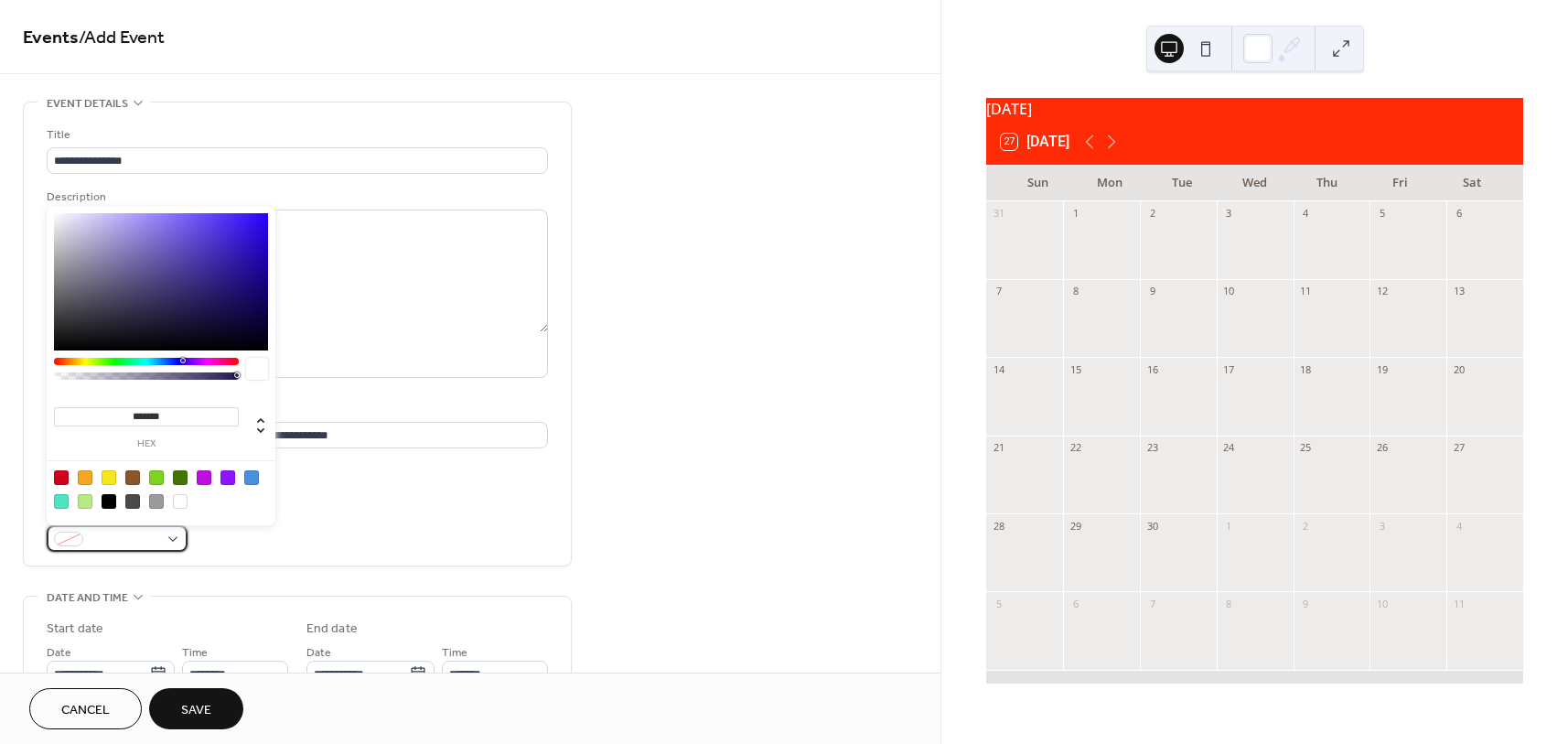 click at bounding box center (117, 538) 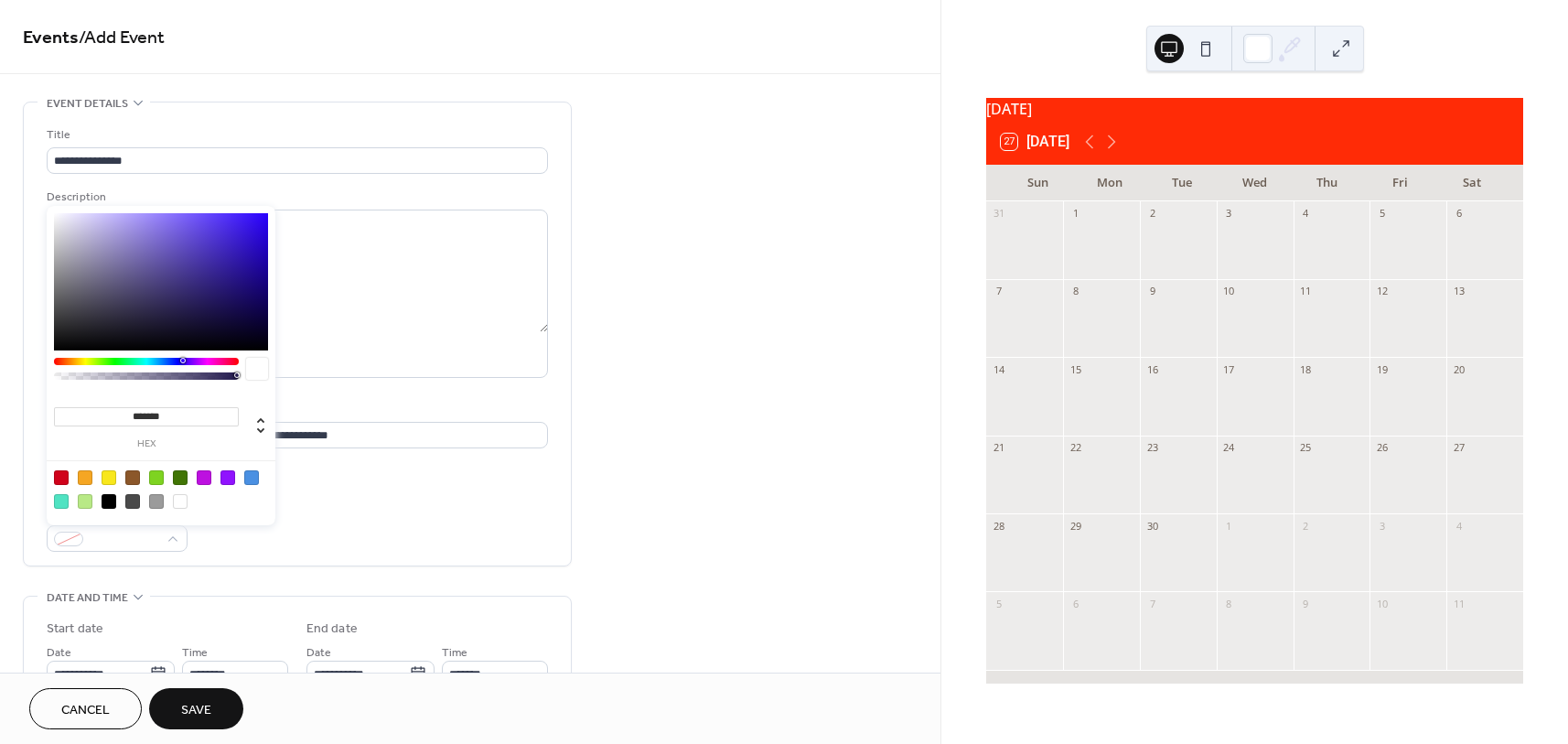 click at bounding box center [61, 478] 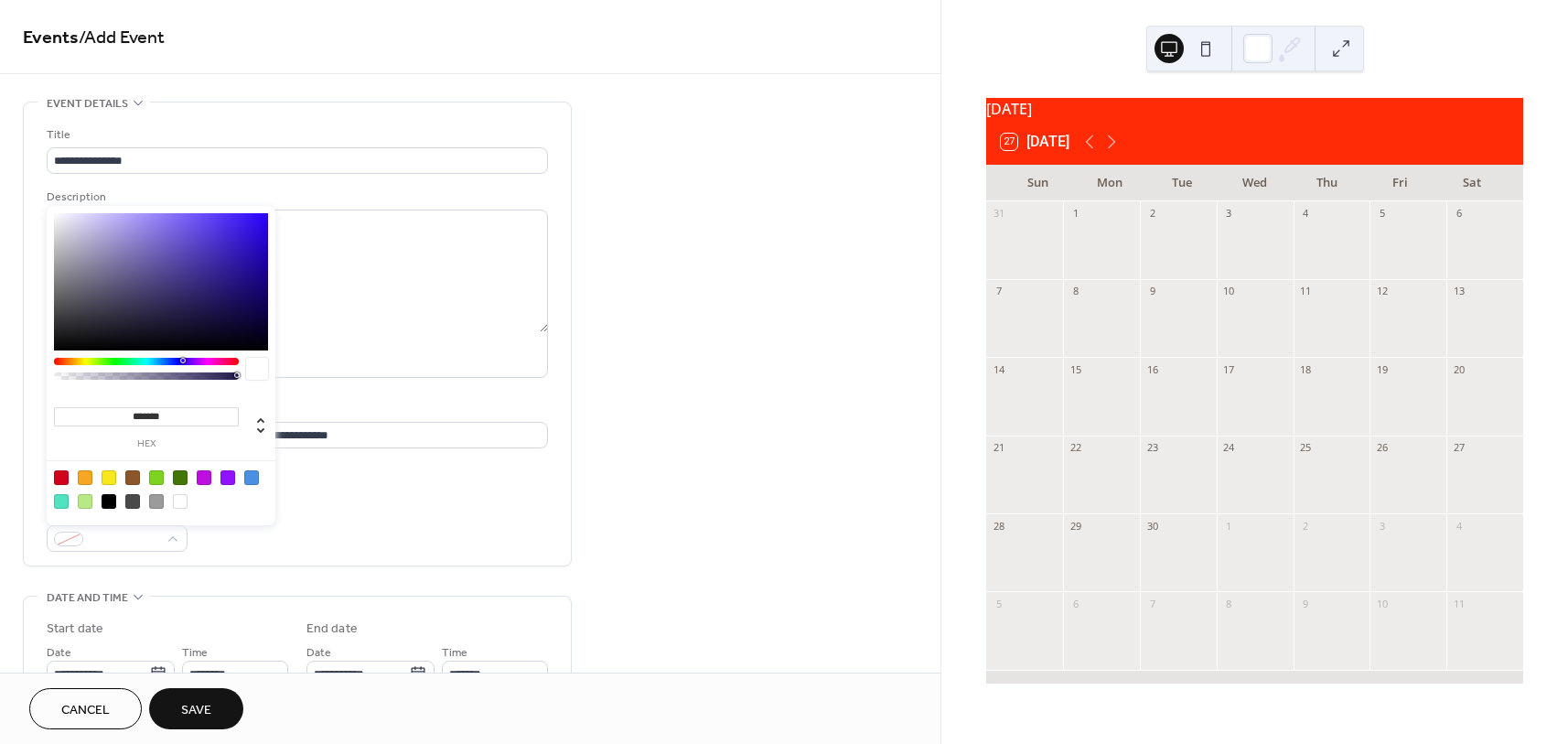 type on "*******" 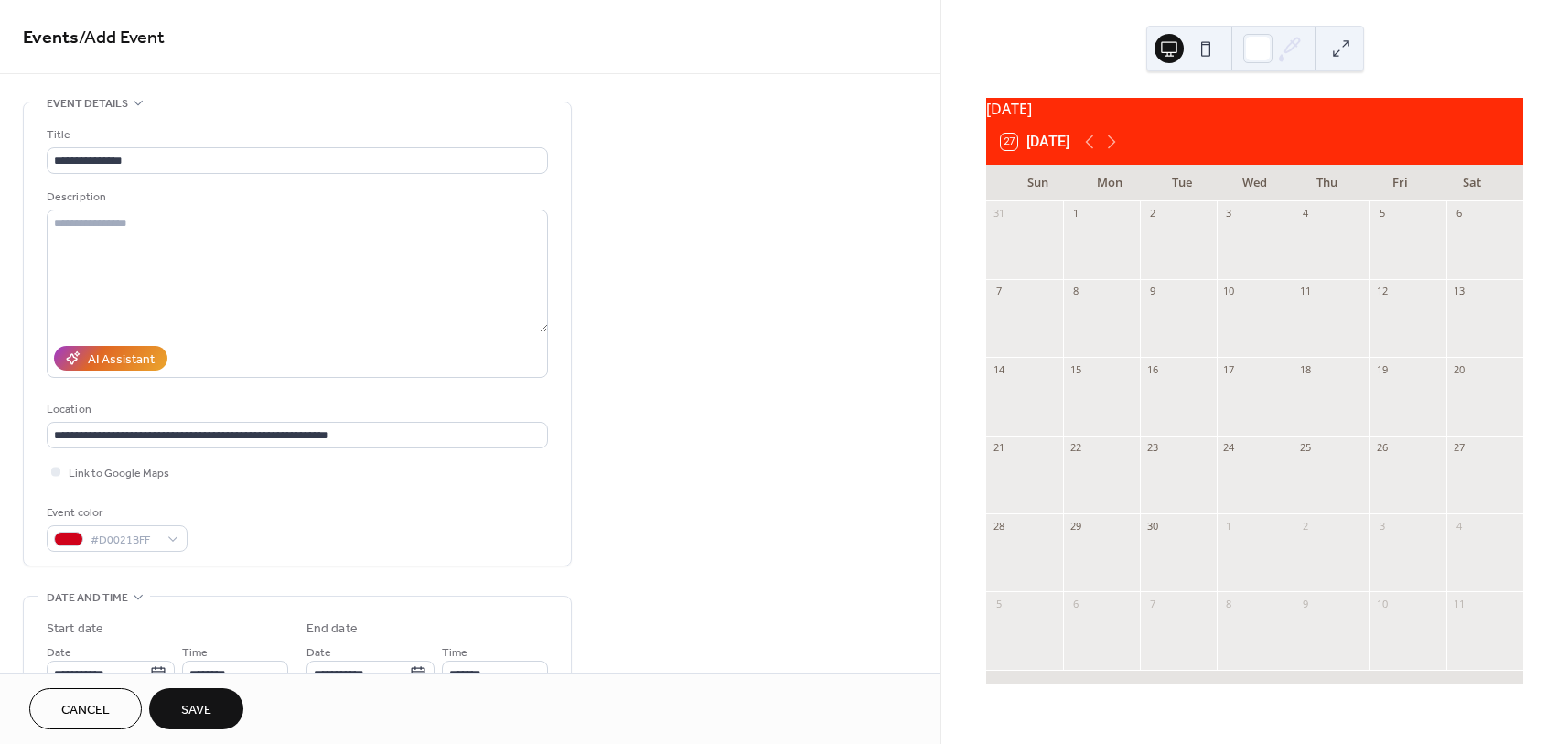 click on "Link to Google Maps" at bounding box center (297, 471) 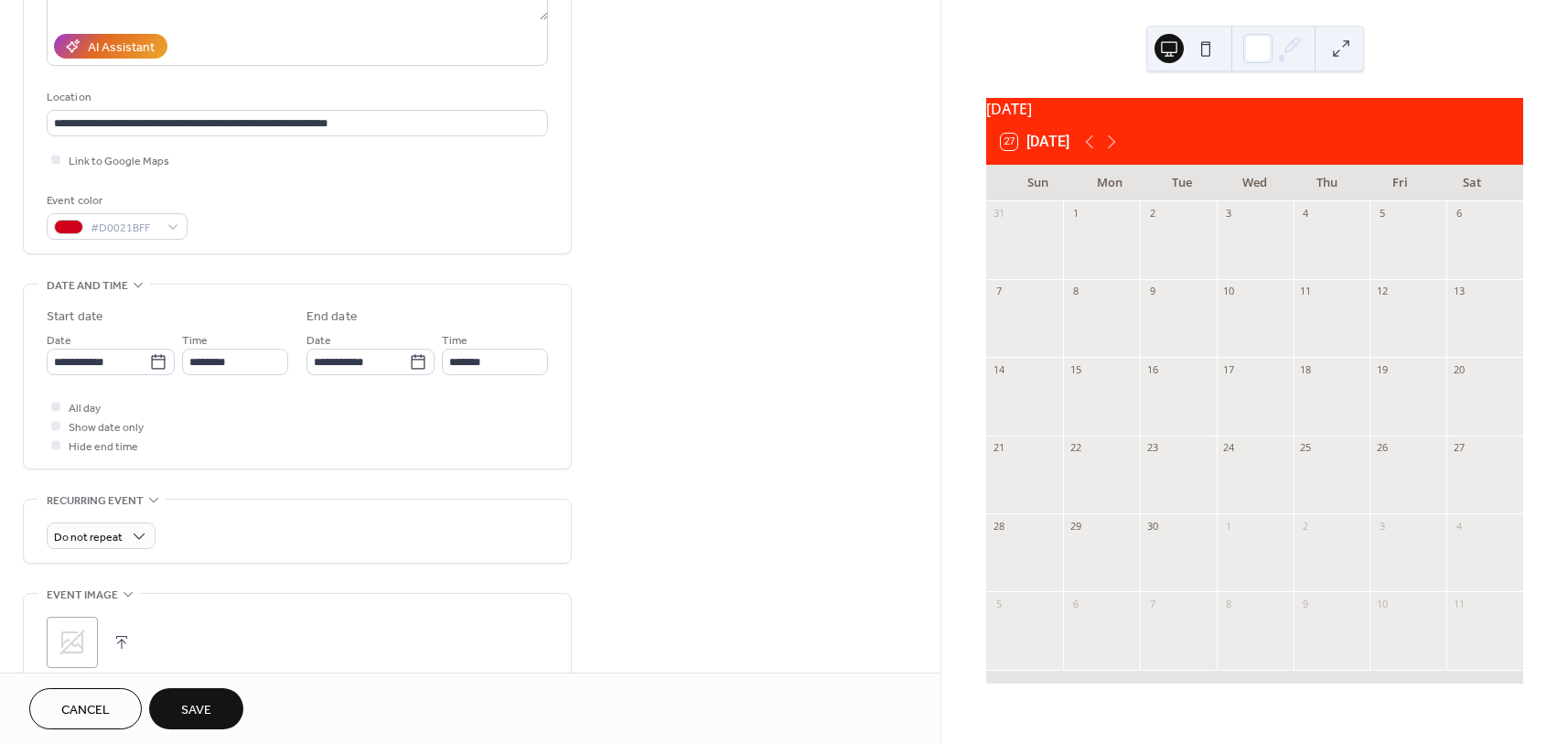 scroll, scrollTop: 366, scrollLeft: 0, axis: vertical 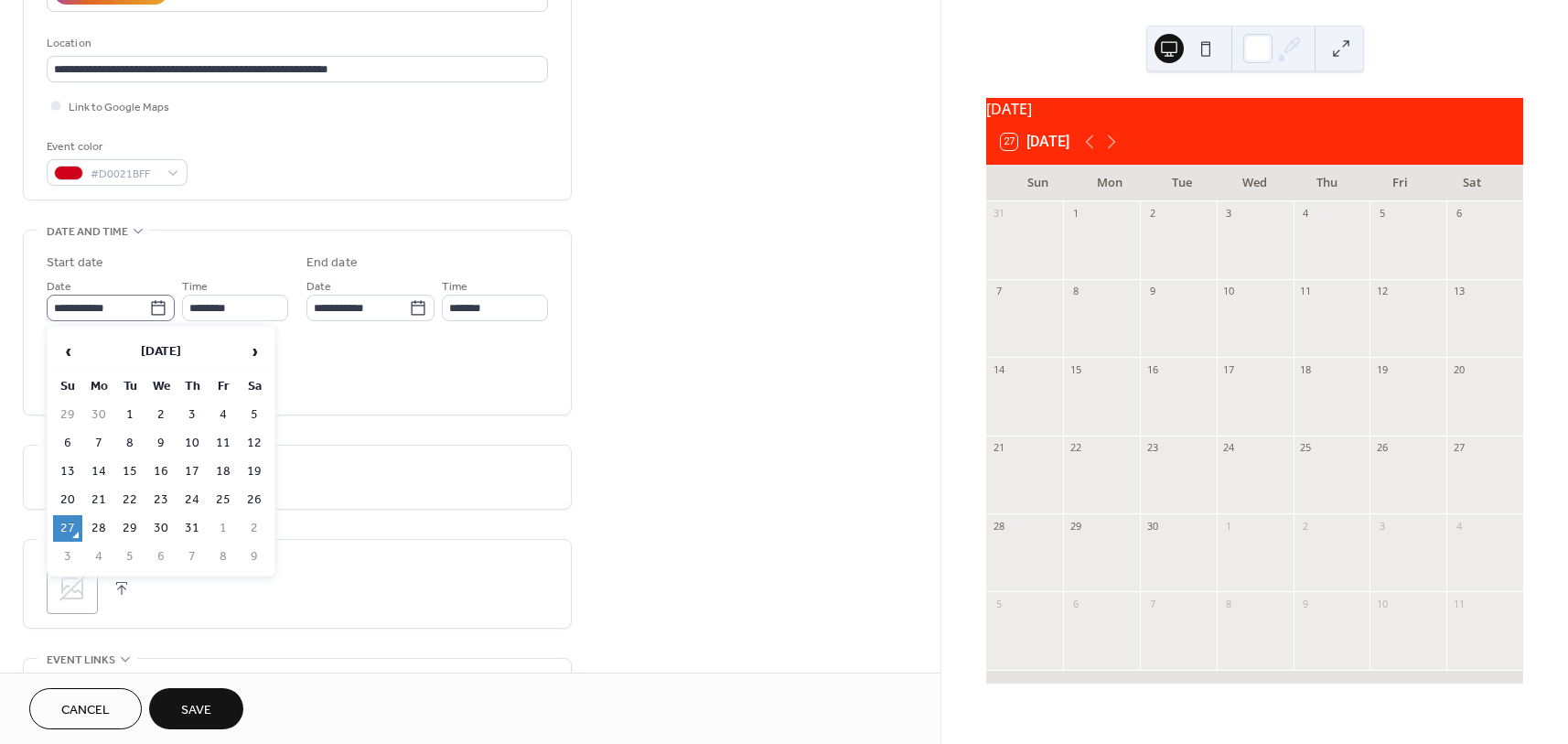 click 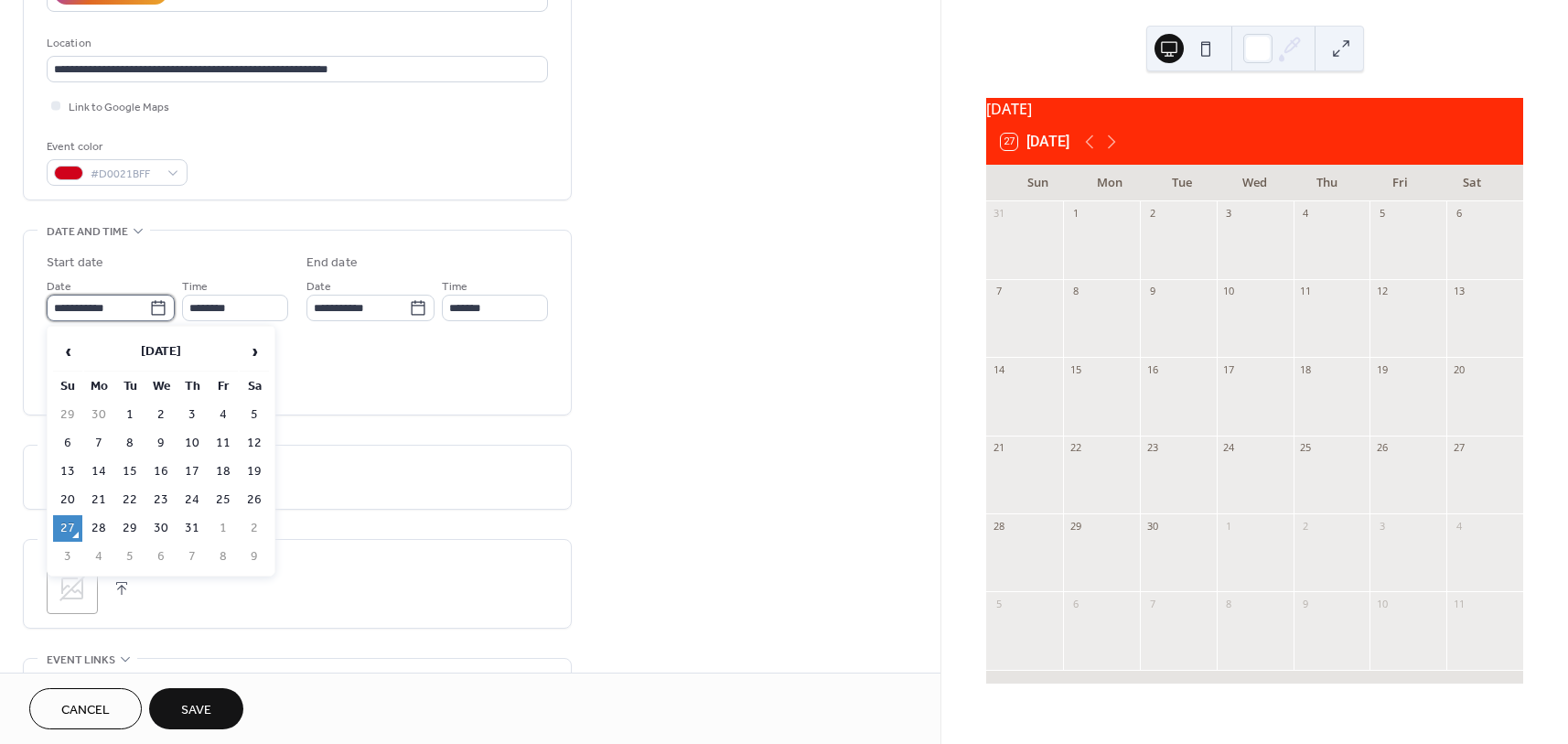 click on "**********" at bounding box center (98, 307) 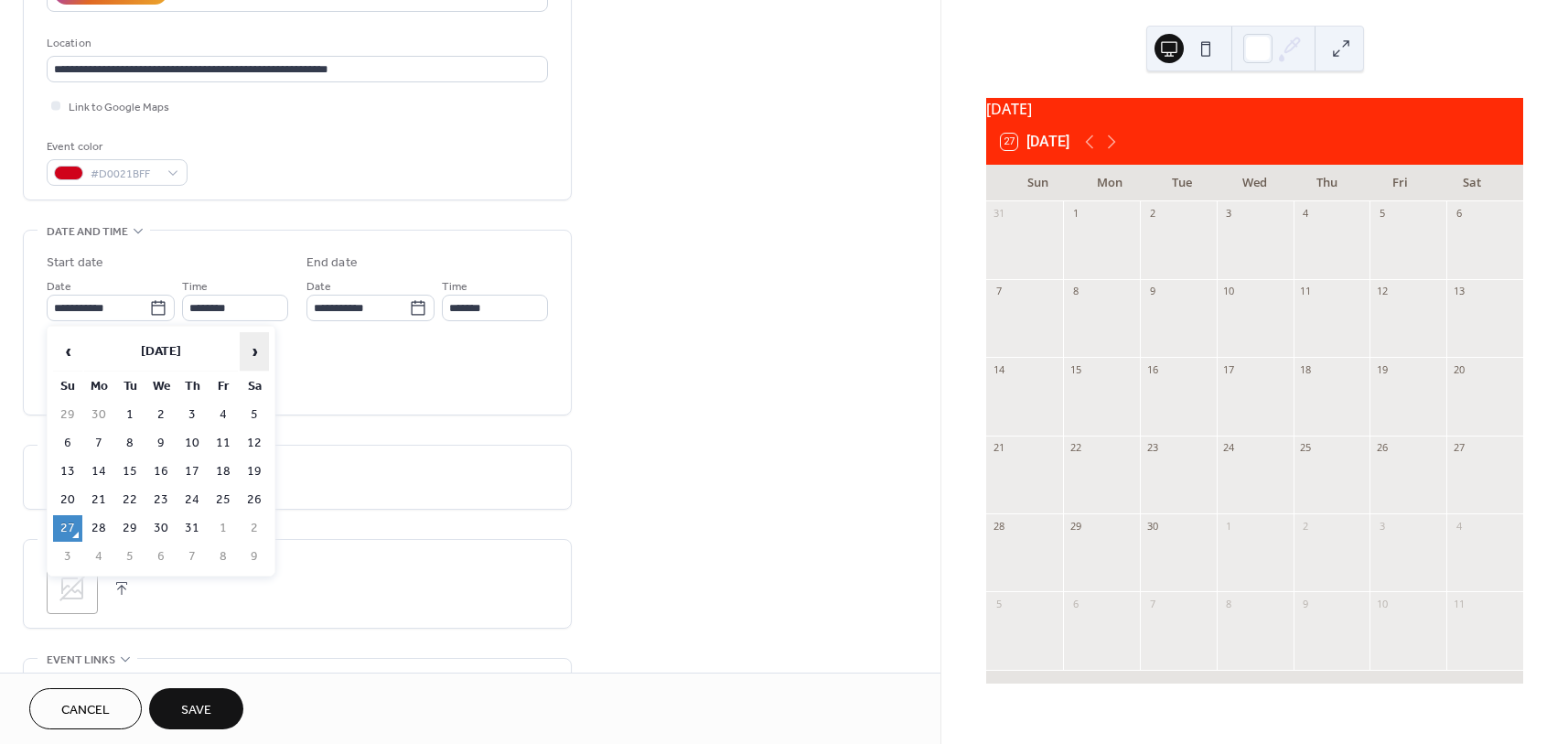 click on "›" at bounding box center [254, 351] 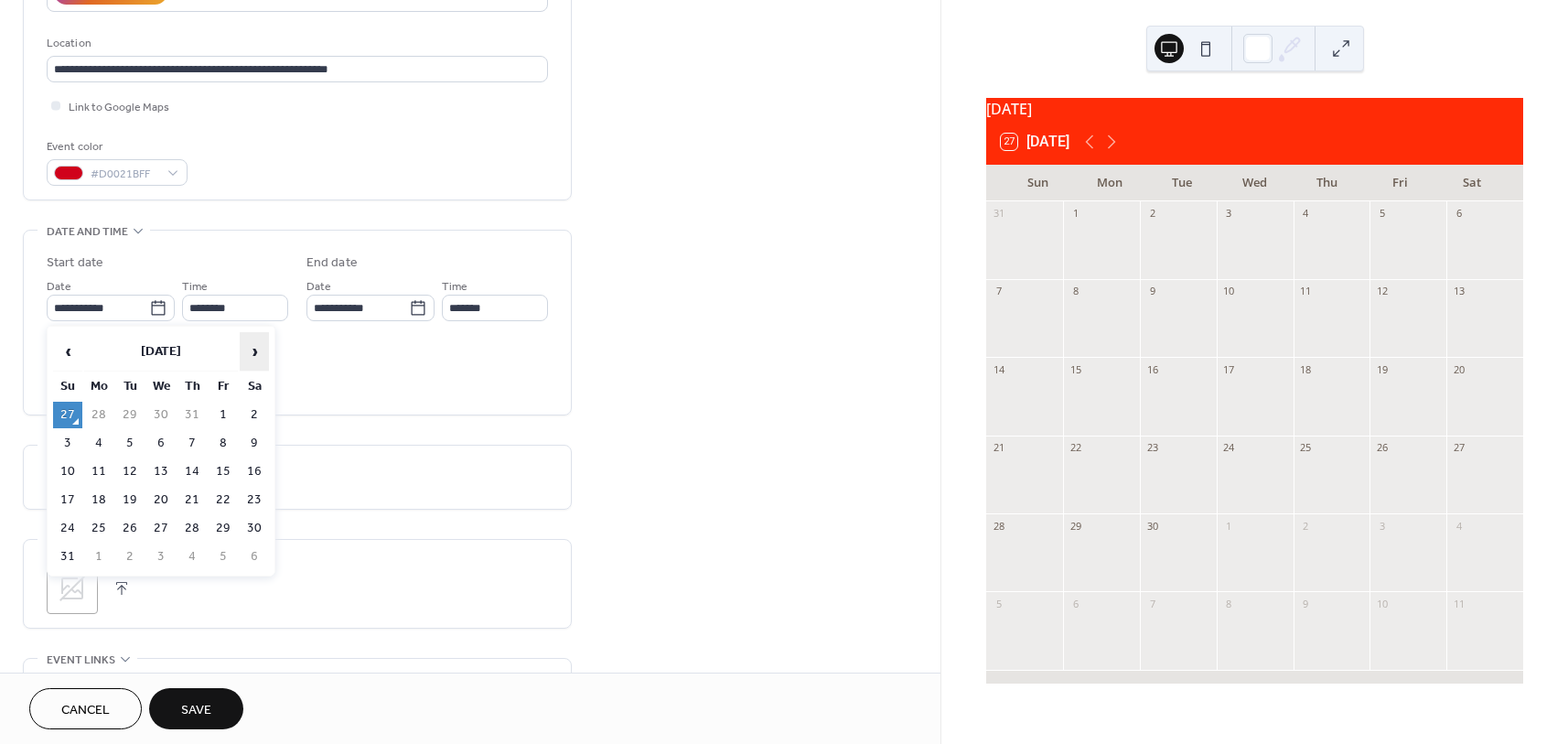 click on "›" at bounding box center (254, 351) 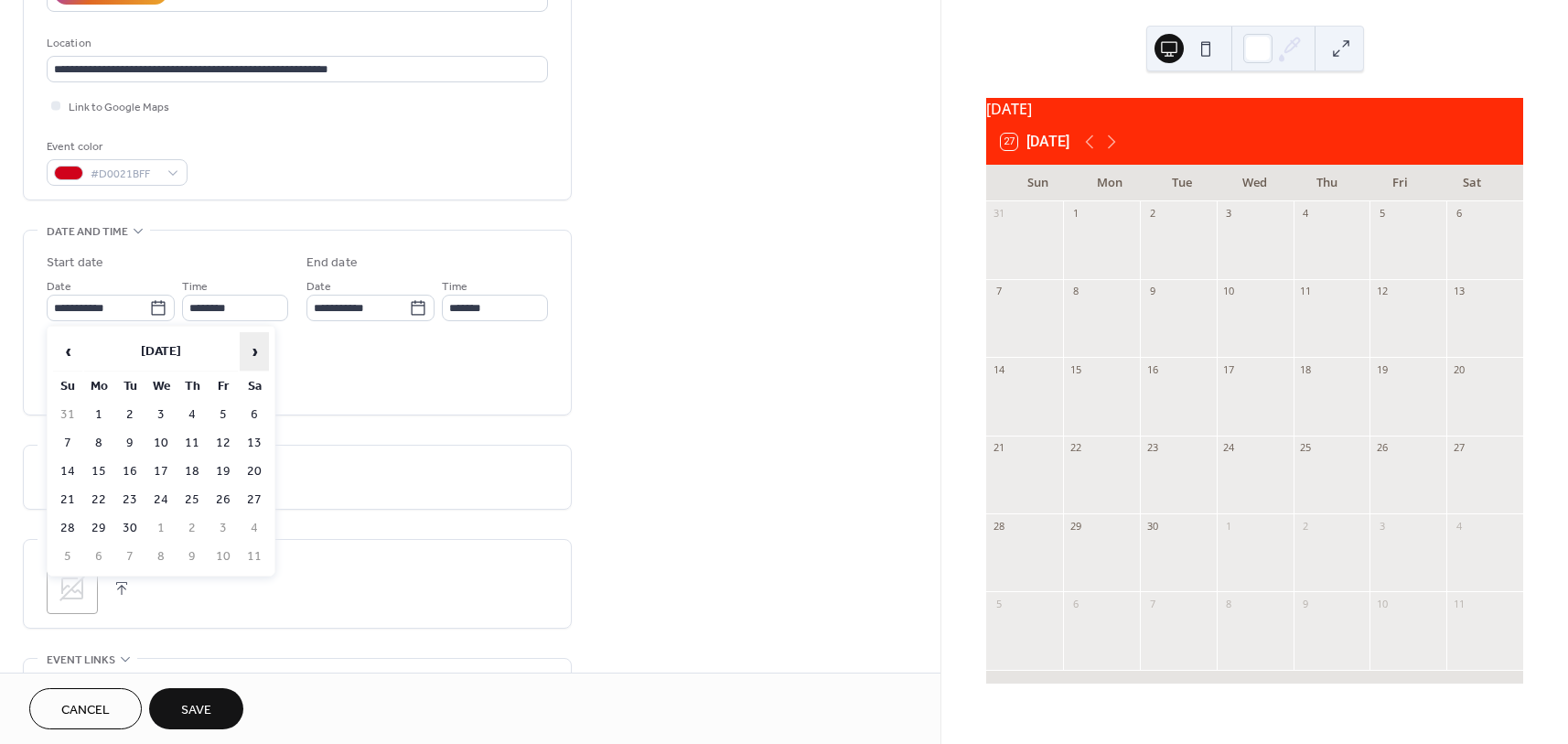 click on "›" at bounding box center [254, 351] 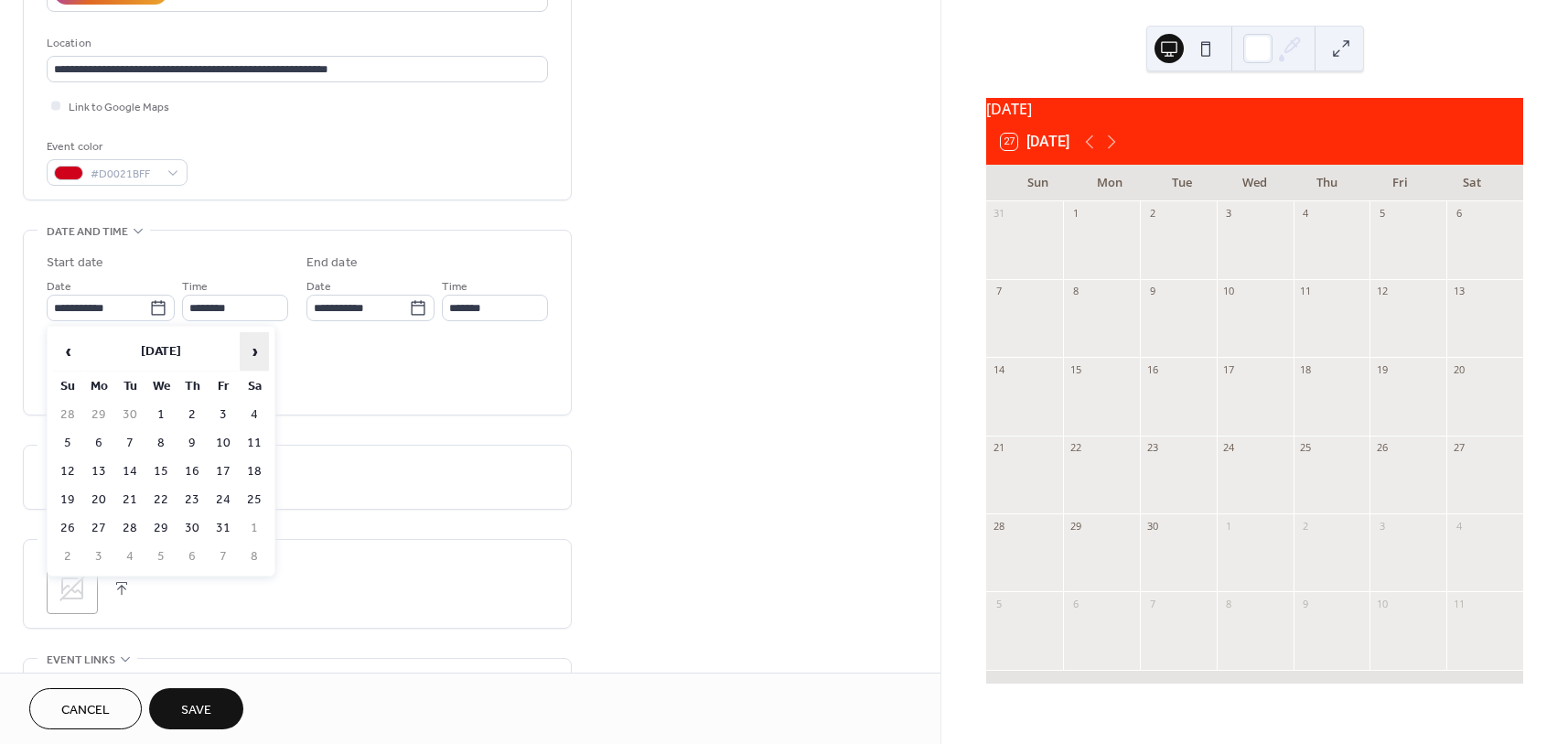 click on "›" at bounding box center [254, 351] 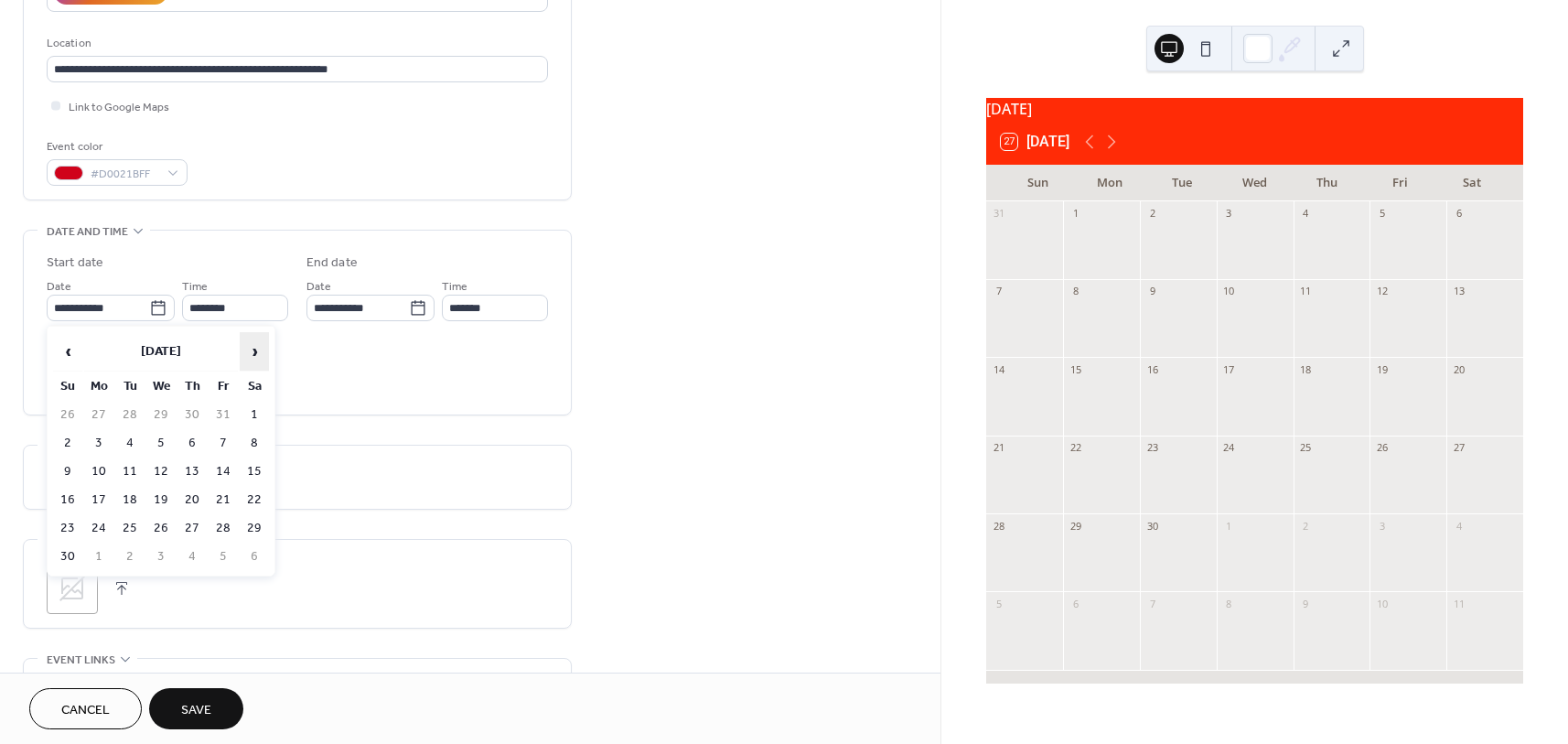 click on "›" at bounding box center [254, 351] 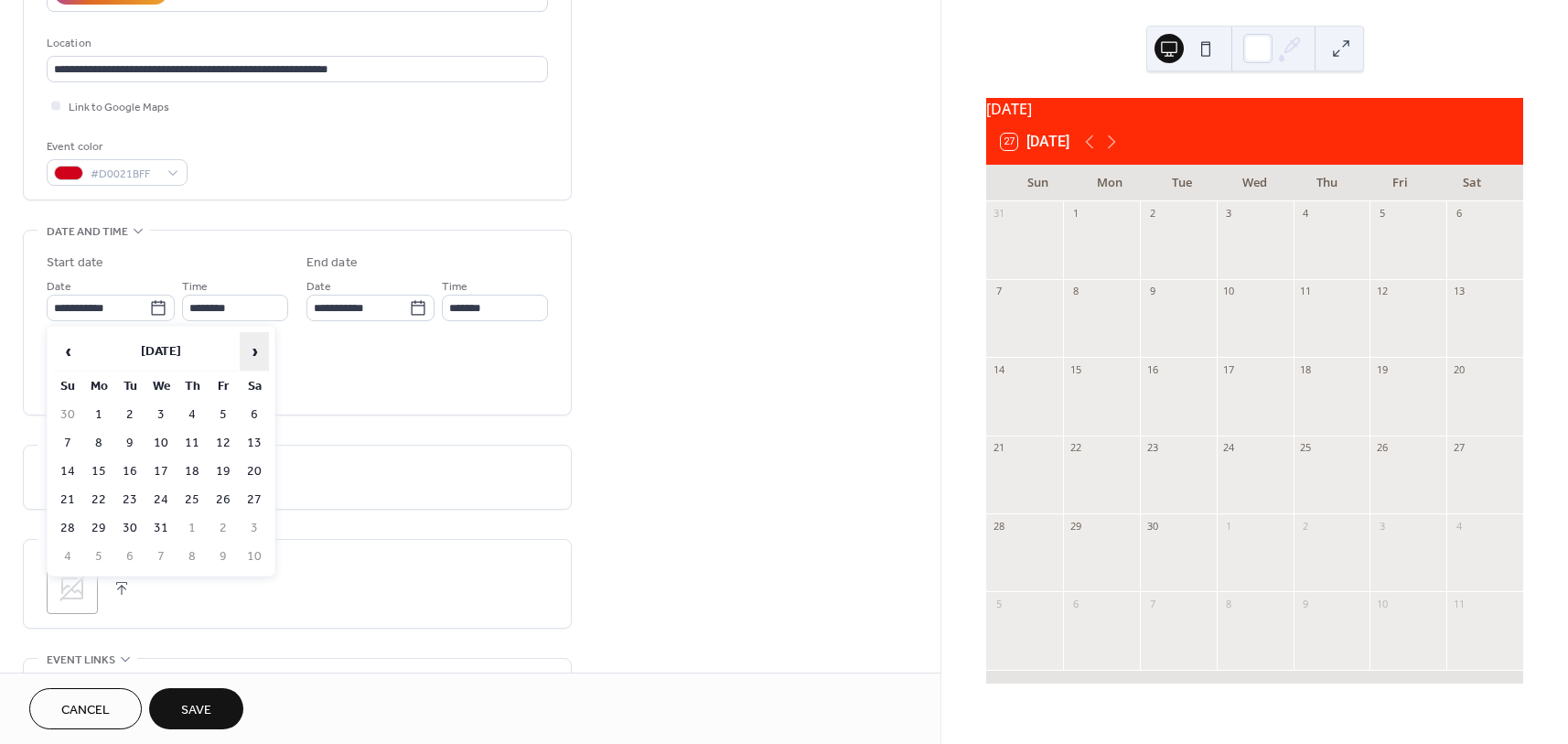 click on "›" at bounding box center (254, 351) 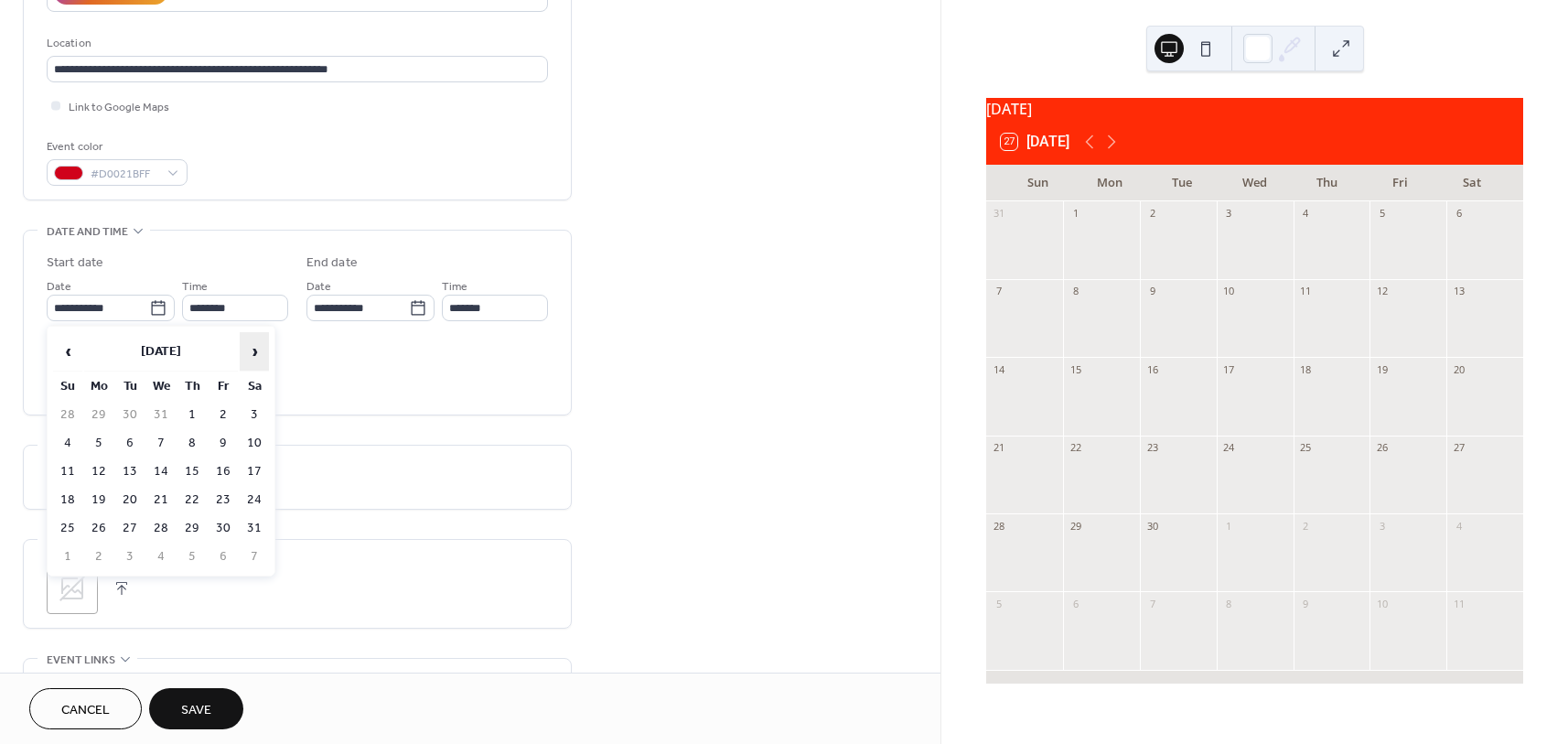 click on "›" at bounding box center [254, 351] 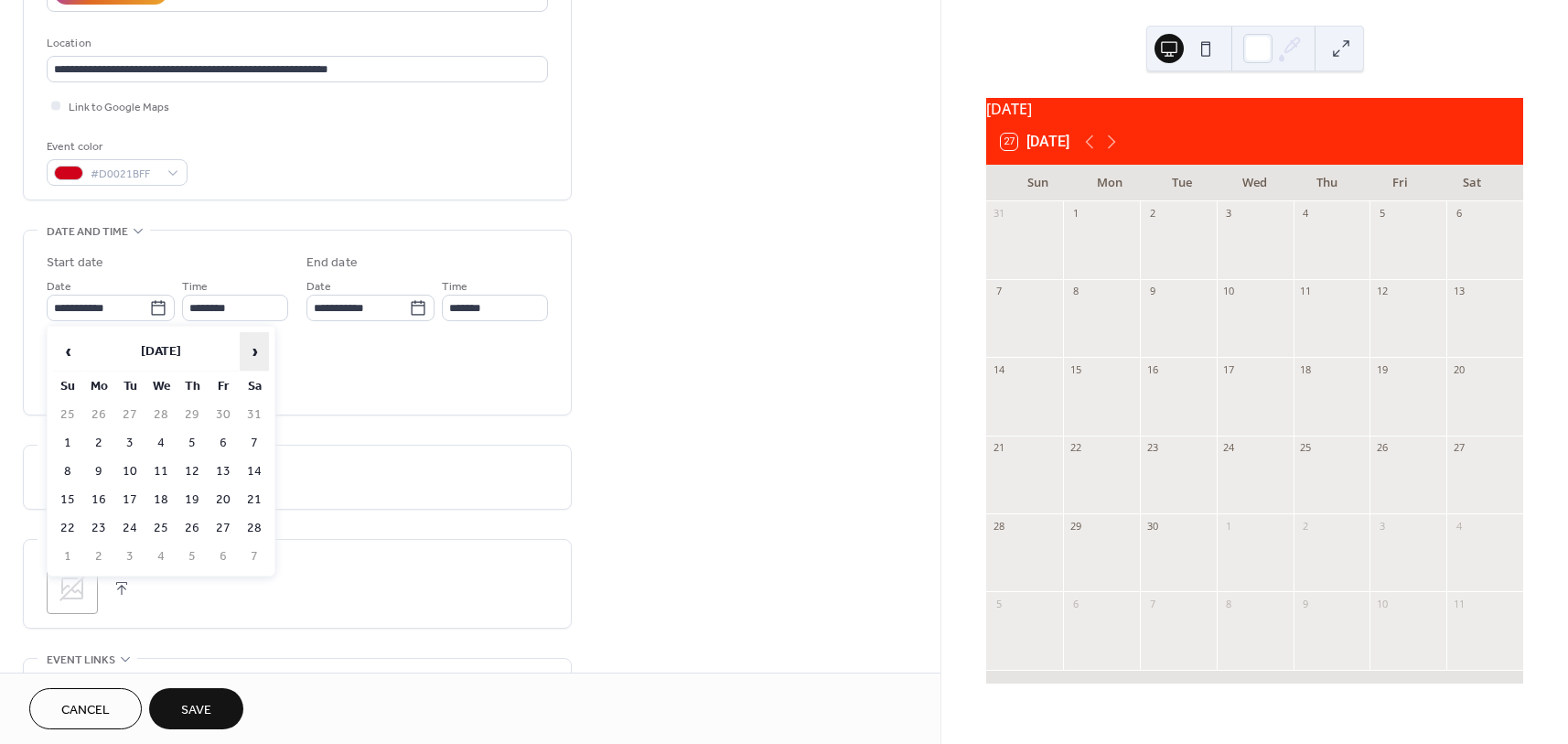 click on "›" at bounding box center [254, 351] 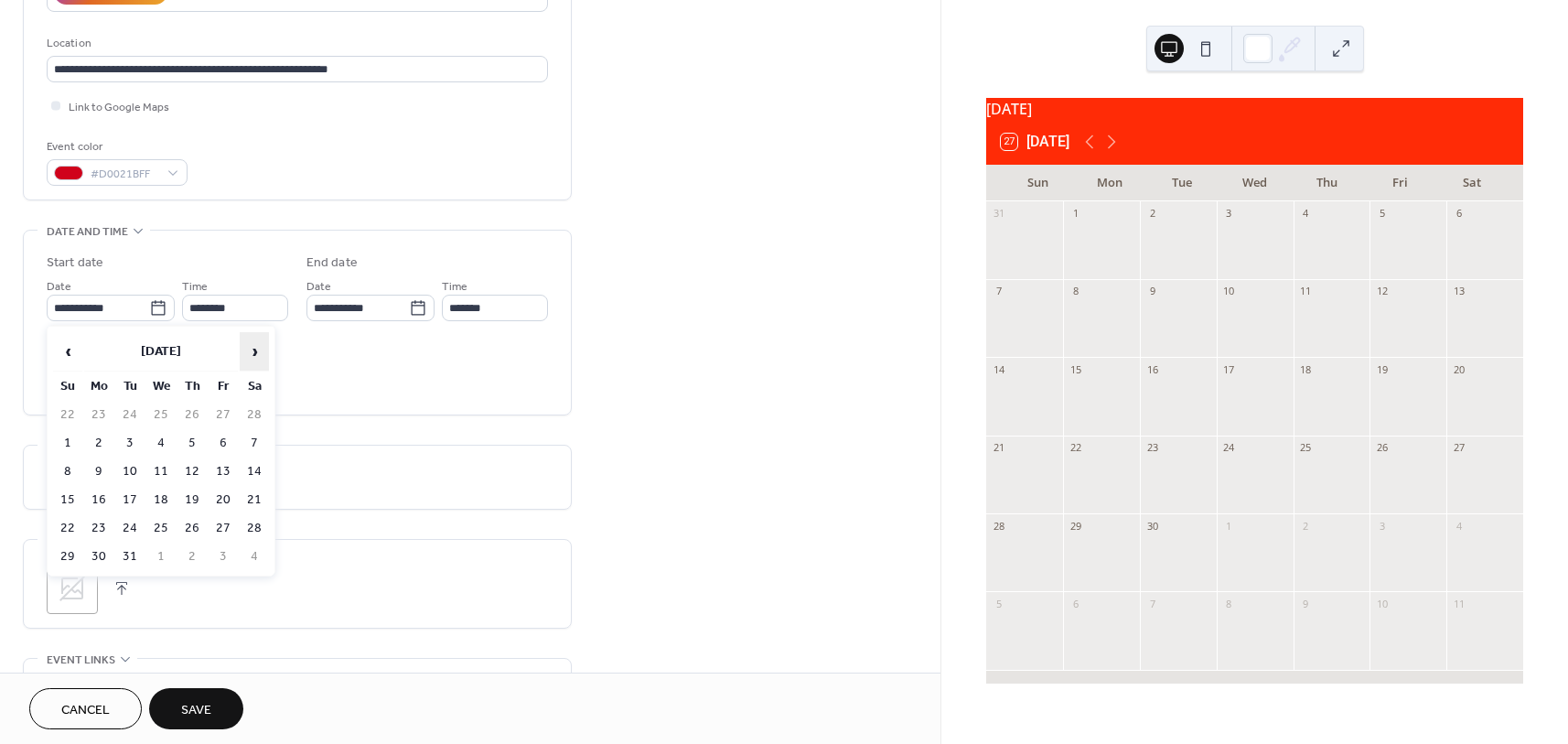 click on "›" at bounding box center [254, 351] 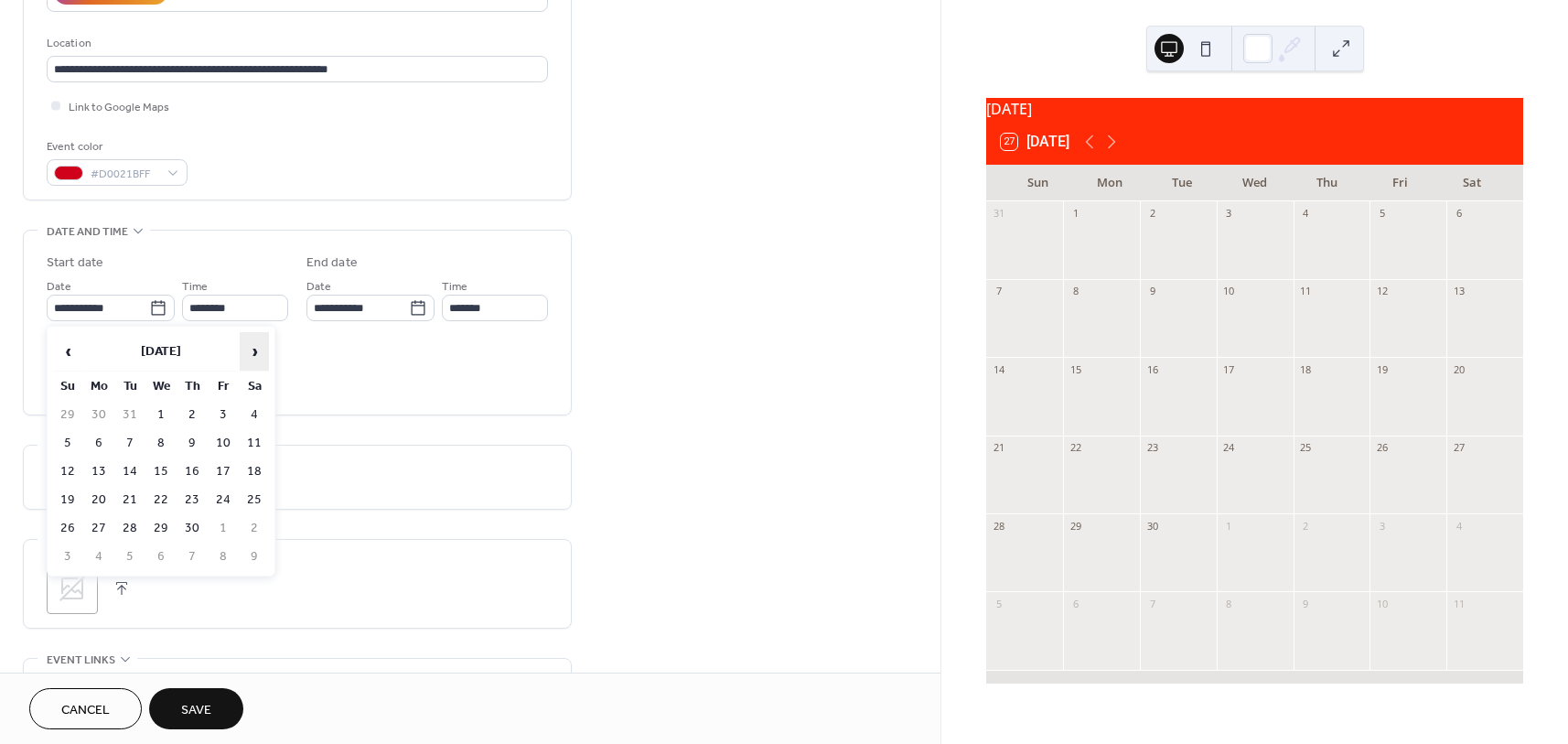 click on "›" at bounding box center (254, 351) 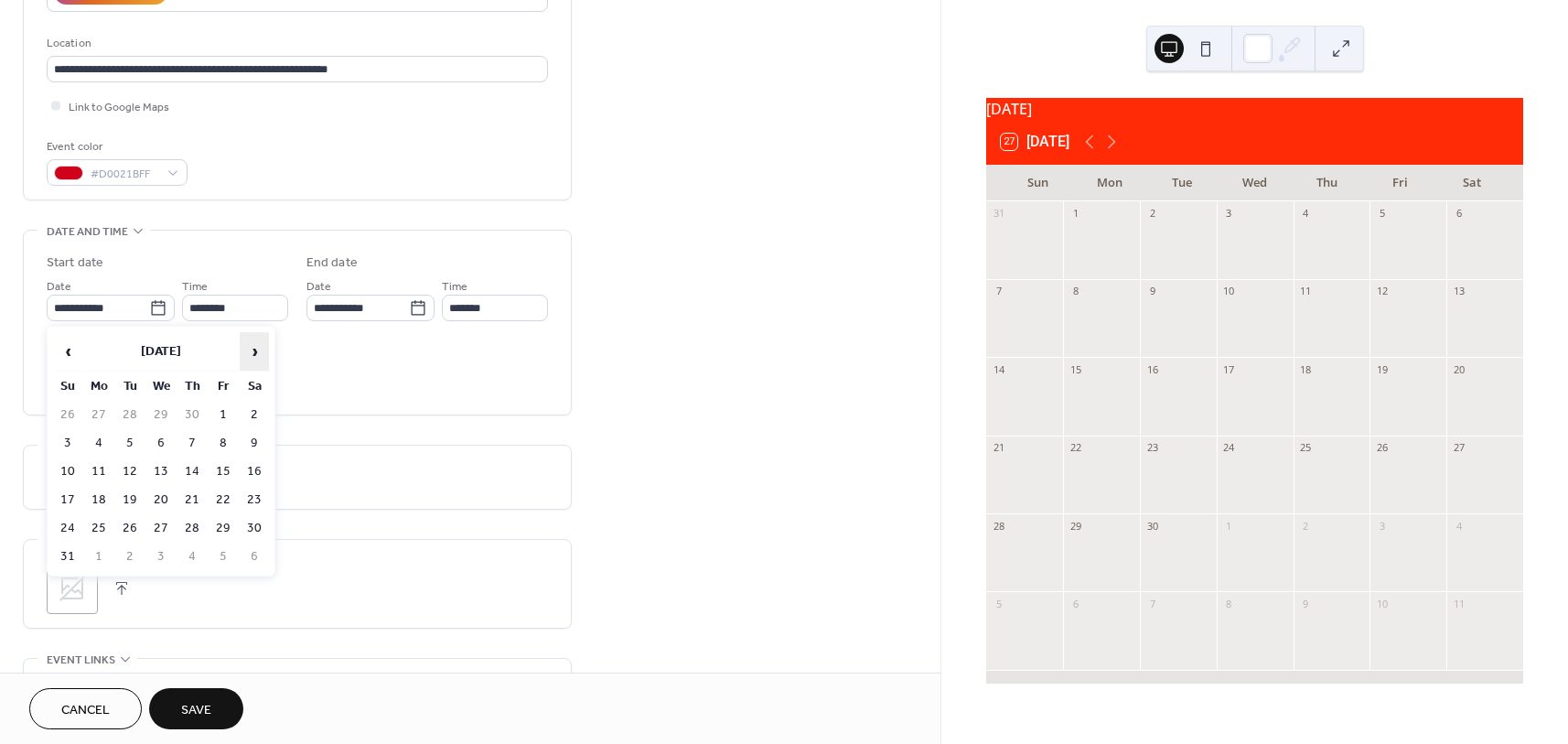 click on "›" at bounding box center (254, 351) 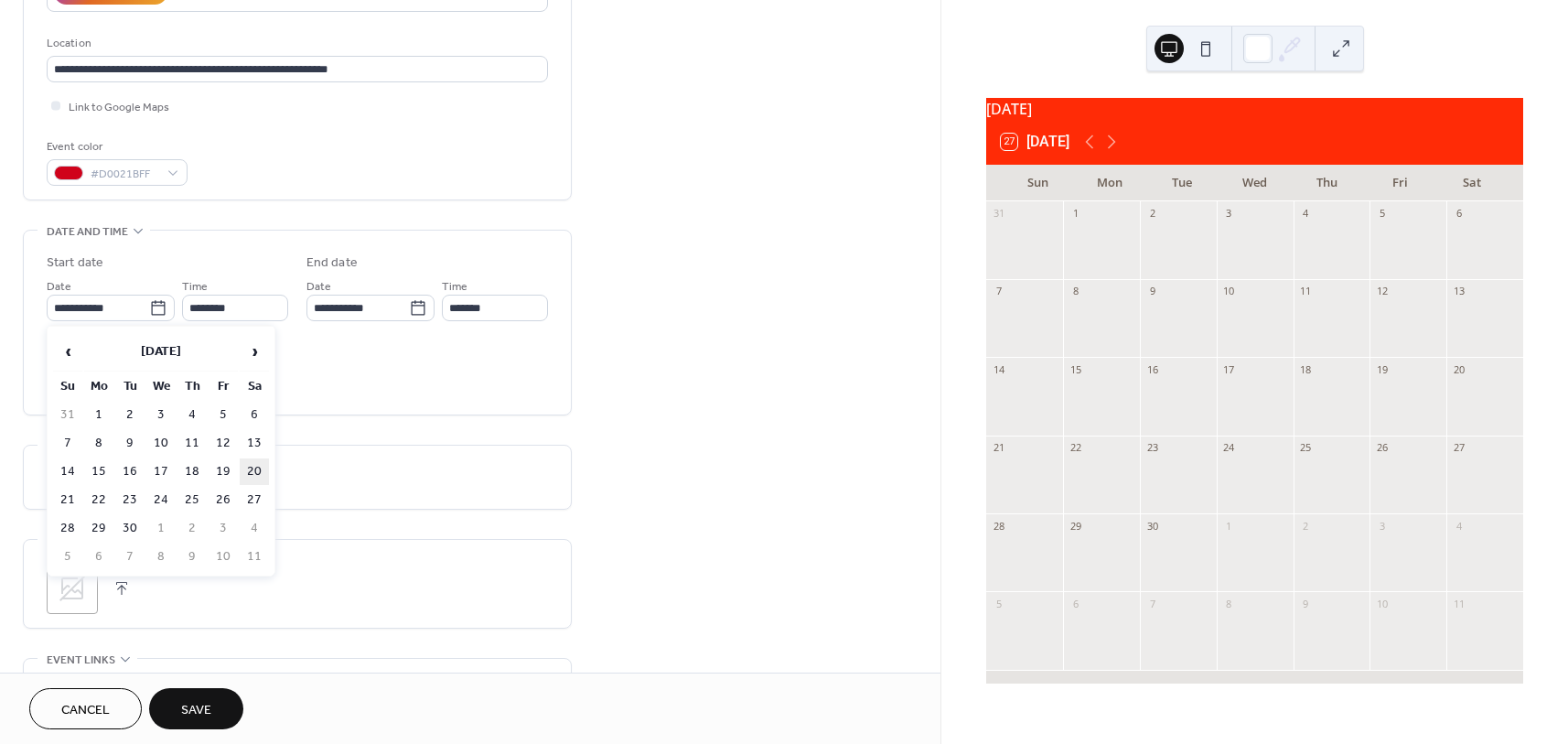click on "20" at bounding box center (254, 471) 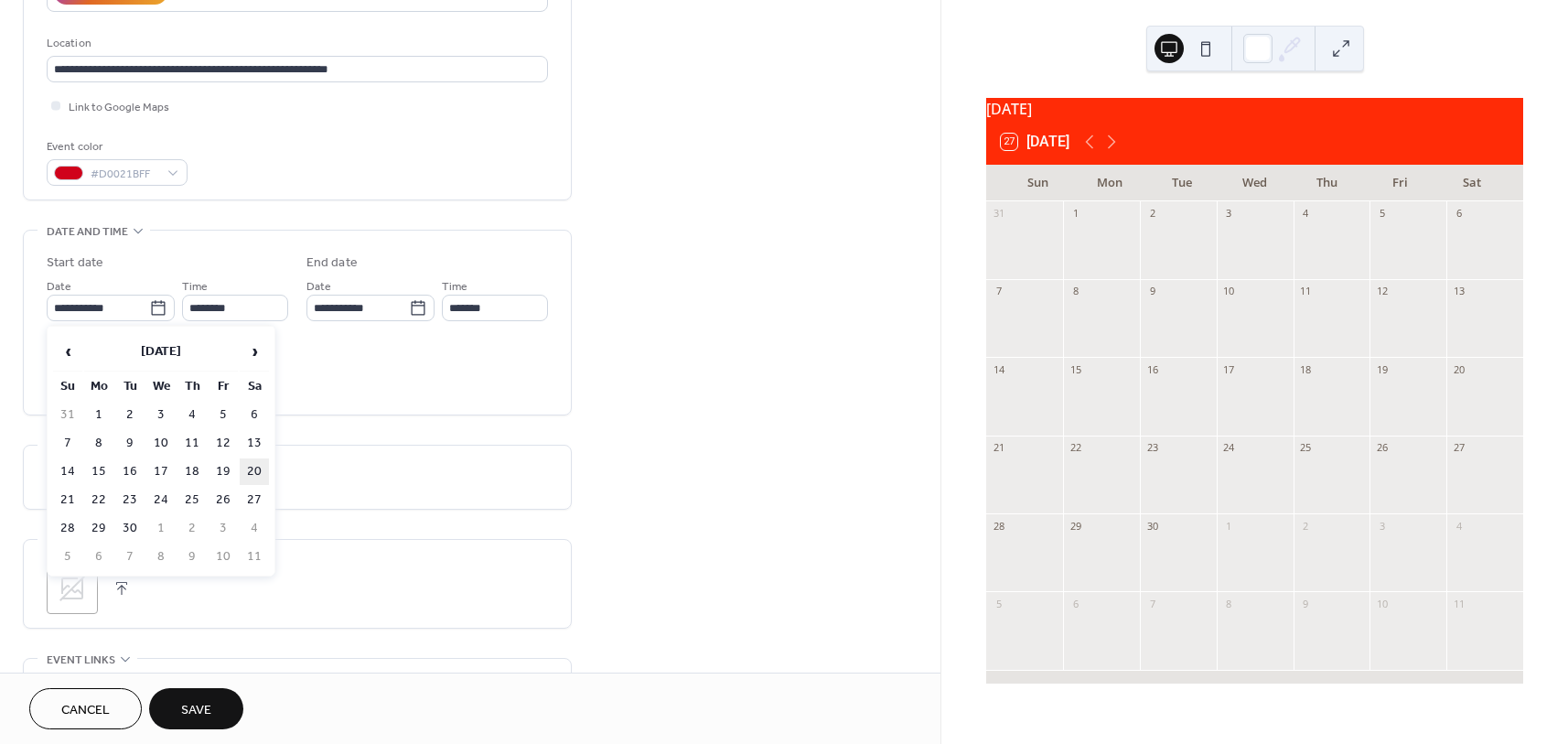 type on "**********" 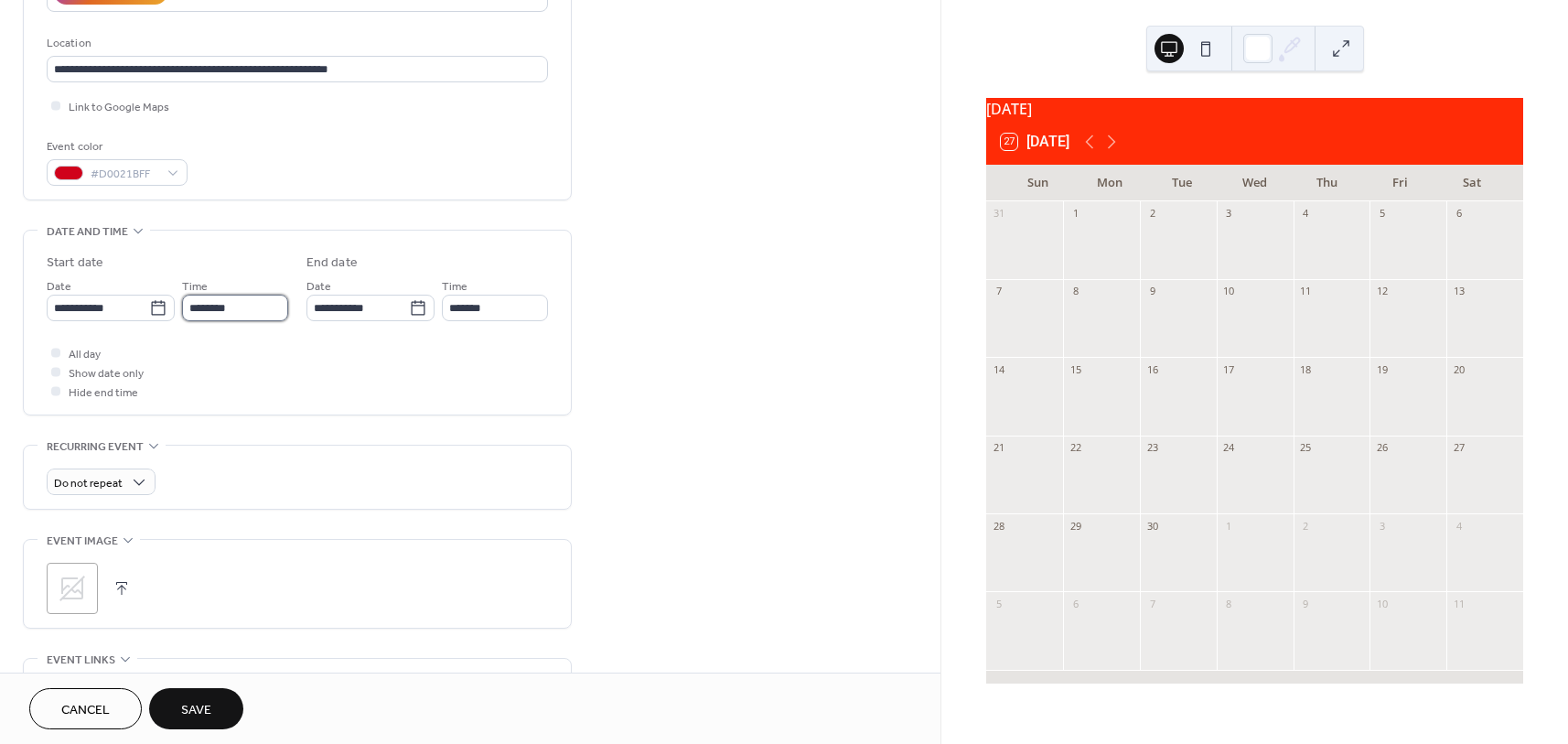 click on "********" at bounding box center (235, 307) 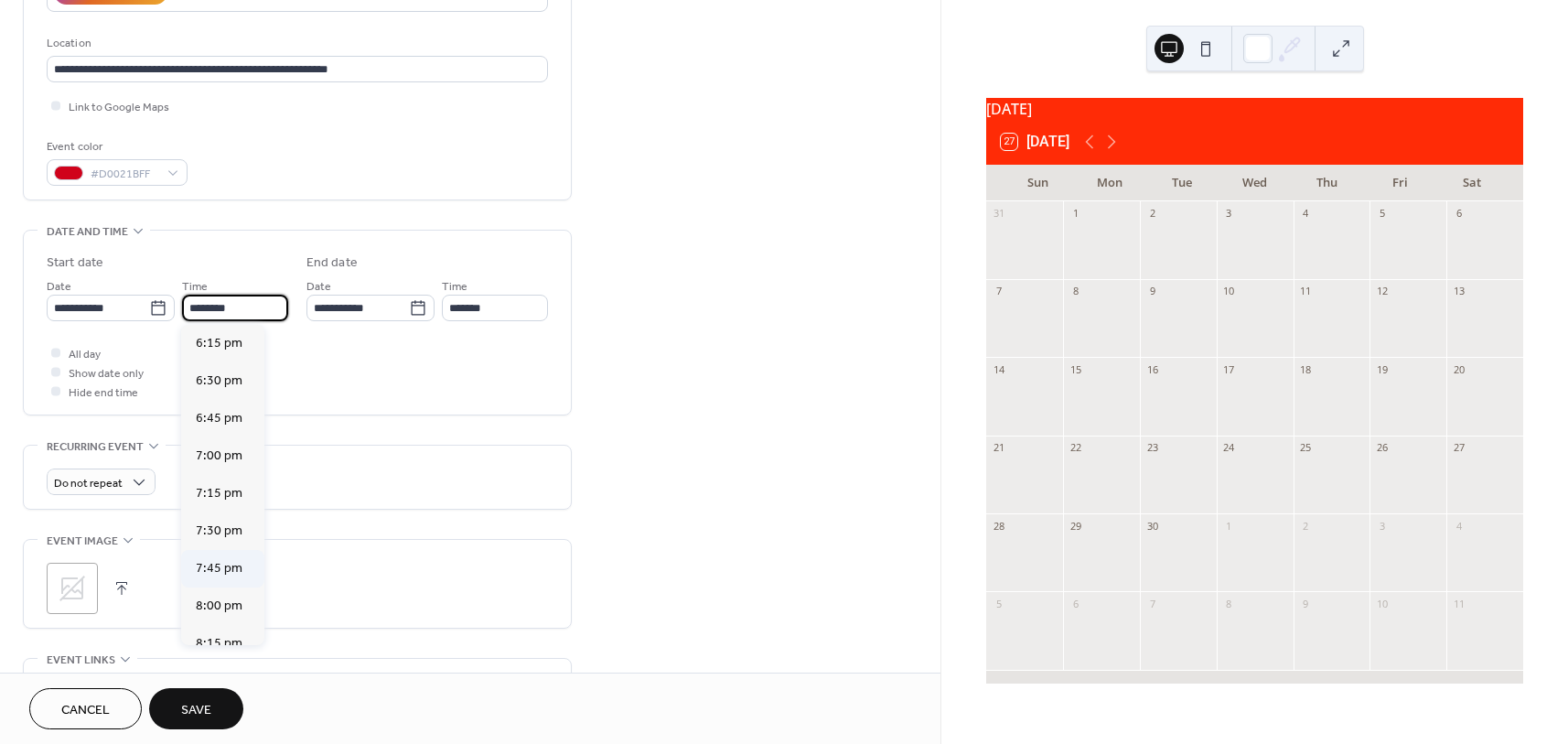 scroll, scrollTop: 2808, scrollLeft: 0, axis: vertical 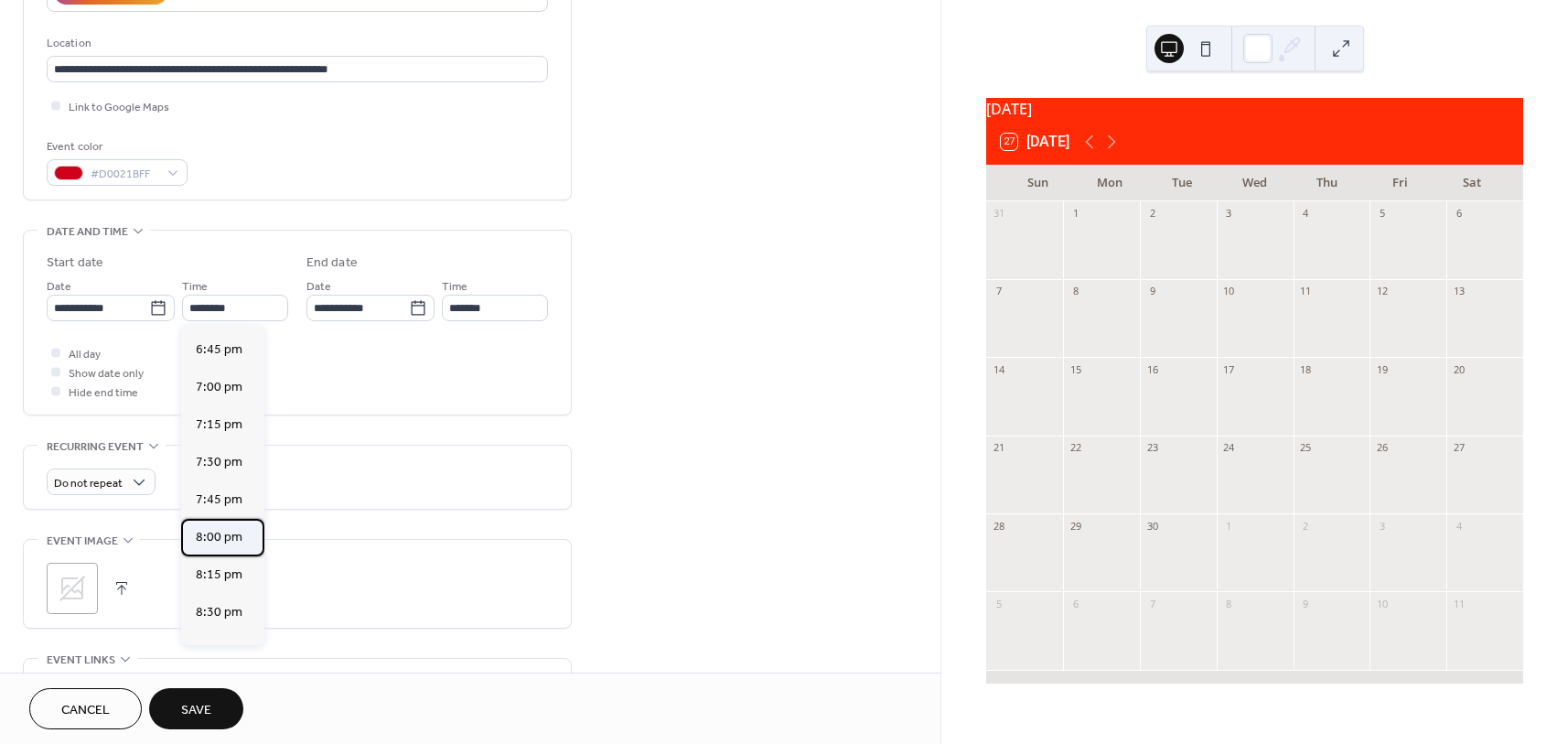click on "8:00 pm" at bounding box center [219, 537] 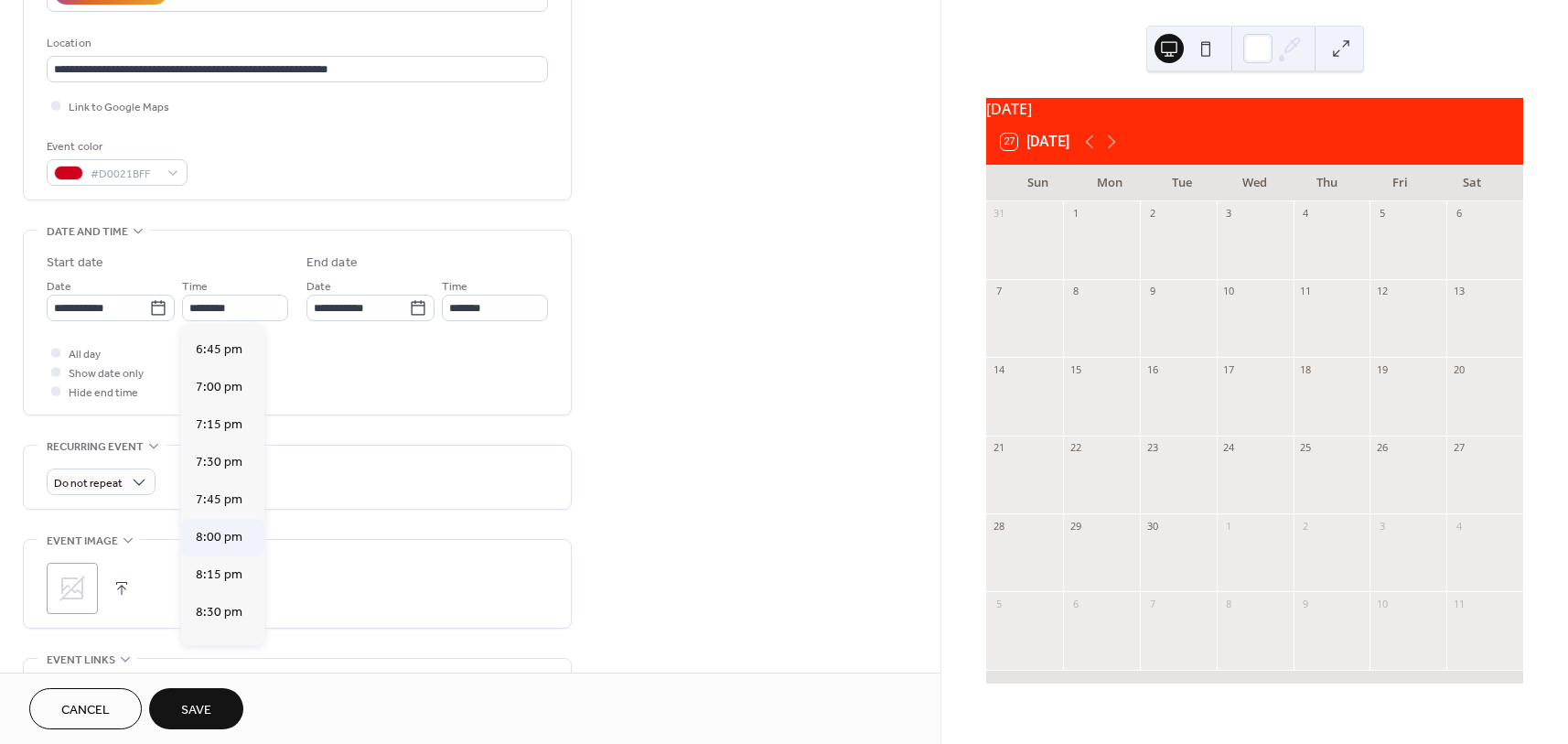 type on "*******" 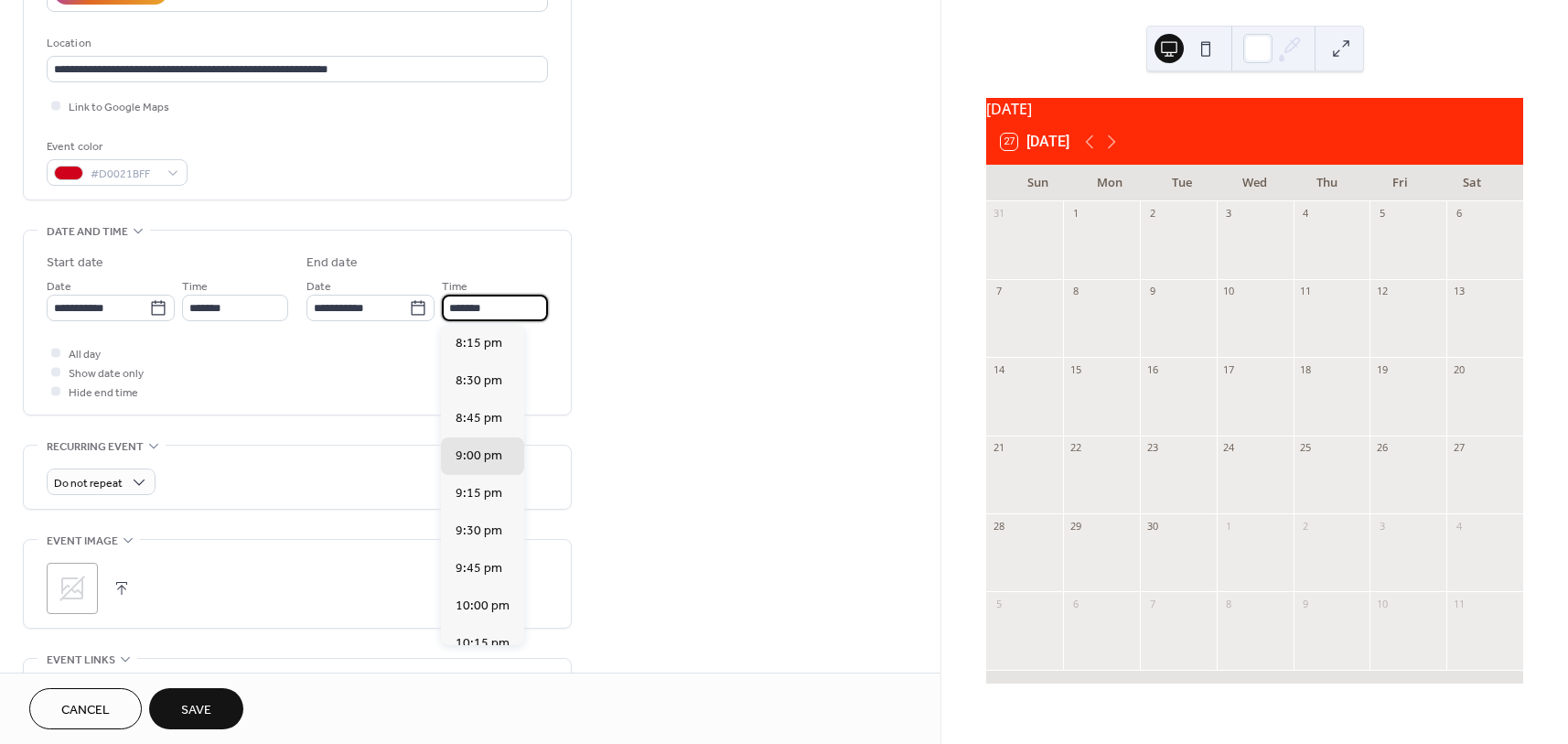 click on "*******" at bounding box center (495, 307) 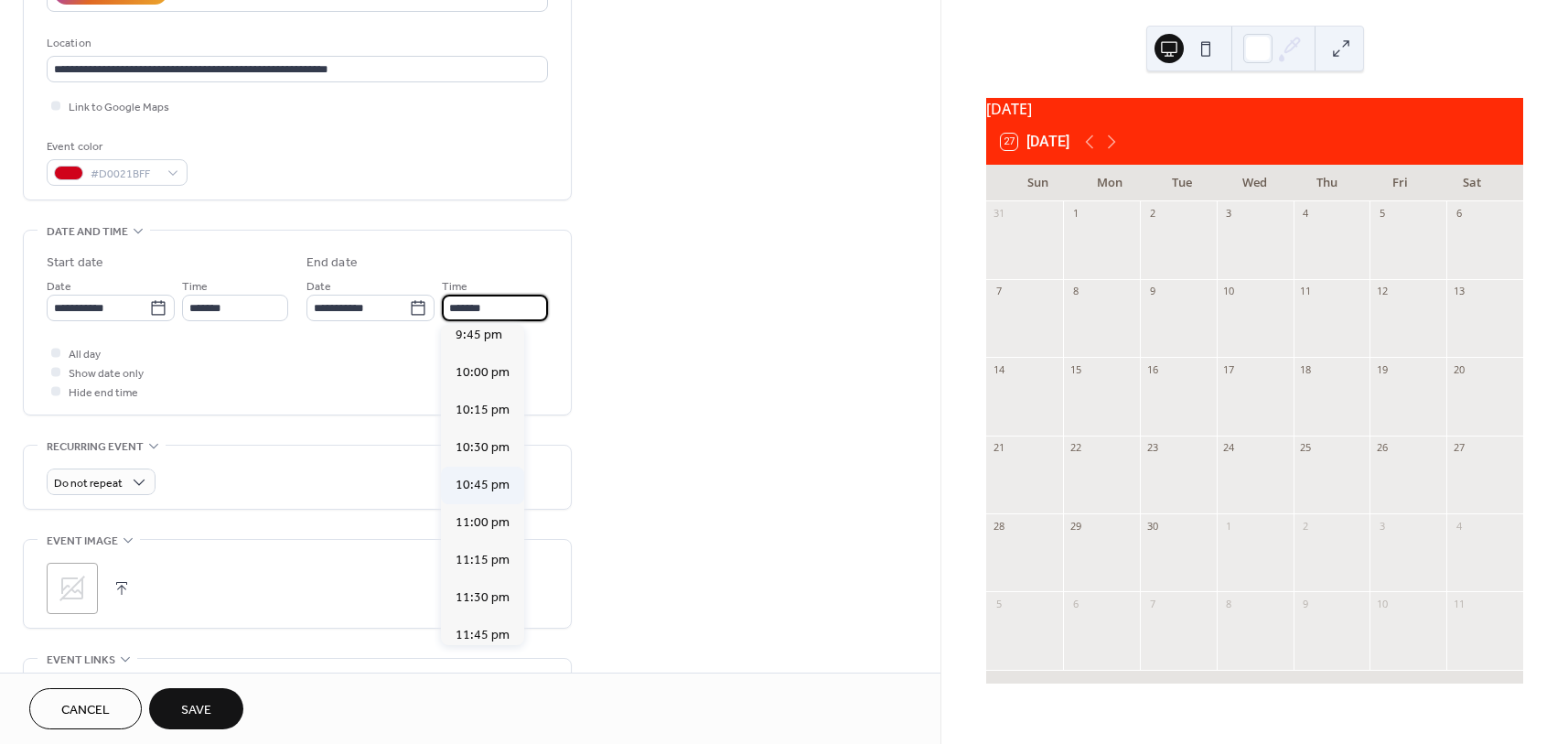 scroll, scrollTop: 243, scrollLeft: 0, axis: vertical 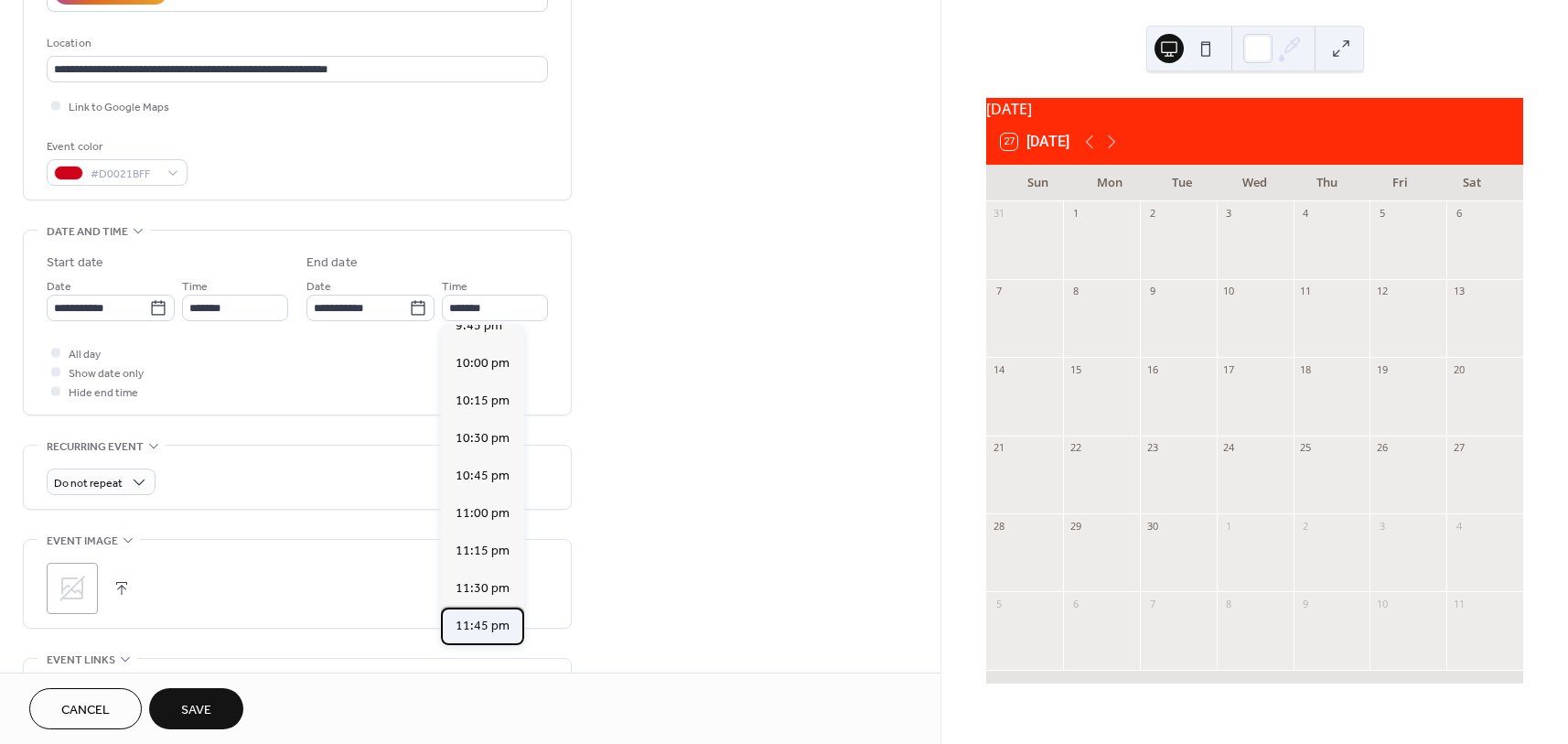 click on "11:45 pm" at bounding box center [482, 626] 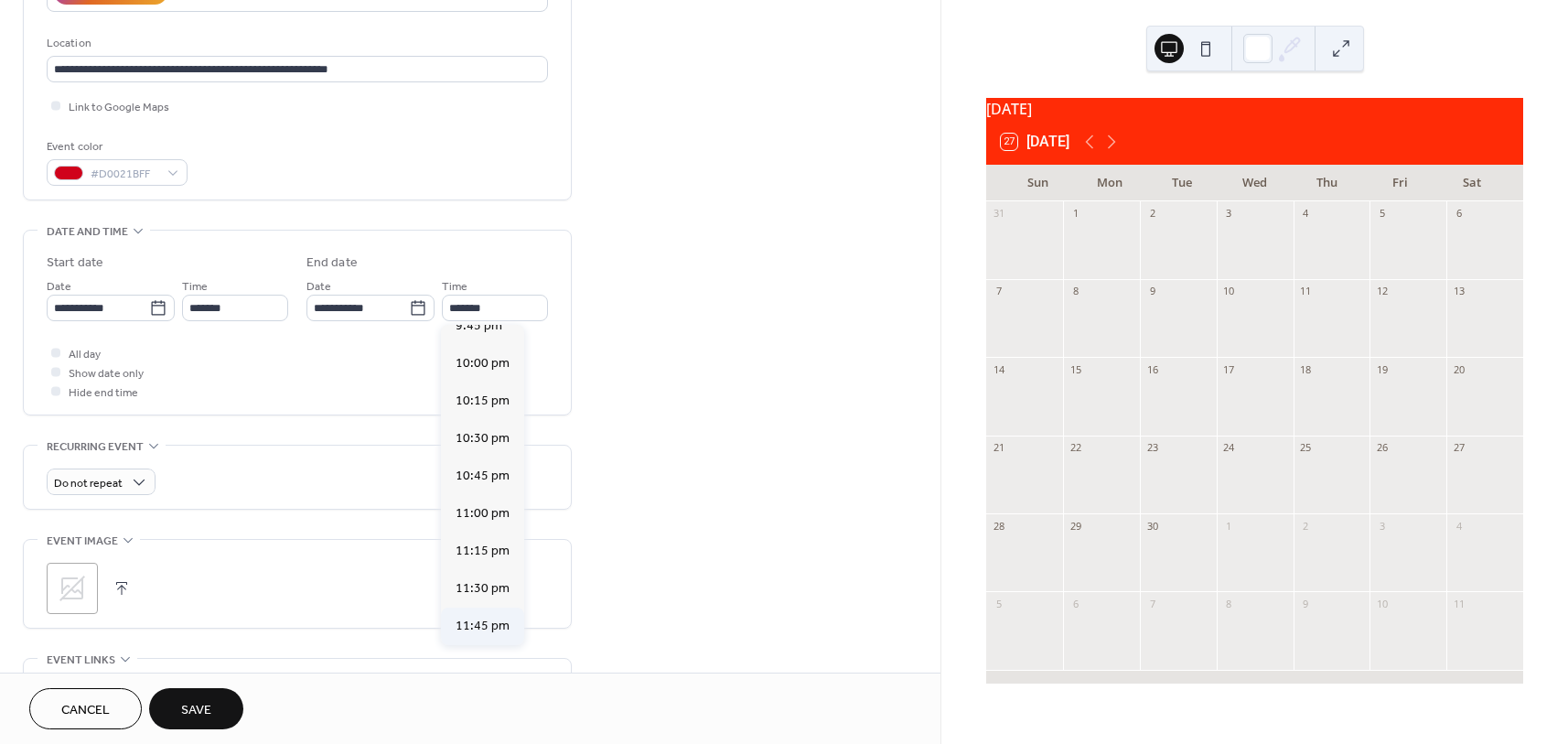 type on "********" 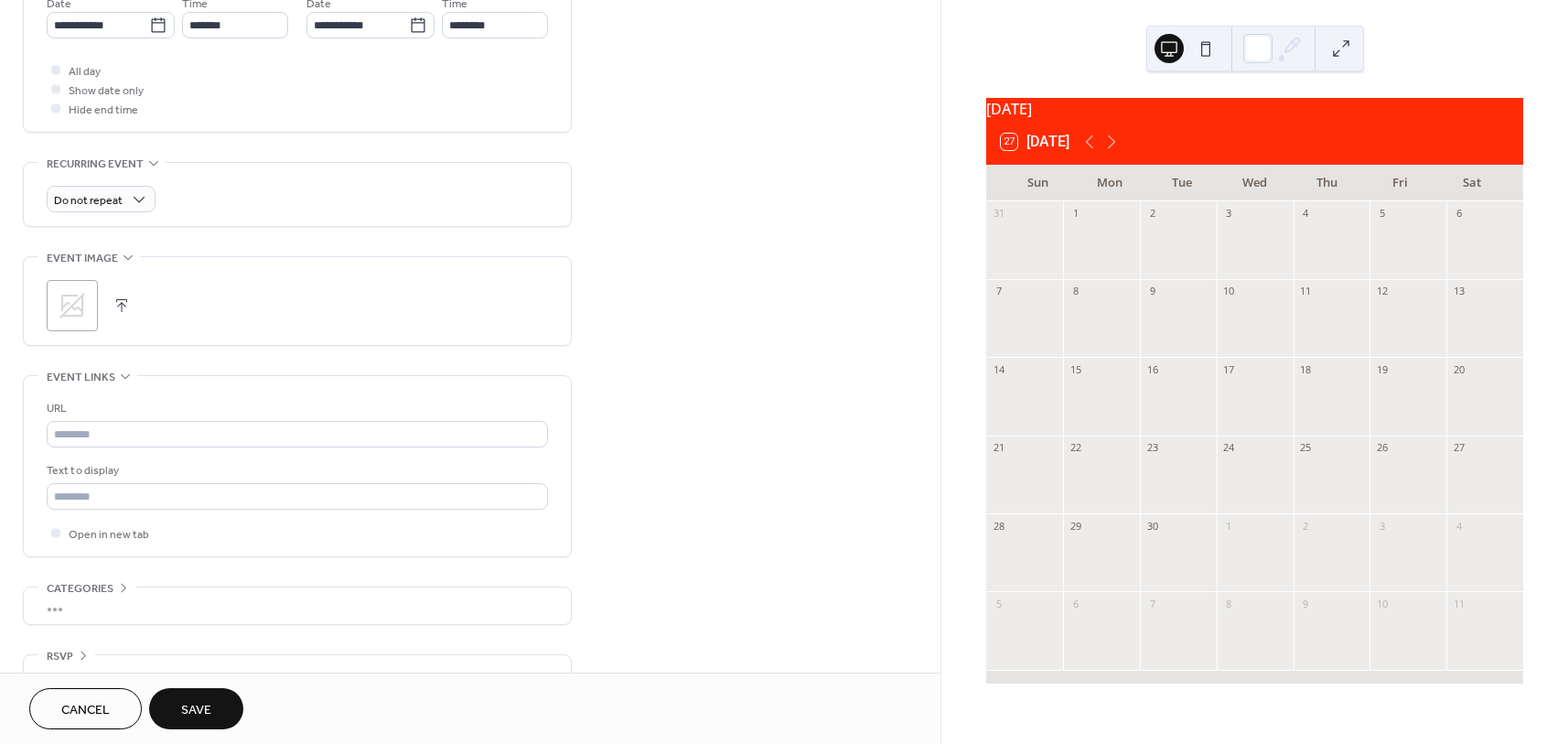 scroll, scrollTop: 687, scrollLeft: 0, axis: vertical 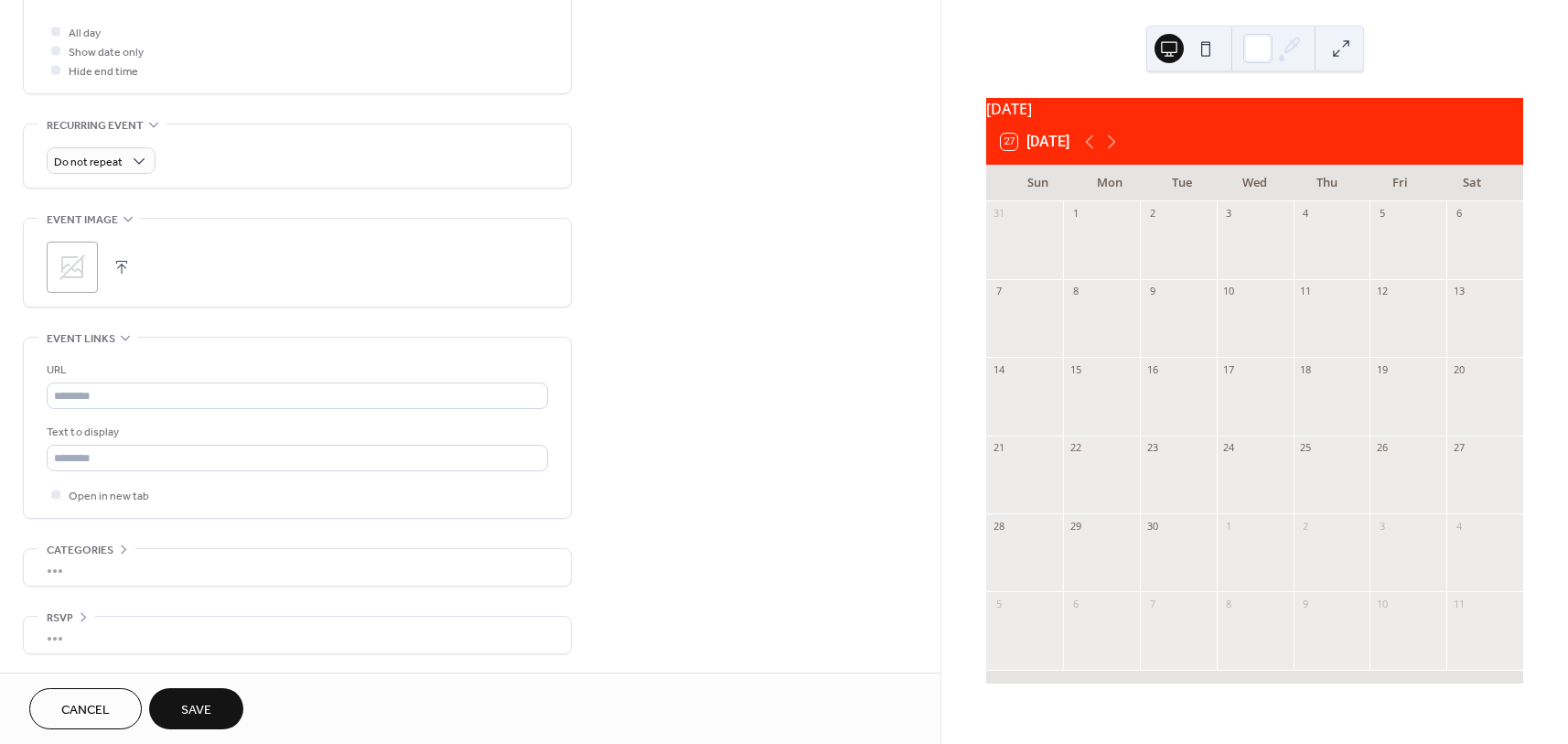 click on "Save" at bounding box center (196, 710) 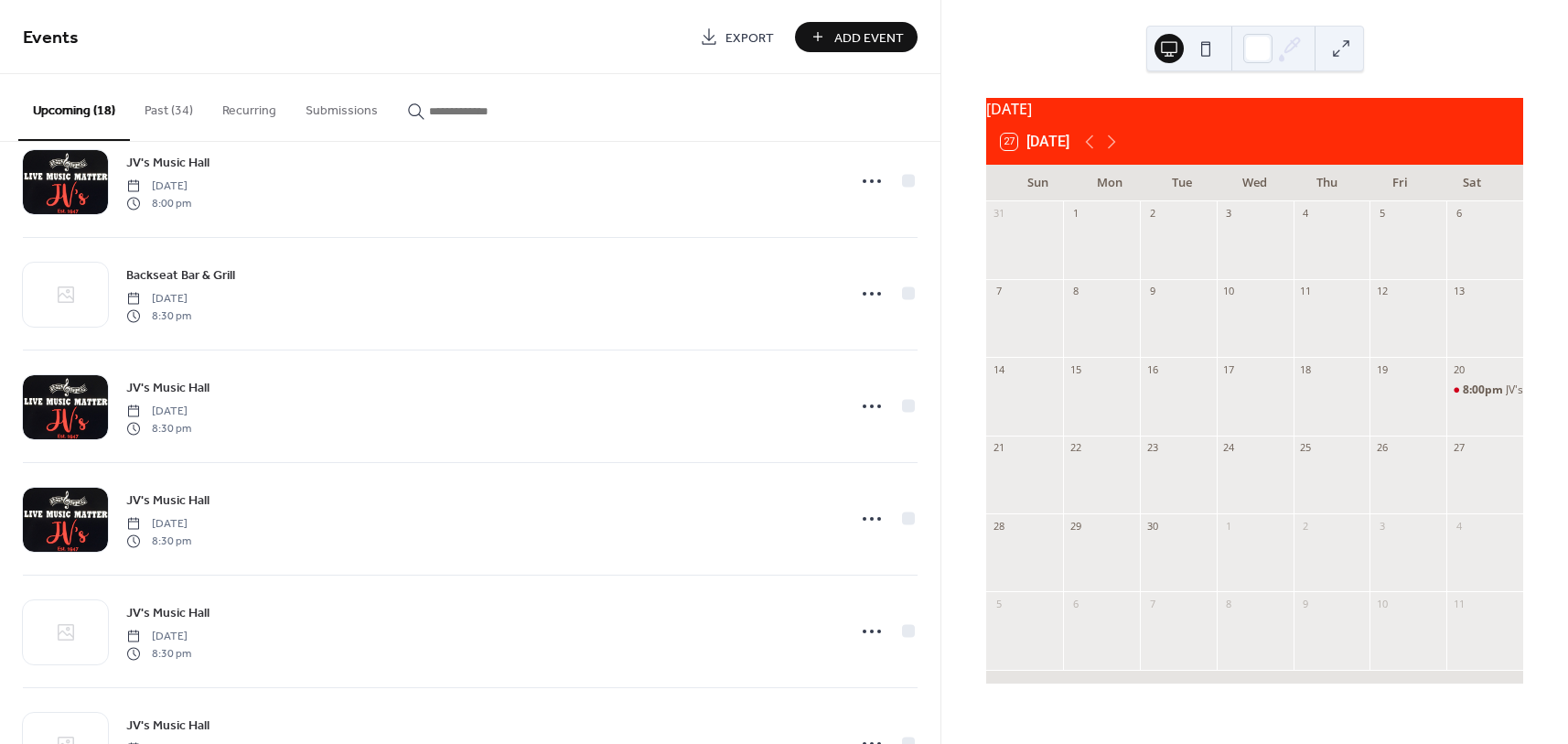 scroll, scrollTop: 1478, scrollLeft: 0, axis: vertical 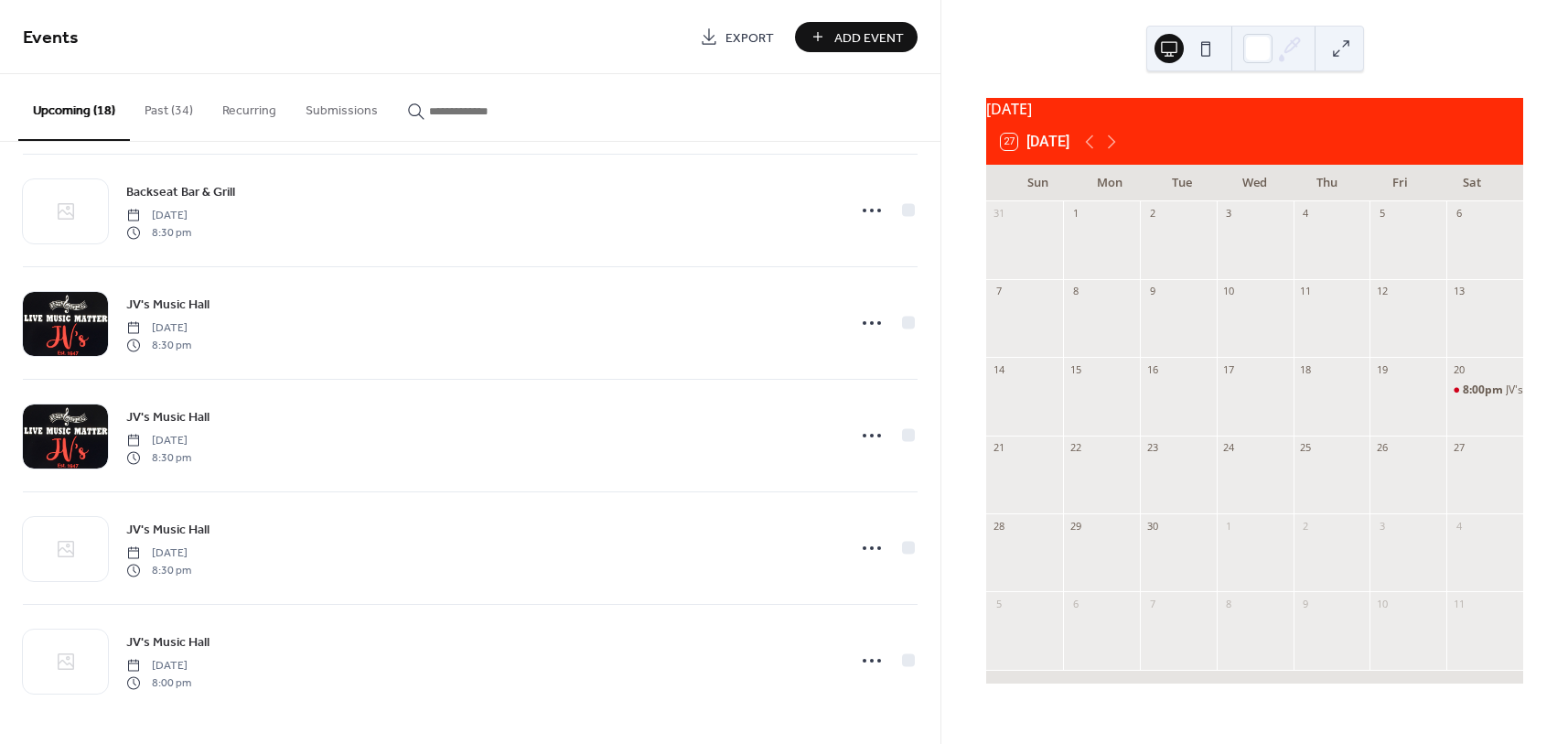 click on "Add Event" at bounding box center [869, 38] 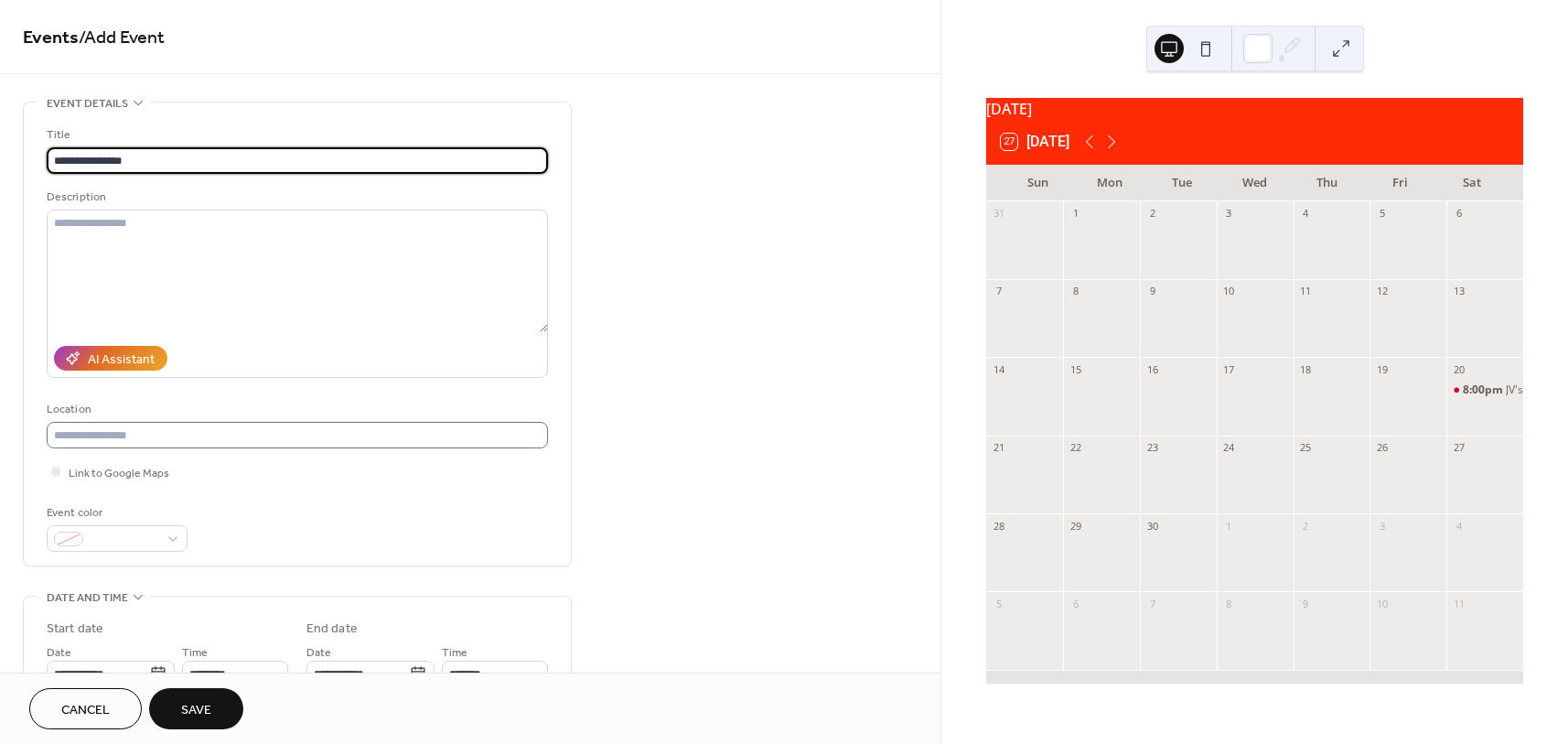 type on "**********" 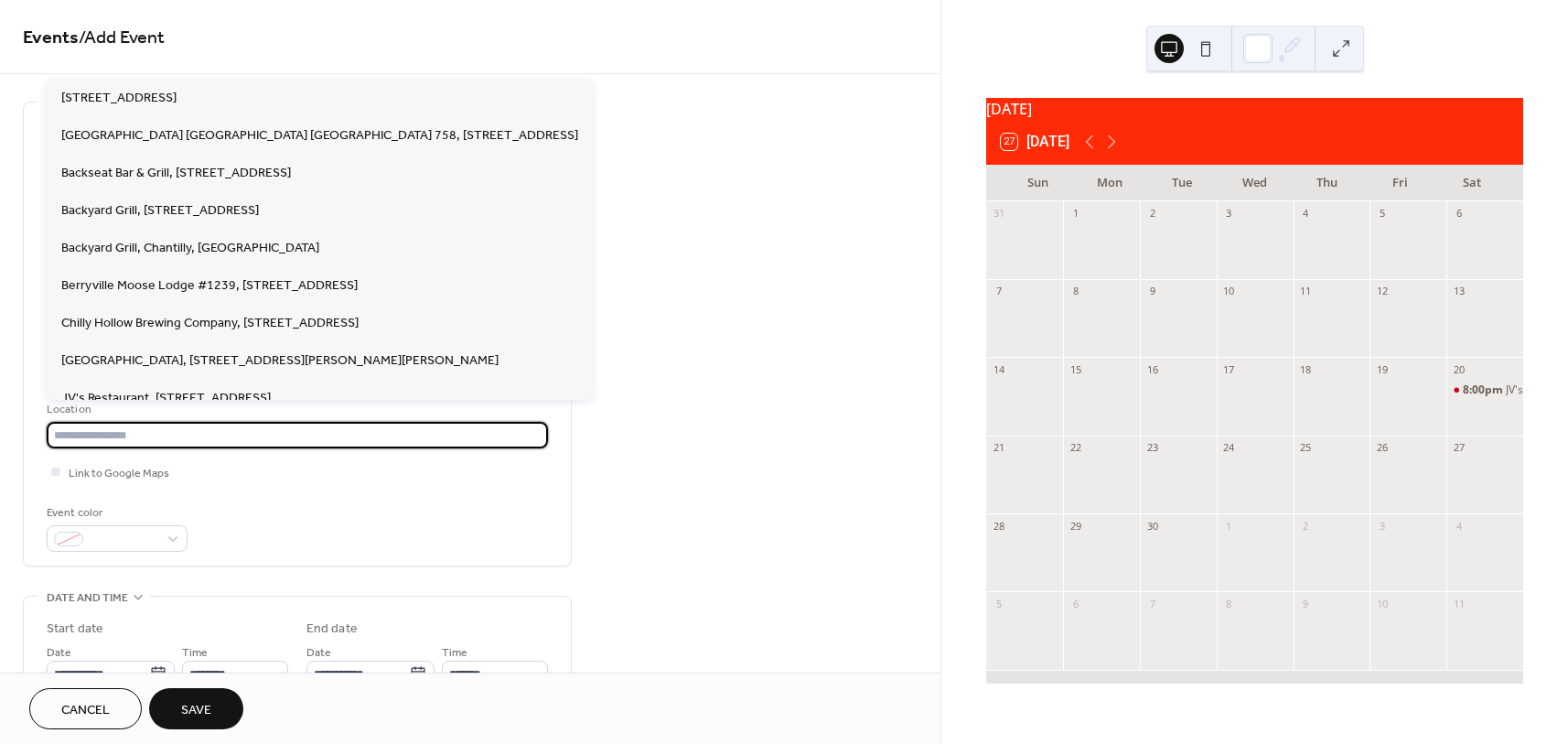 click at bounding box center [297, 435] 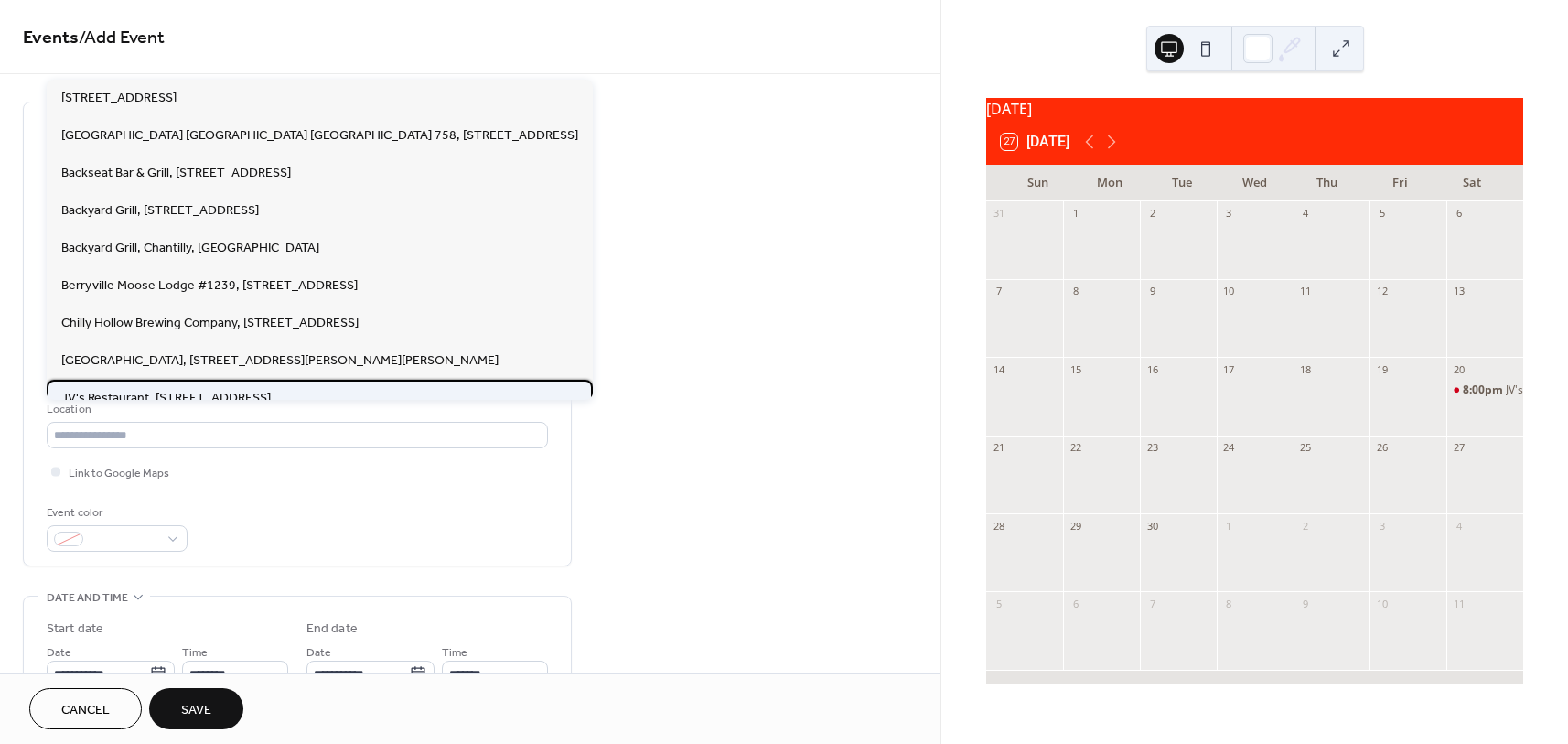 click on "JV's Restaurant, [STREET_ADDRESS]" at bounding box center [166, 398] 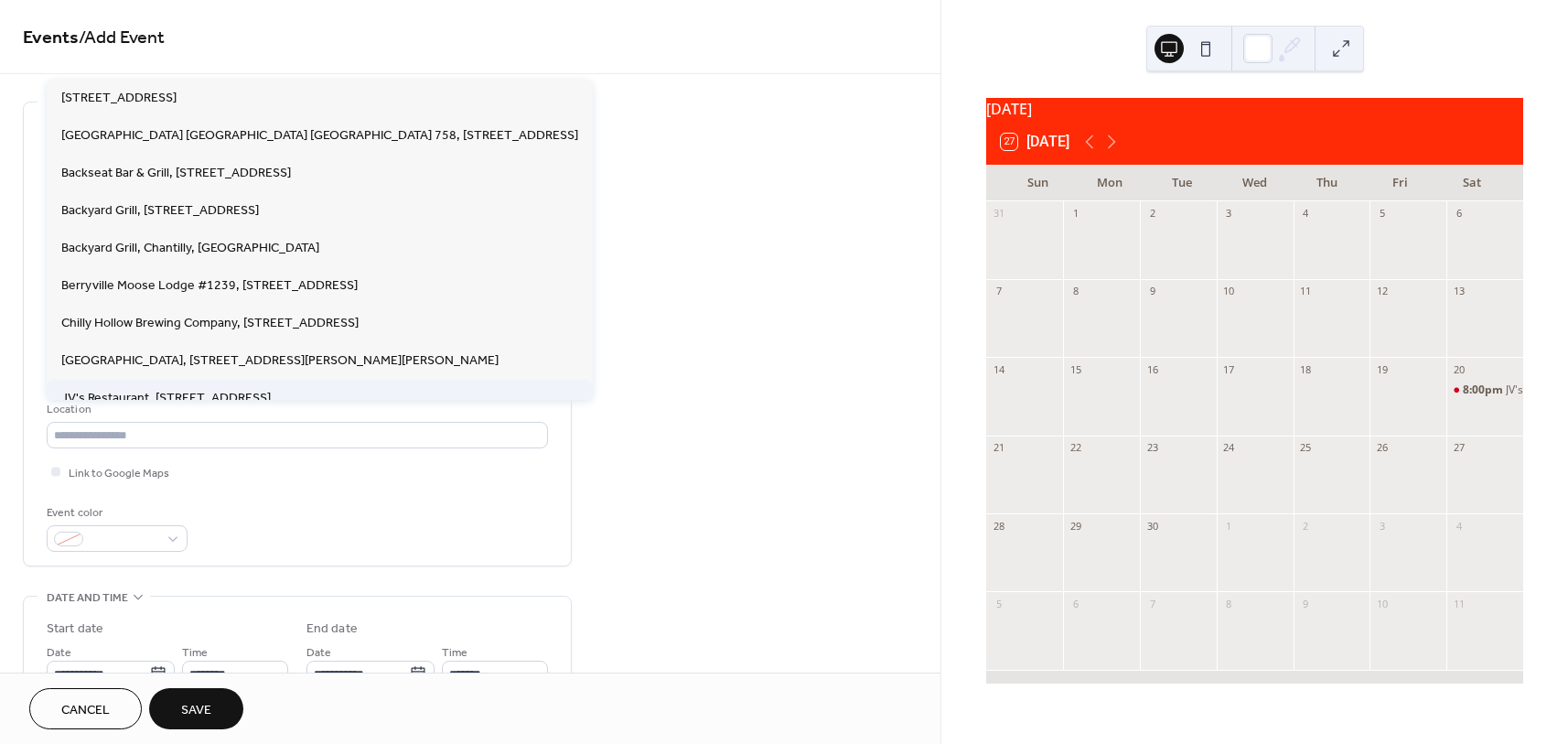 type on "**********" 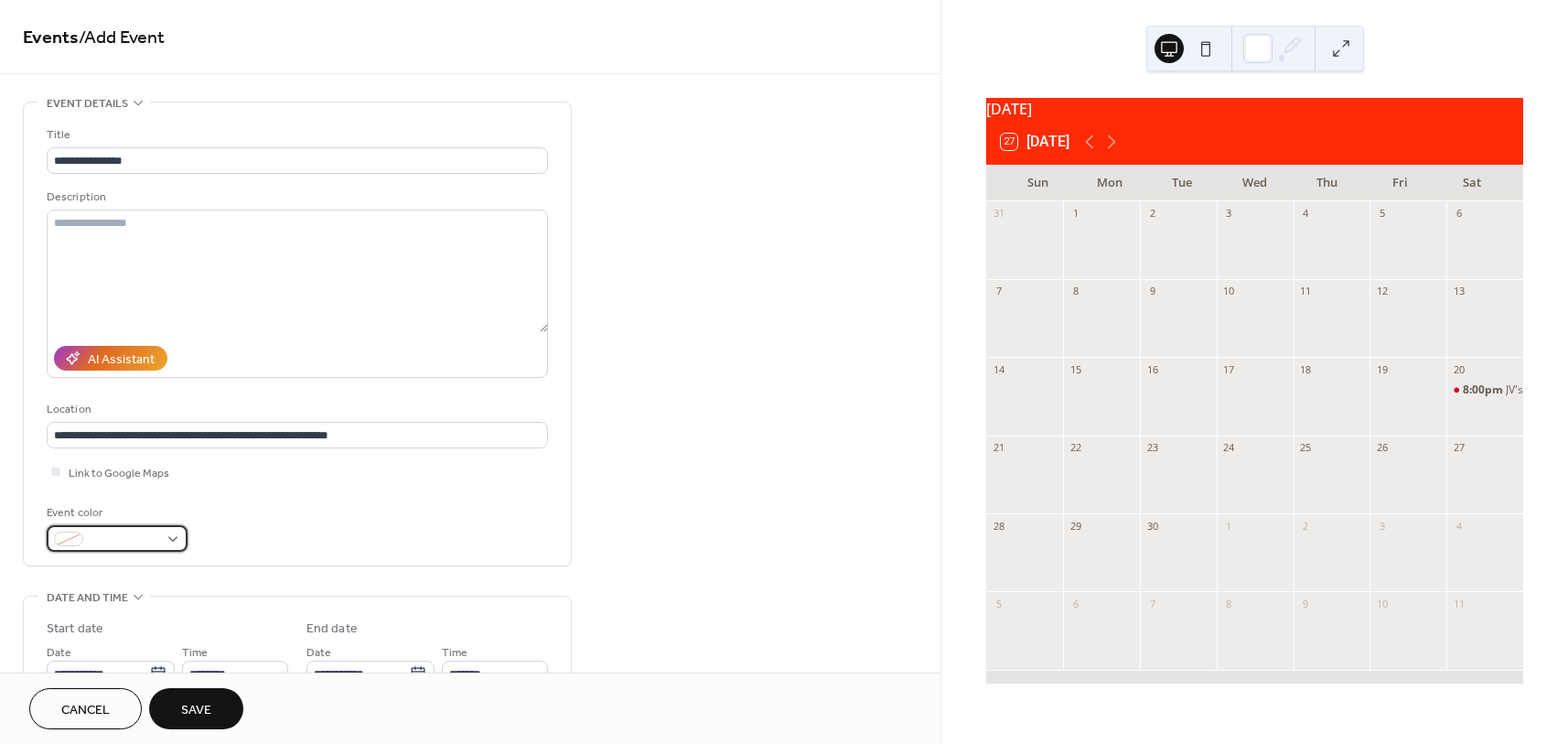 click at bounding box center (124, 540) 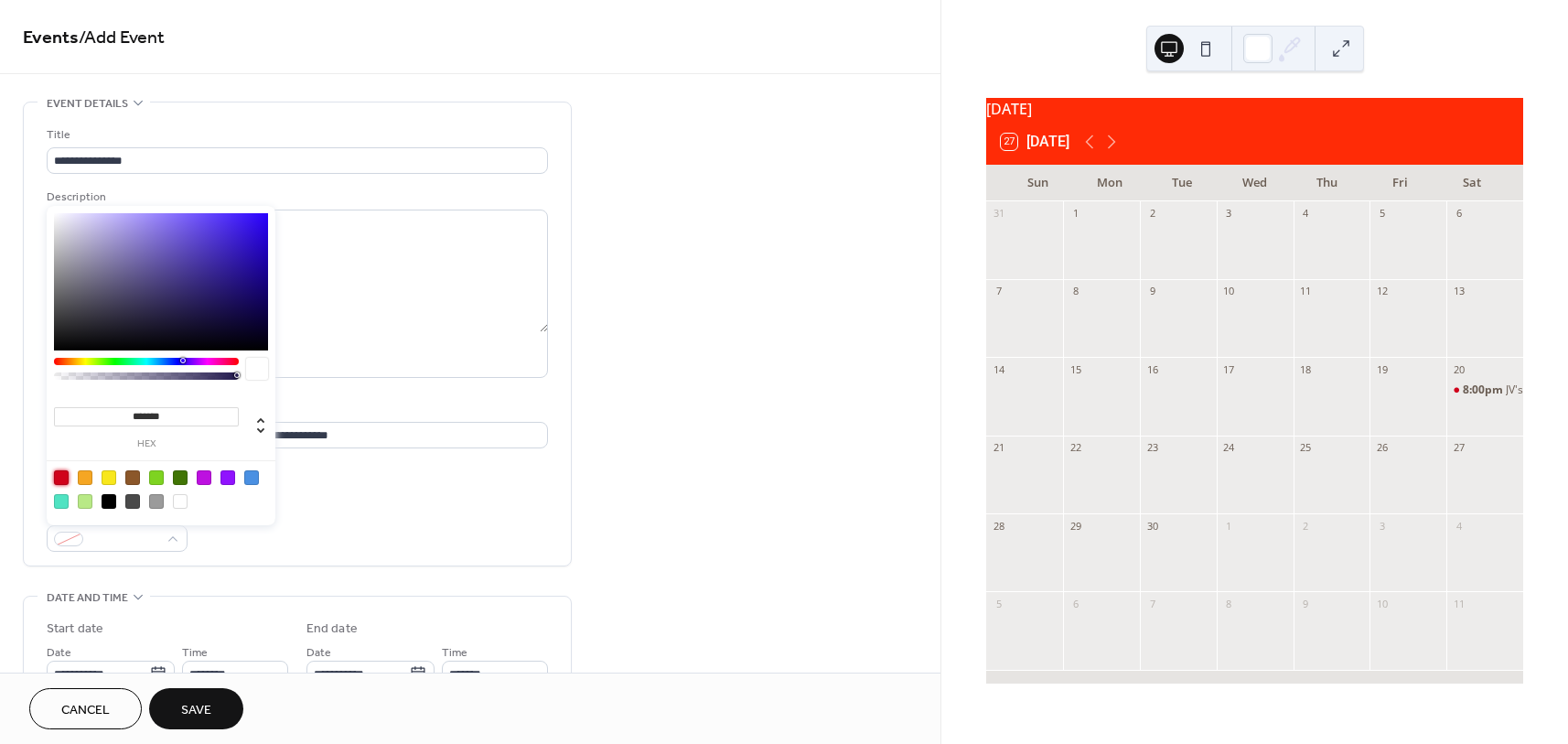 click at bounding box center (61, 478) 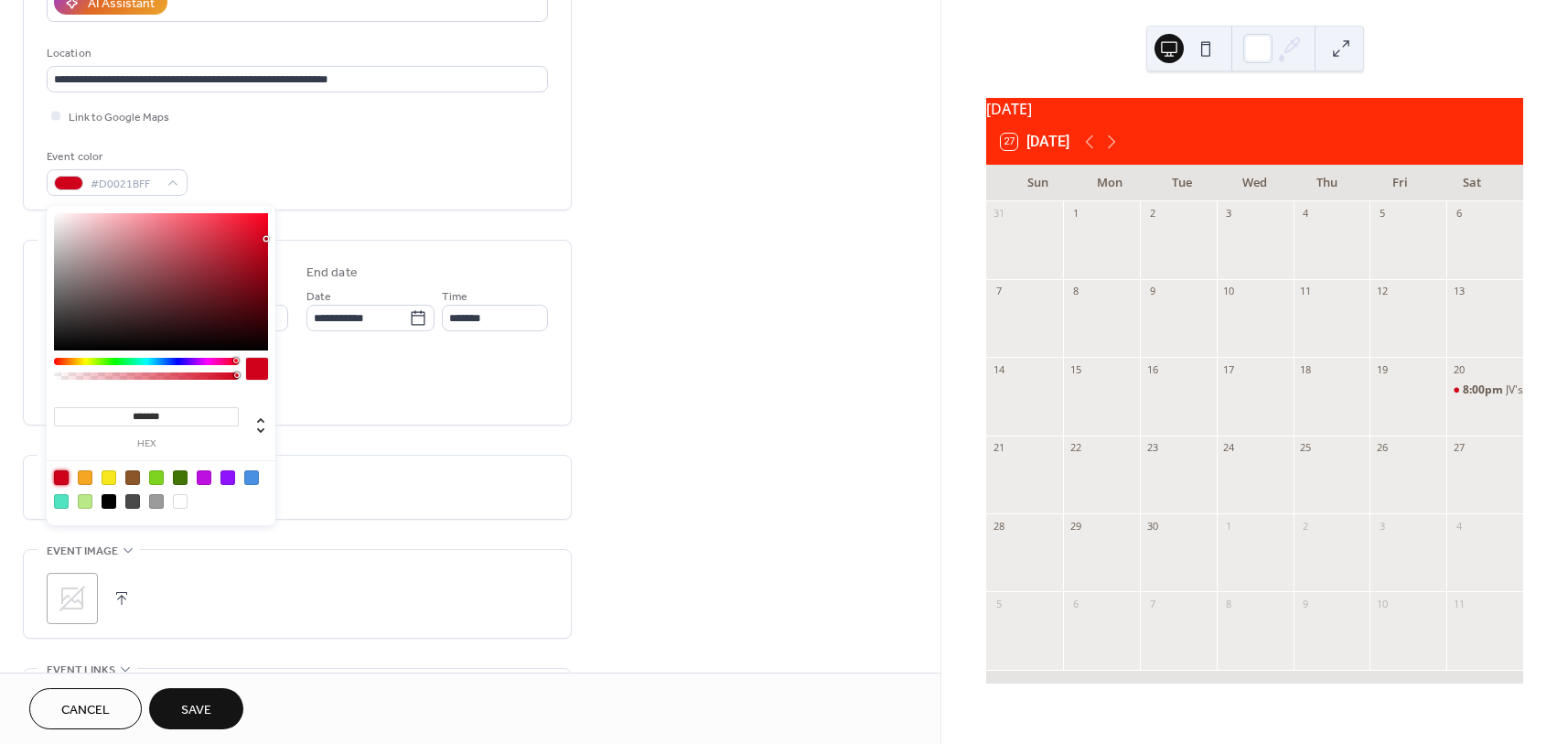 scroll, scrollTop: 366, scrollLeft: 0, axis: vertical 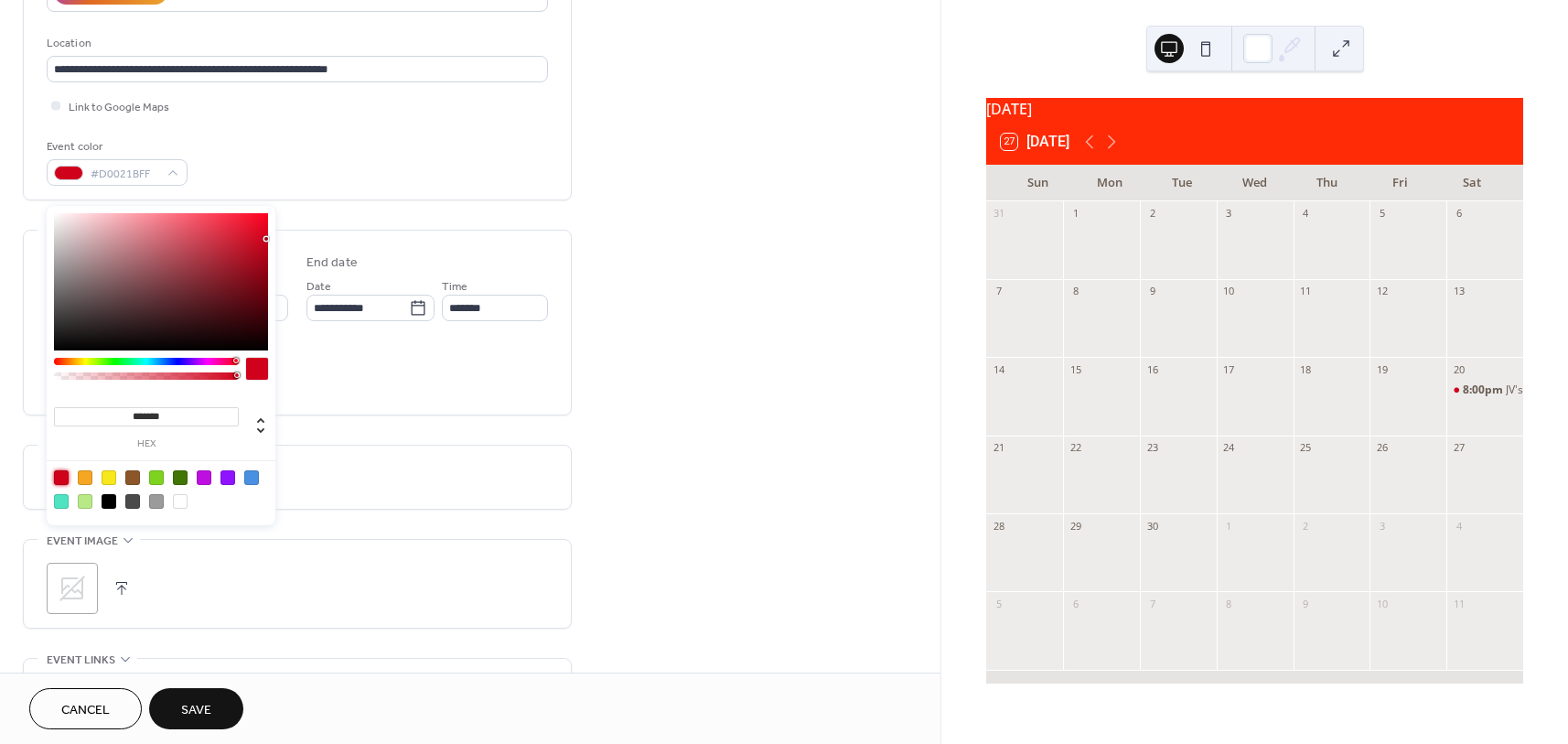 click on "All day Show date only Hide end time" at bounding box center [297, 372] 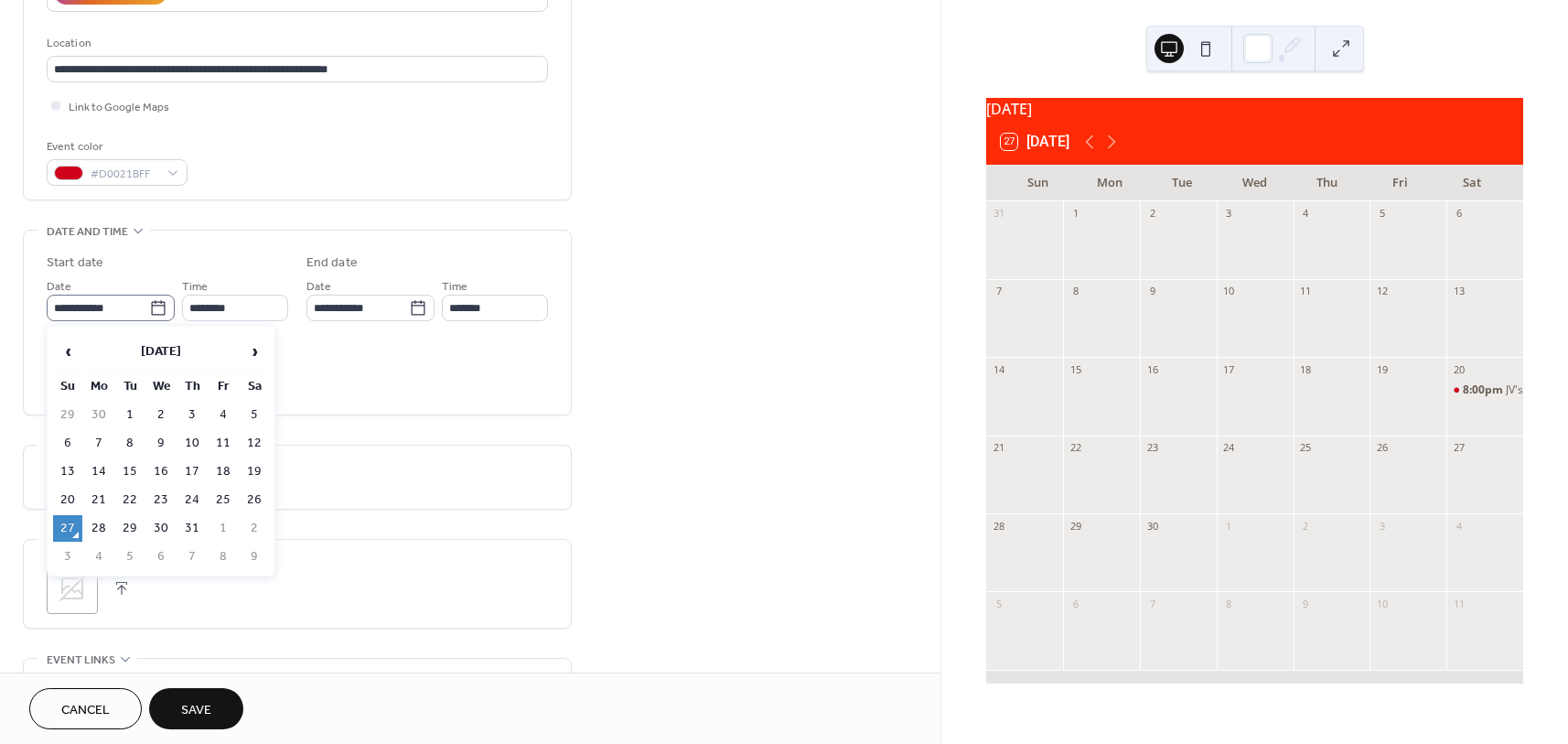 click 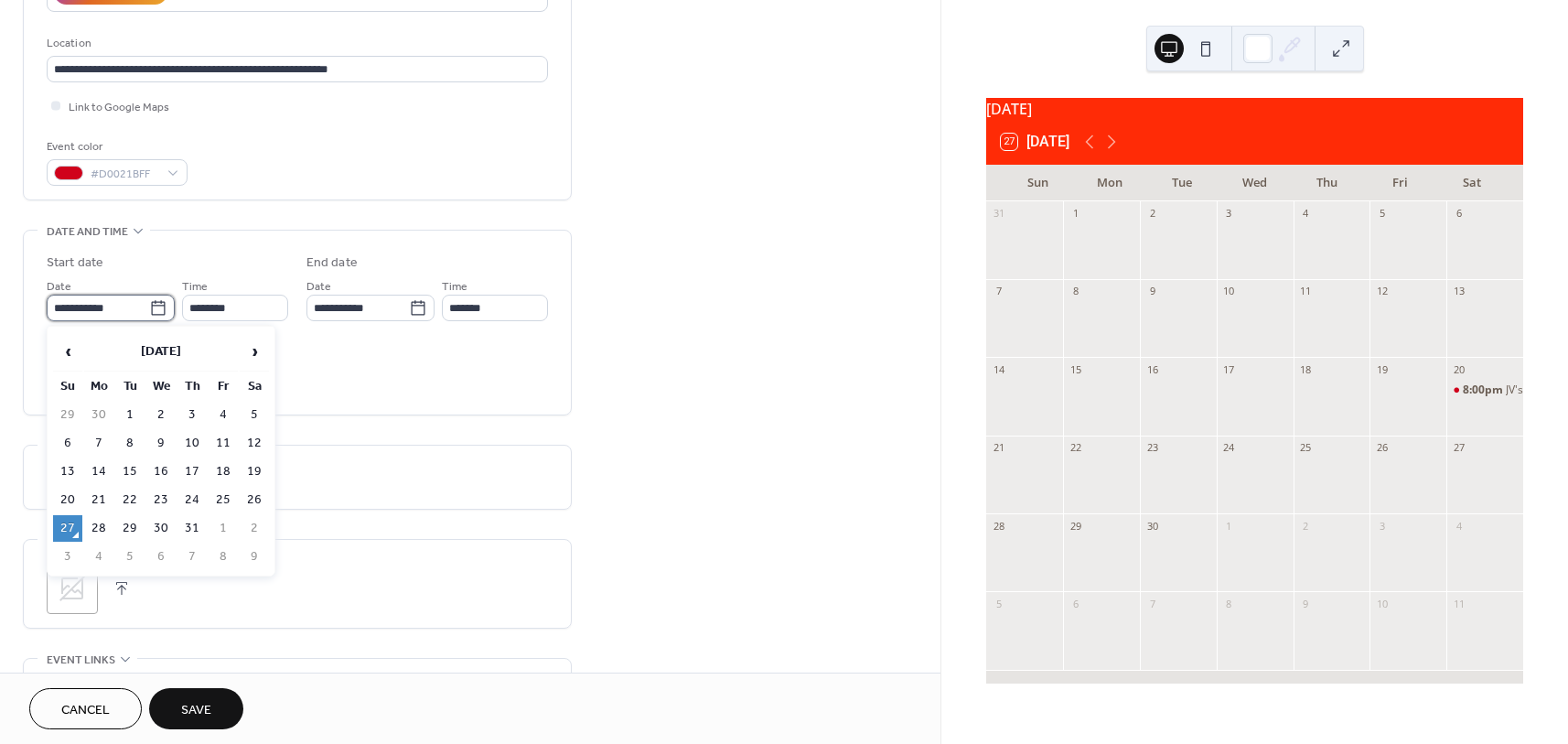 click on "**********" at bounding box center [98, 307] 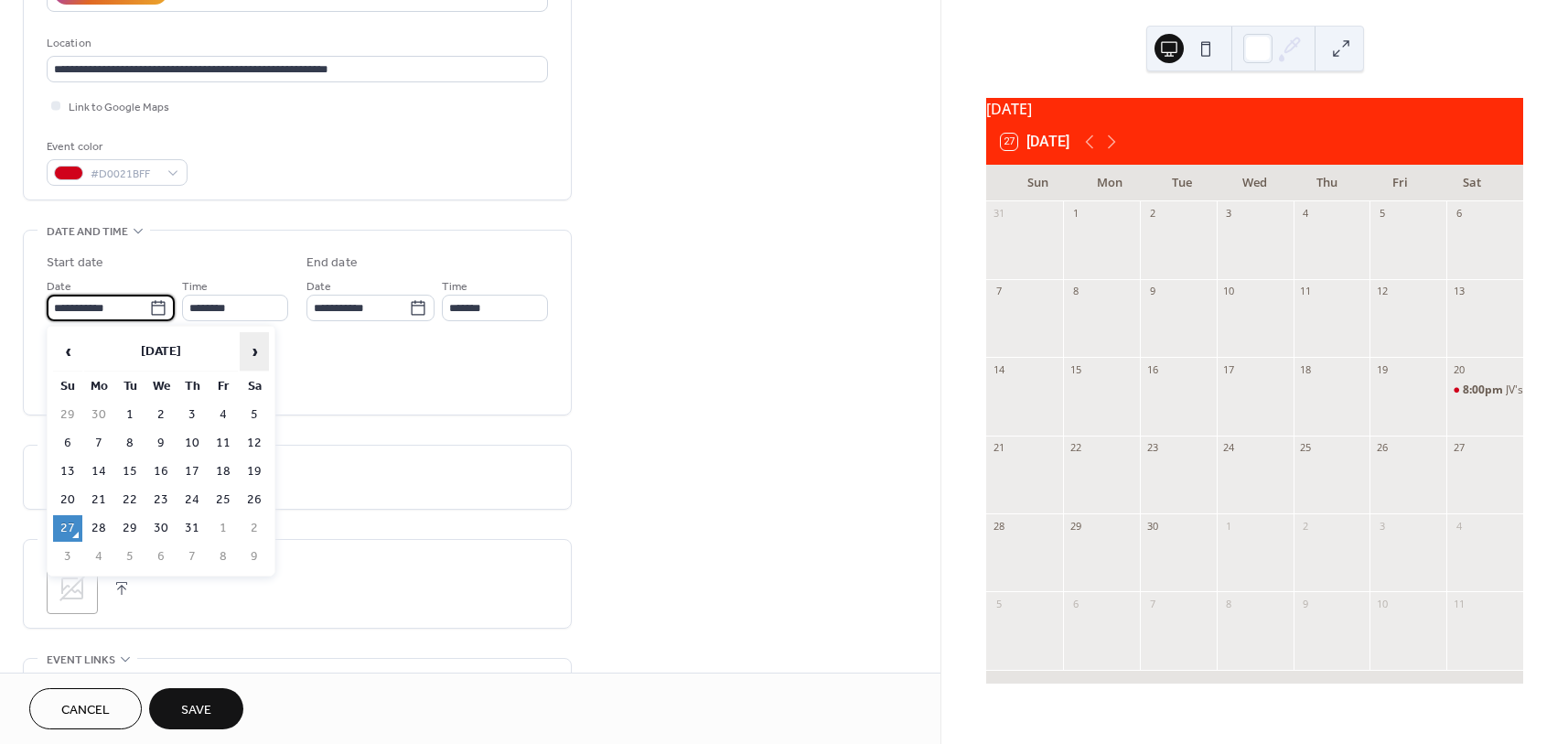 click on "›" at bounding box center [254, 351] 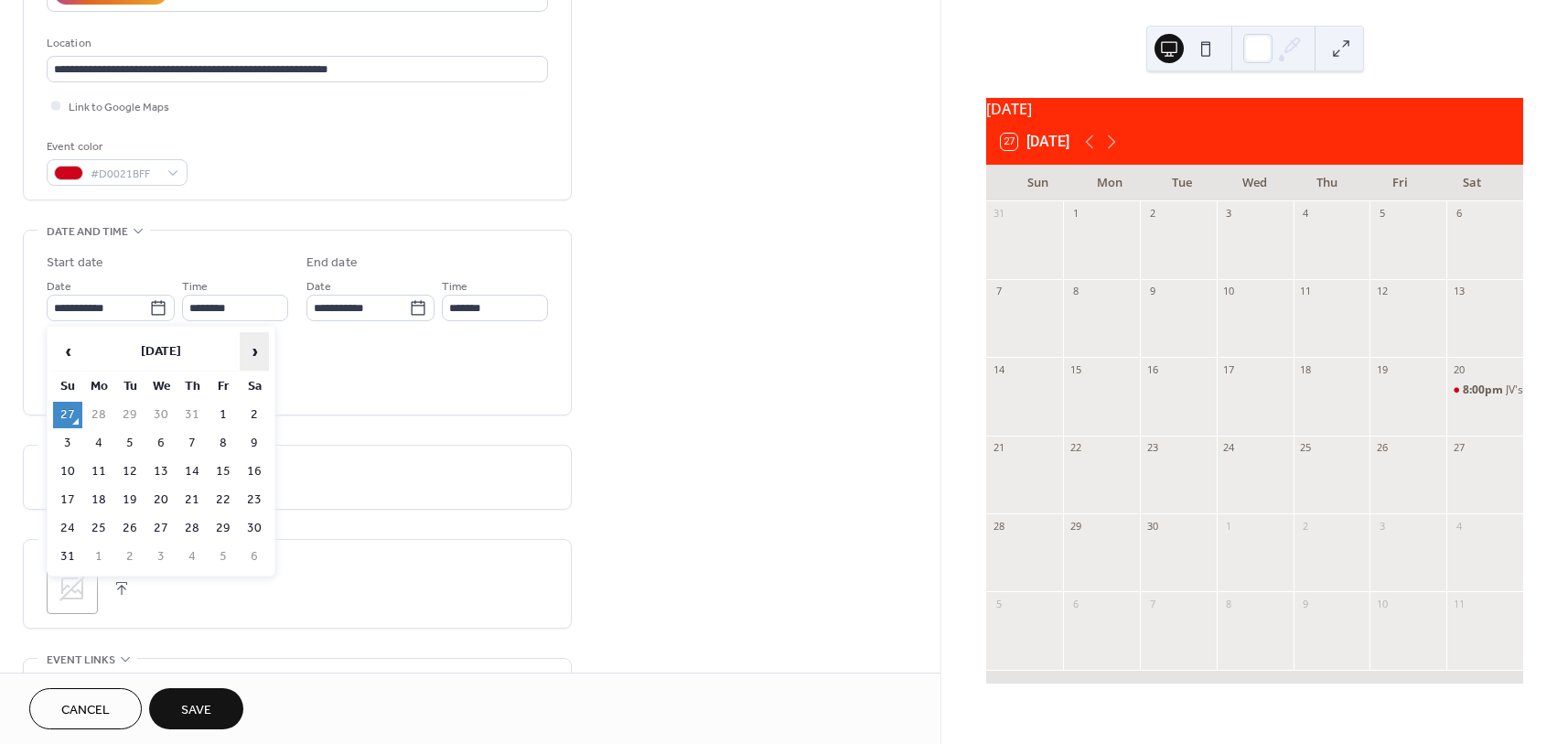 click on "›" at bounding box center (254, 351) 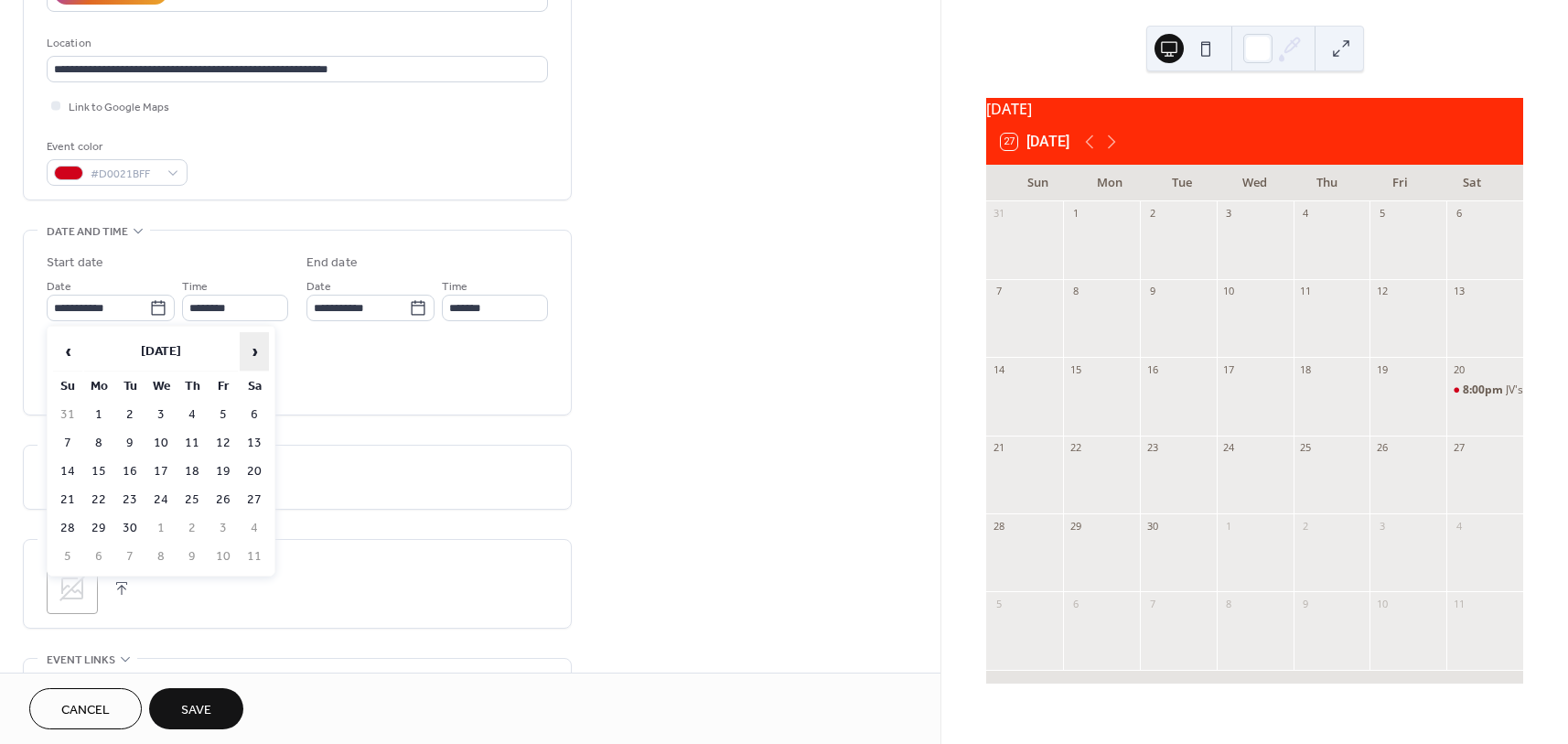 click on "›" at bounding box center [254, 351] 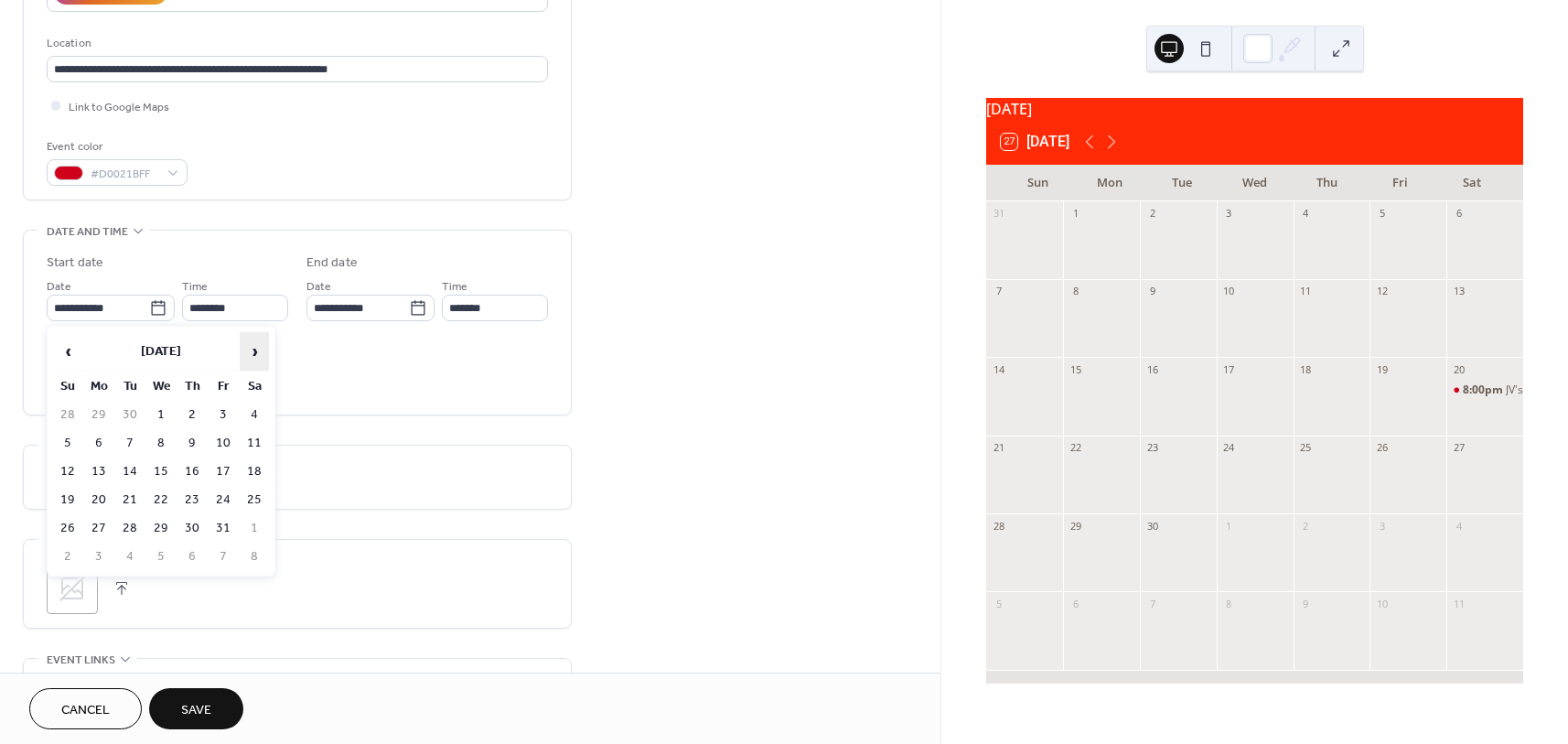 click on "›" at bounding box center (254, 351) 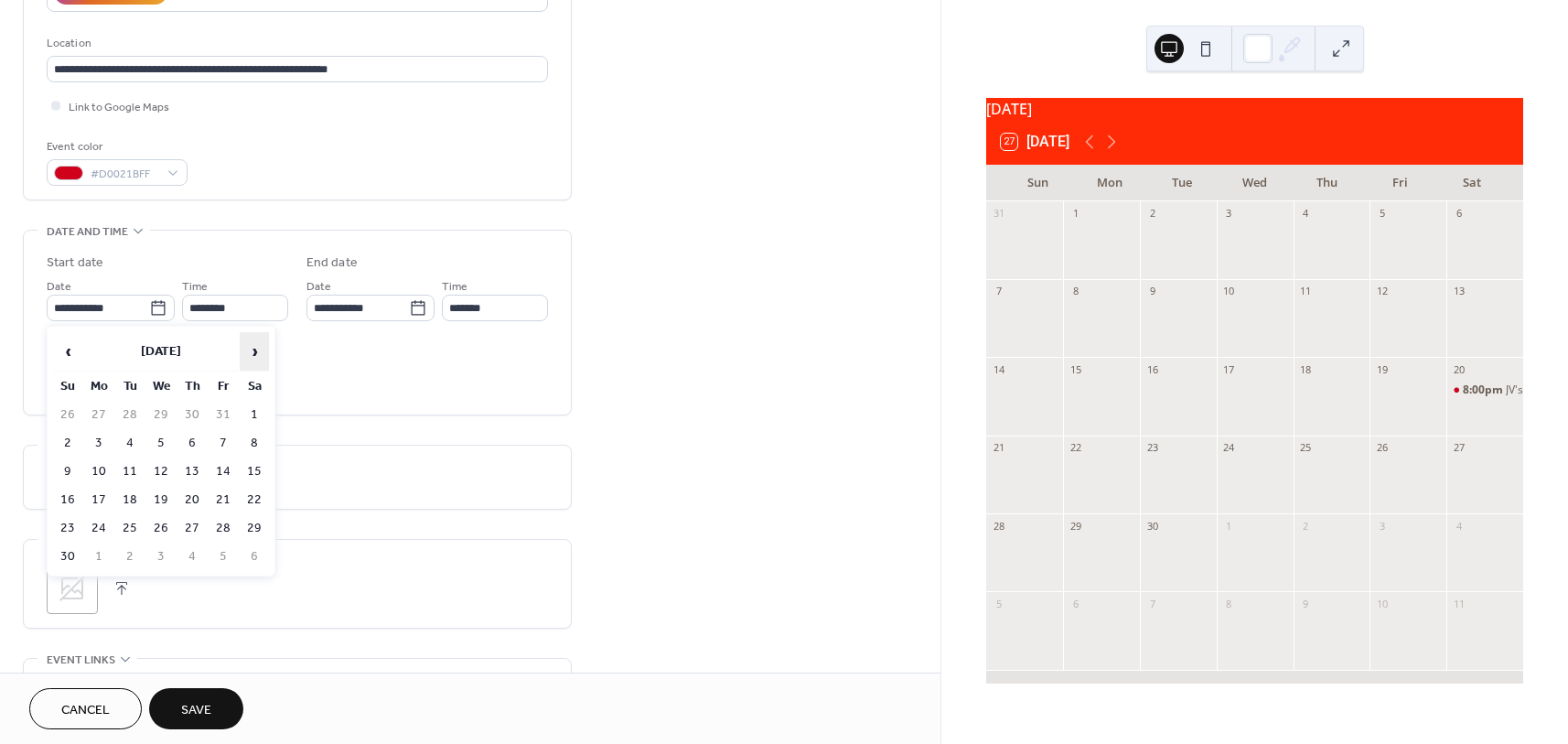 click on "›" at bounding box center (254, 351) 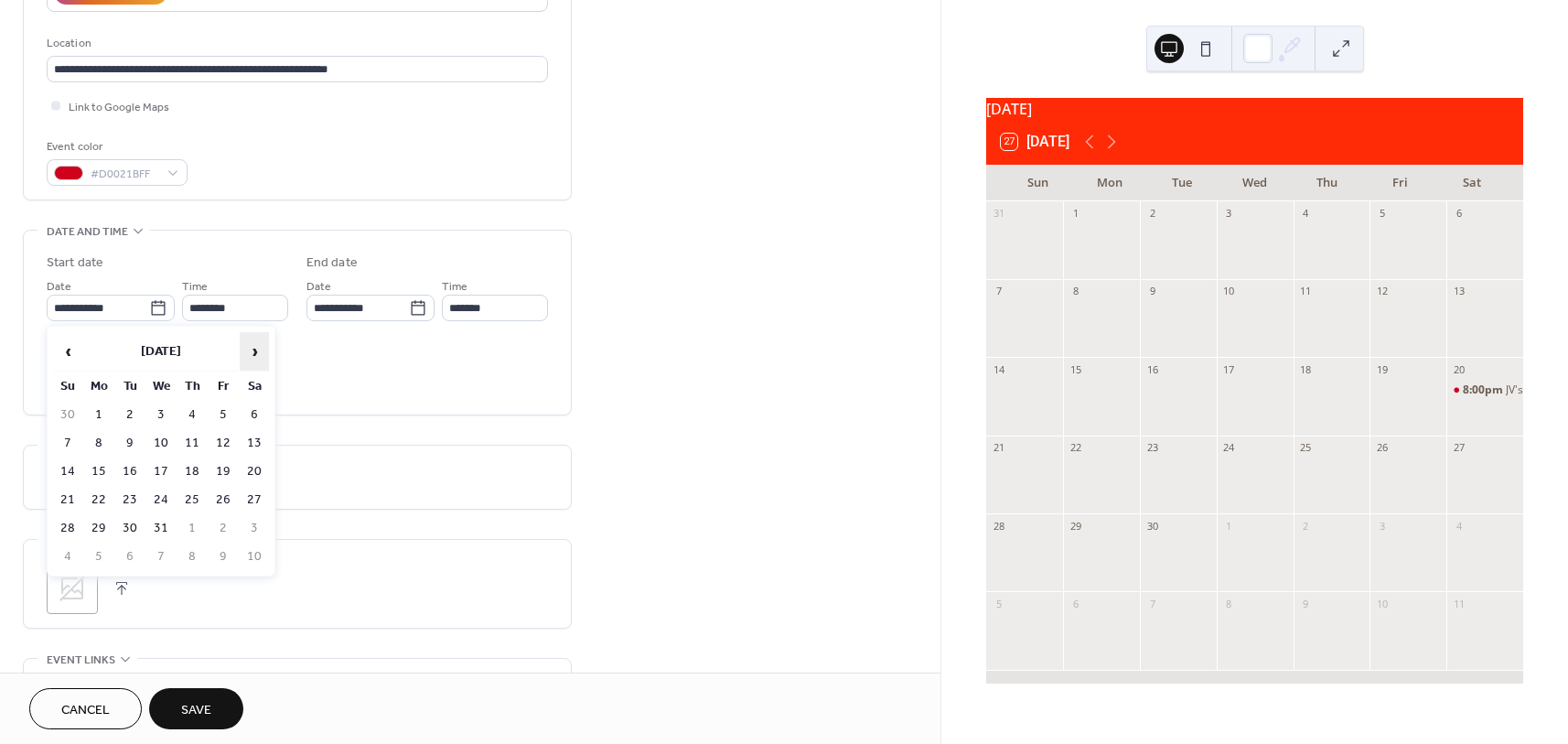 click on "›" at bounding box center (254, 351) 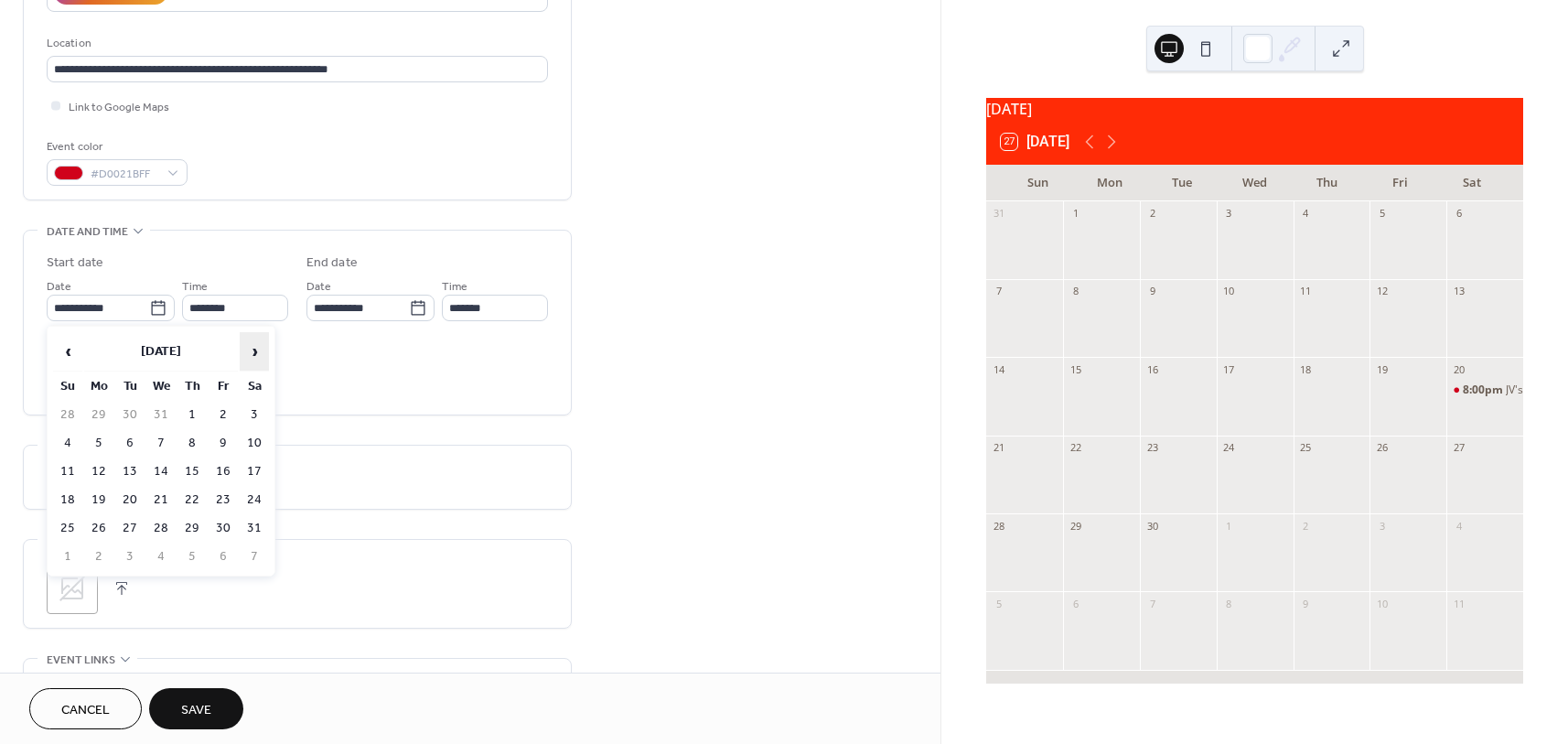 click on "›" at bounding box center (254, 351) 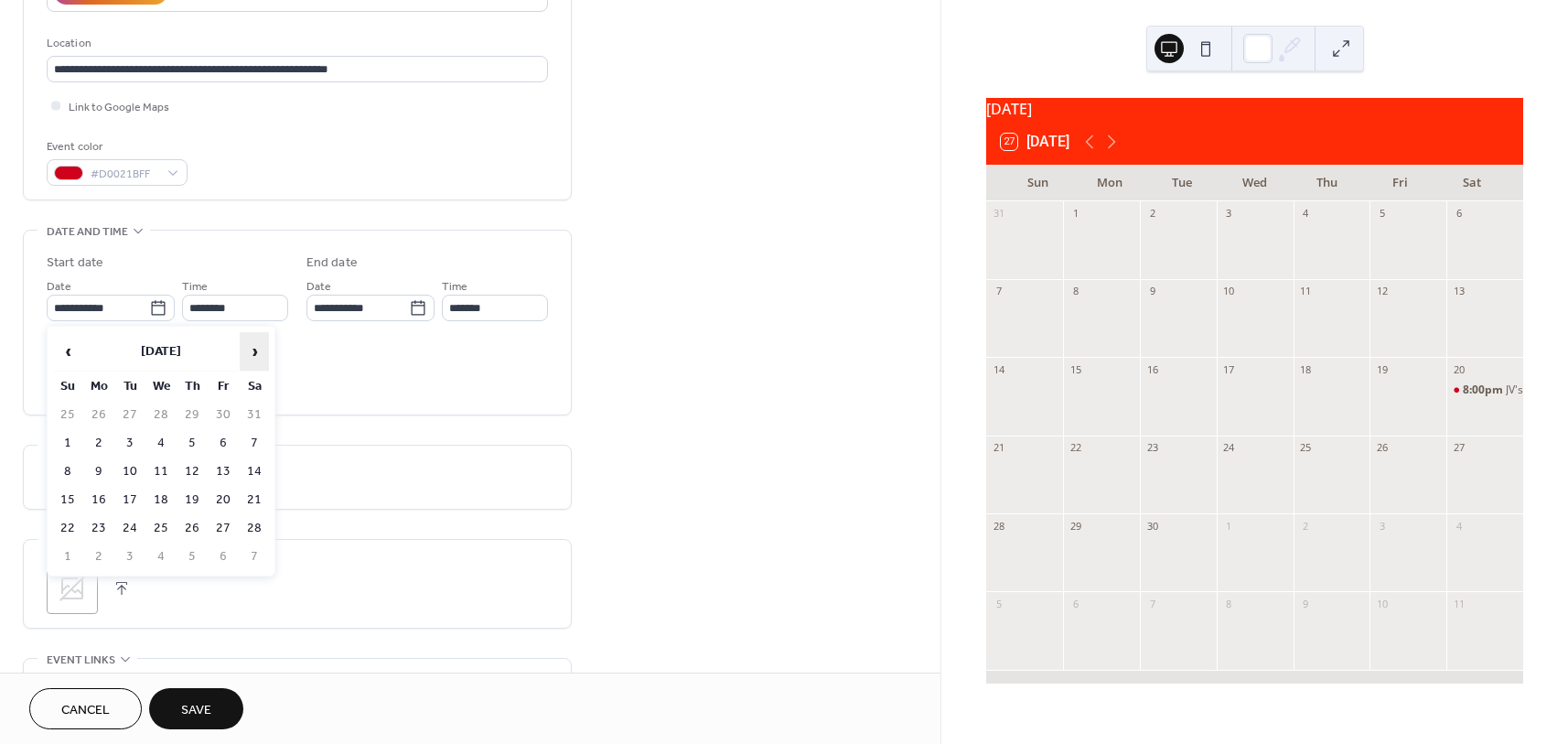 click on "›" at bounding box center [254, 351] 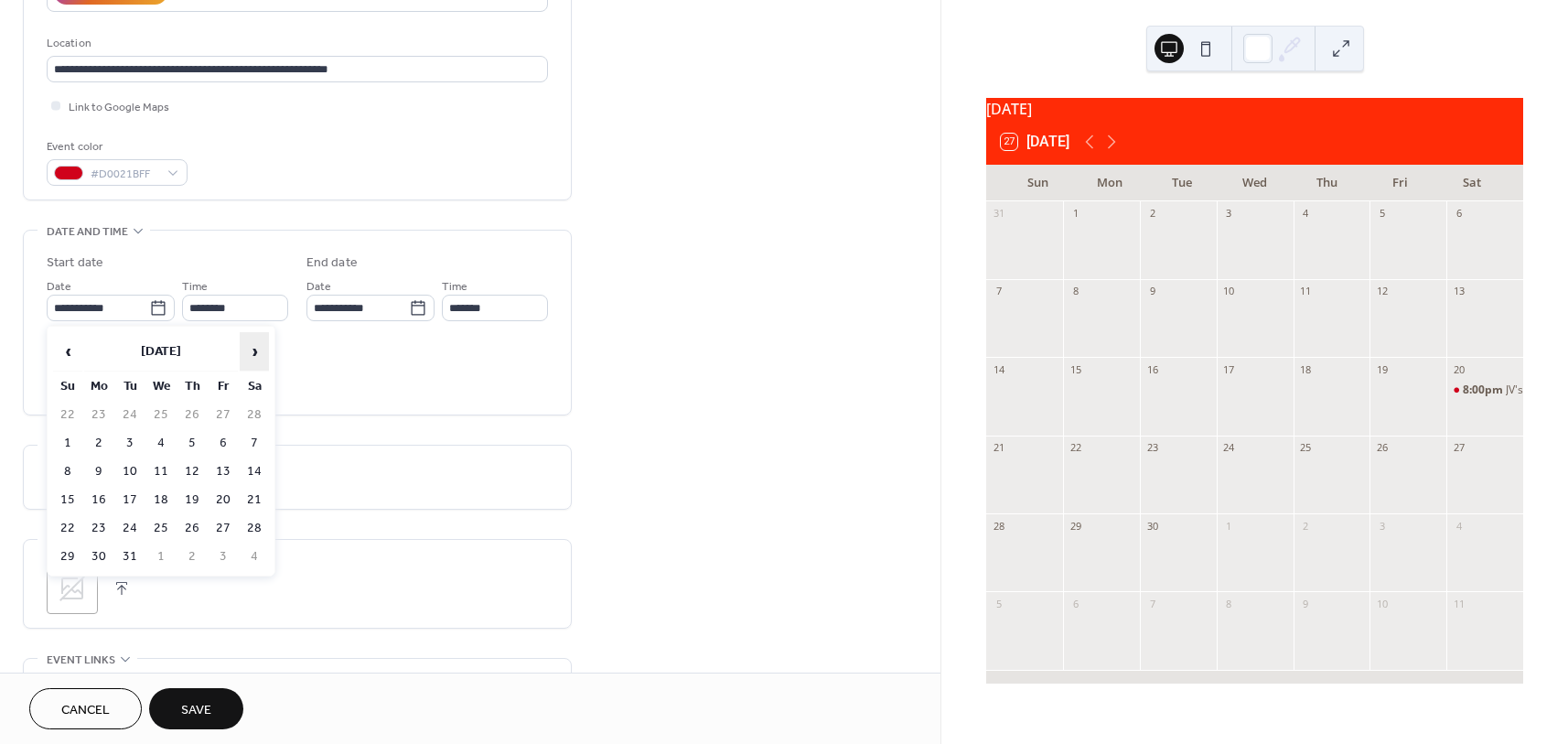 click on "›" at bounding box center (254, 351) 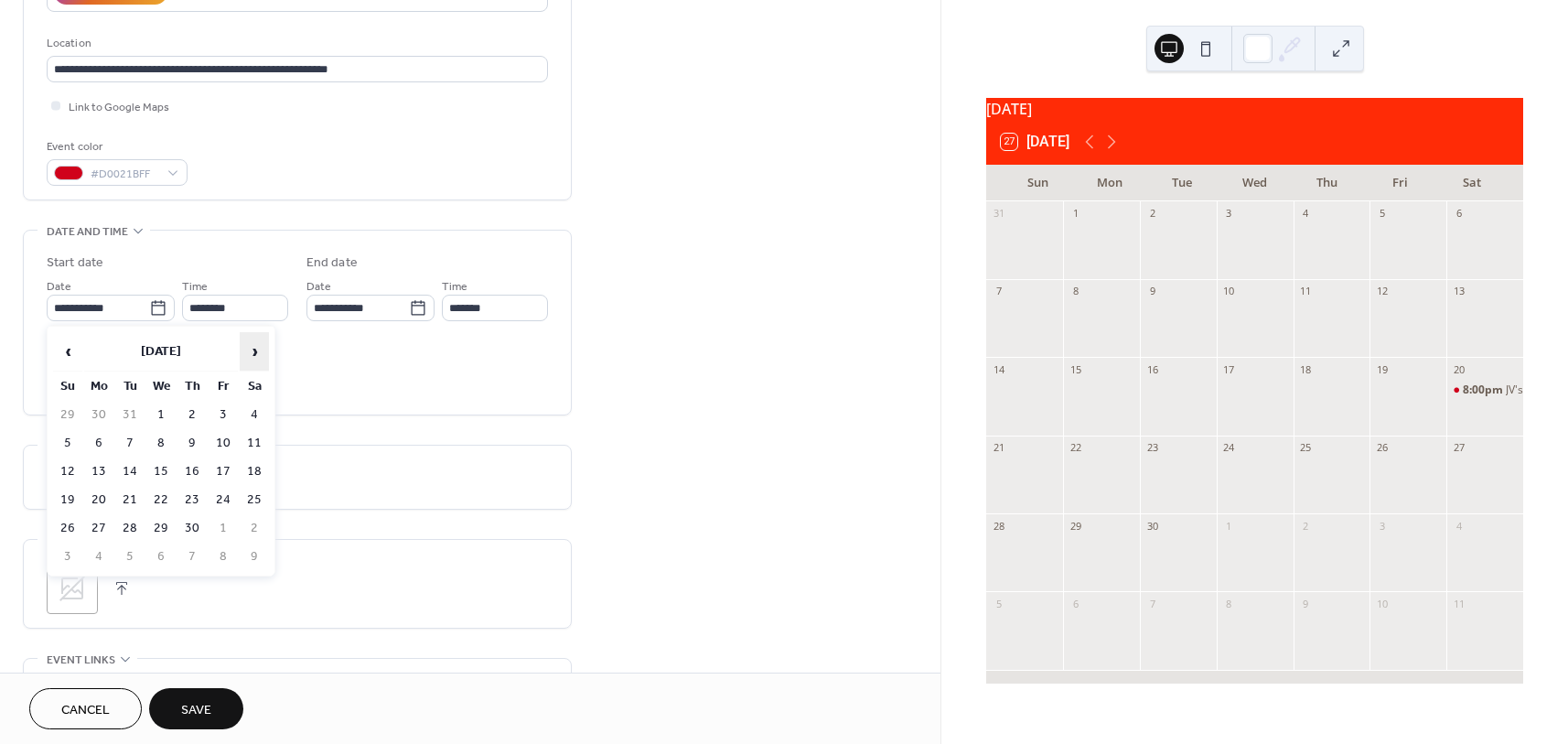 click on "›" at bounding box center [254, 351] 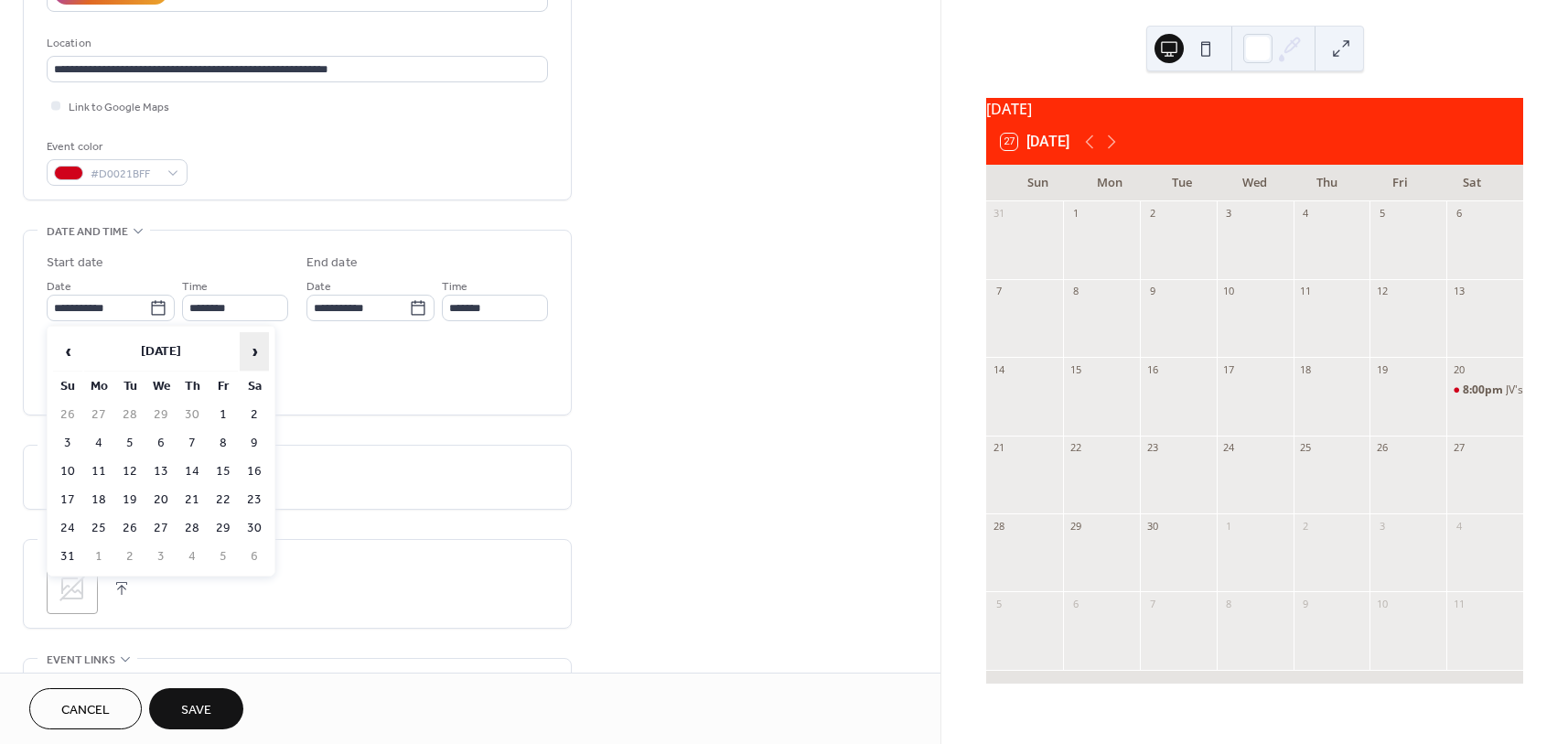 click on "›" at bounding box center [254, 351] 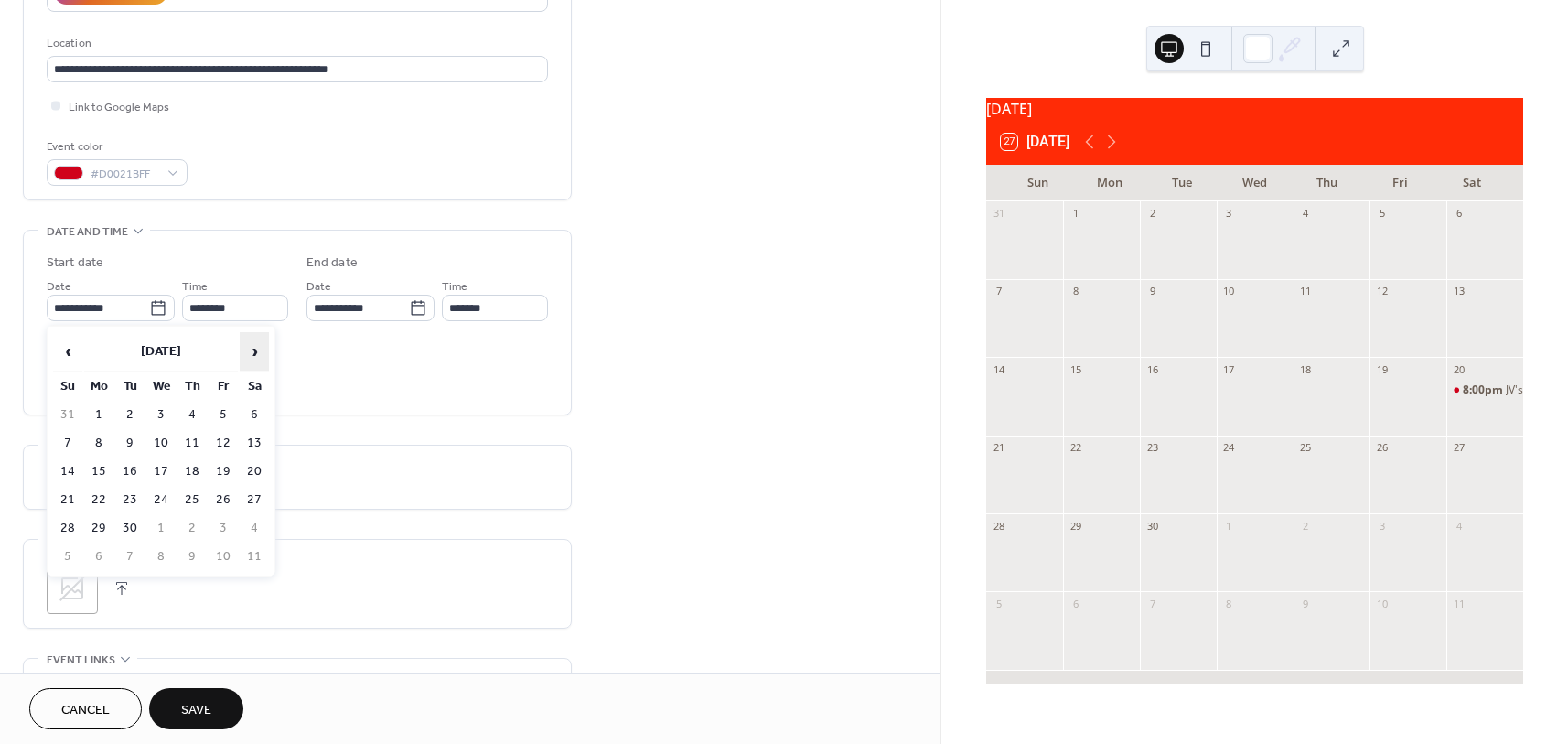 click on "›" at bounding box center [254, 351] 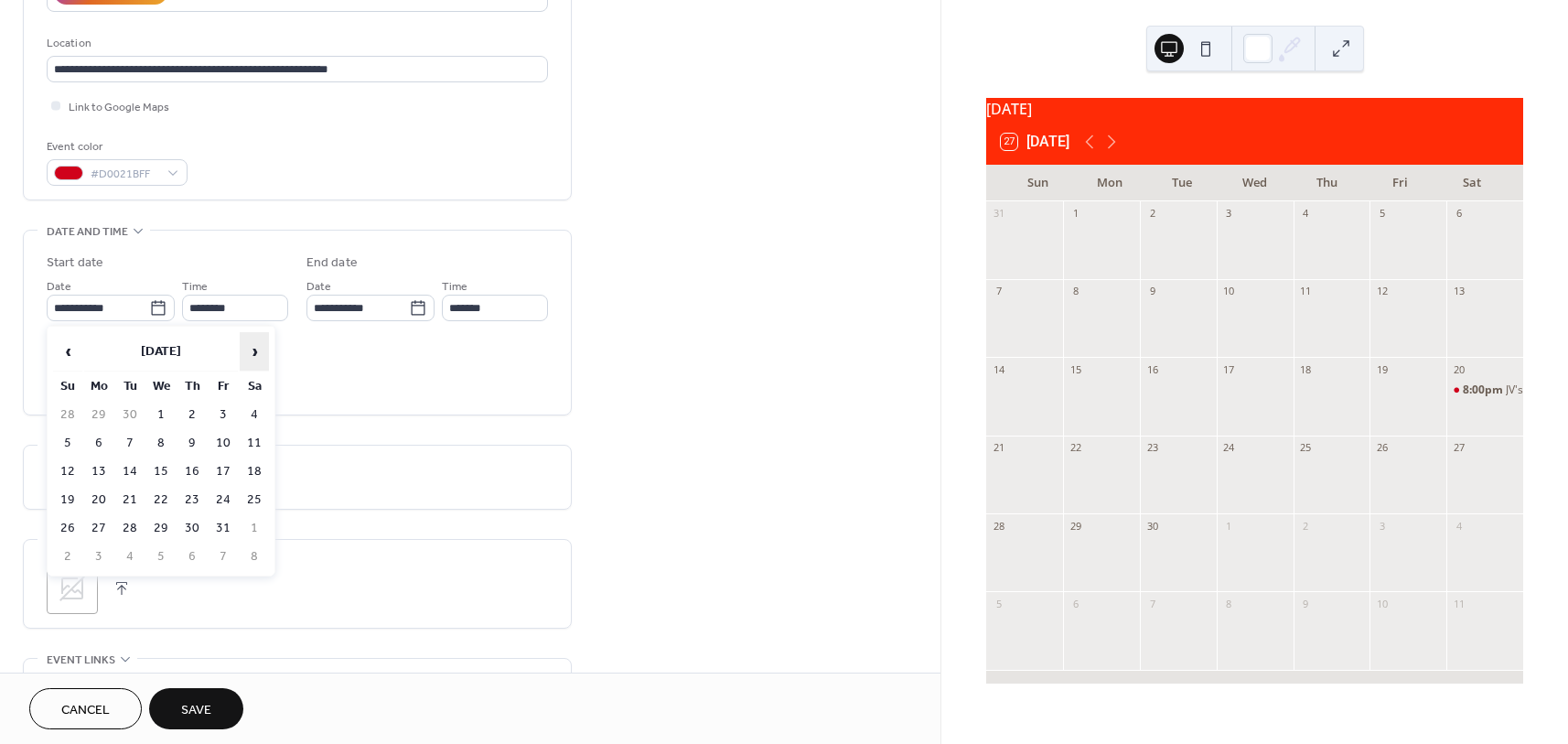 click on "›" at bounding box center (254, 351) 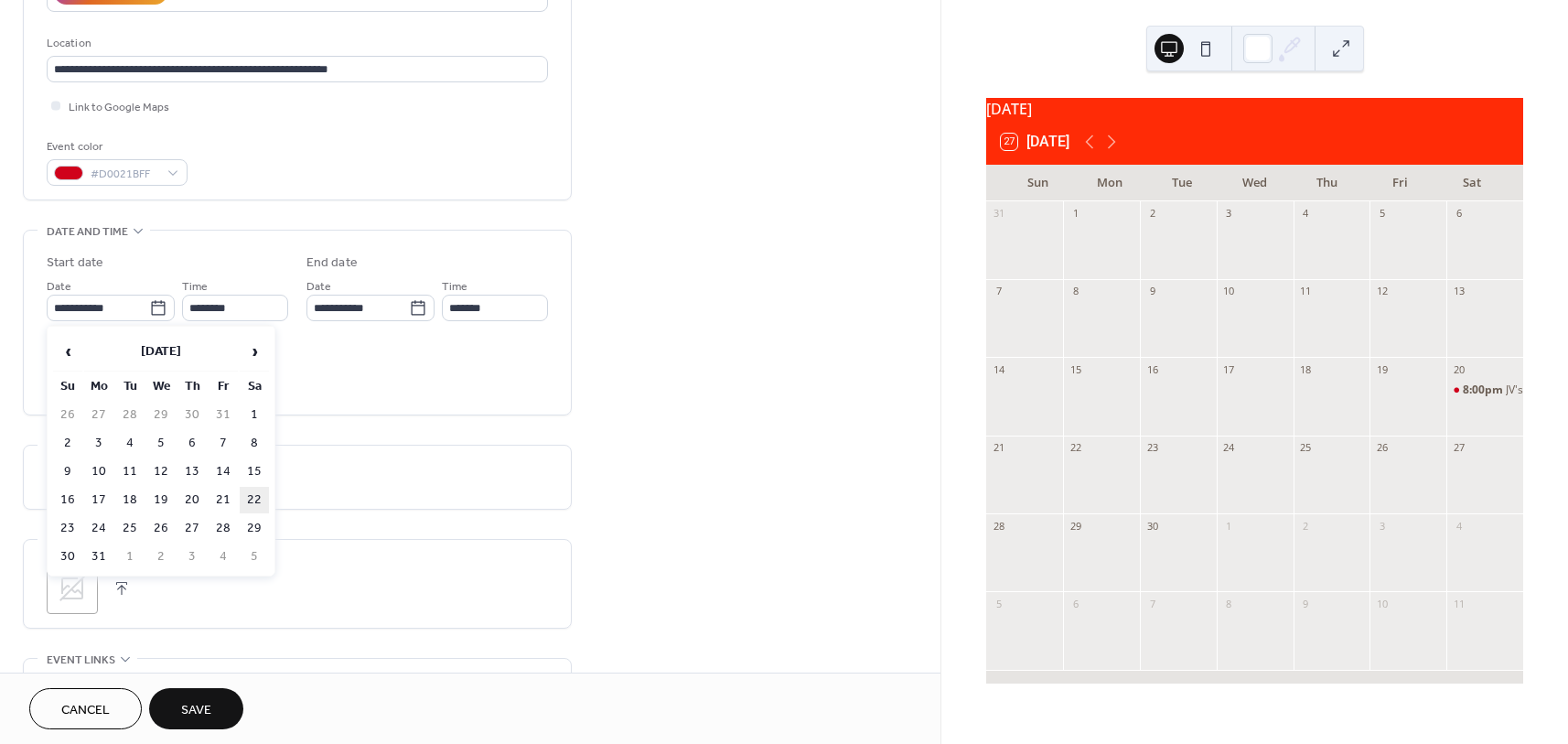 click on "22" at bounding box center [254, 500] 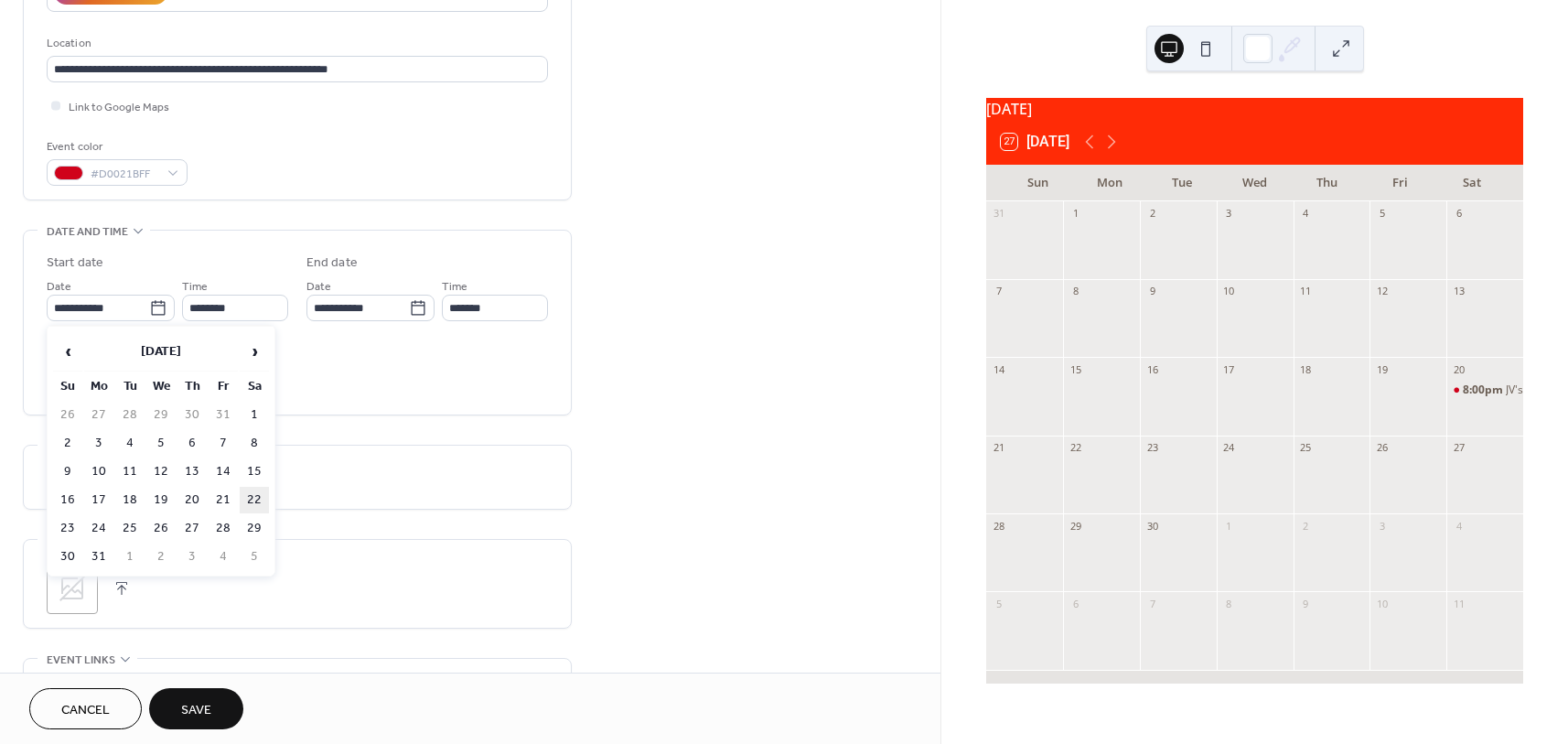 type on "**********" 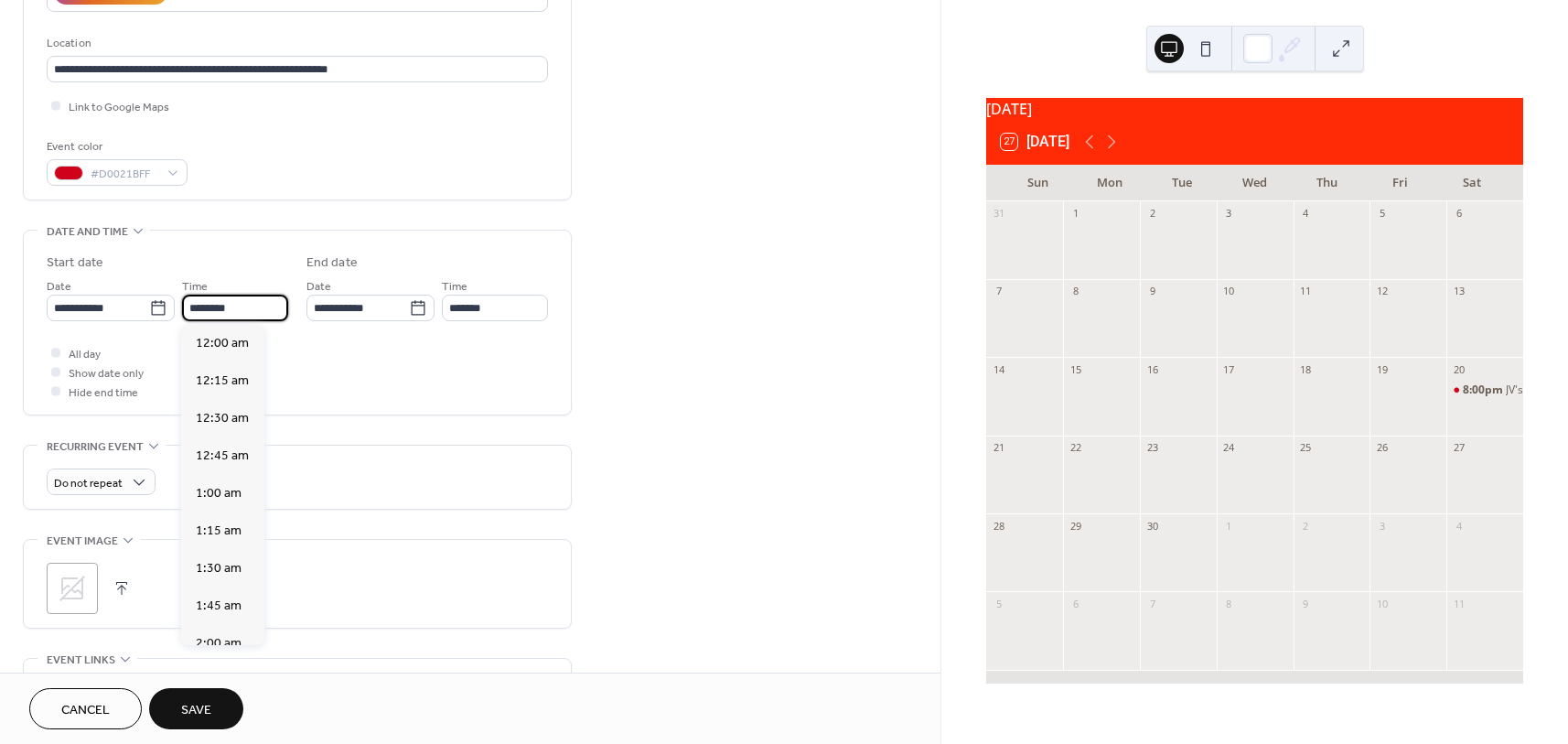 scroll, scrollTop: 1801, scrollLeft: 0, axis: vertical 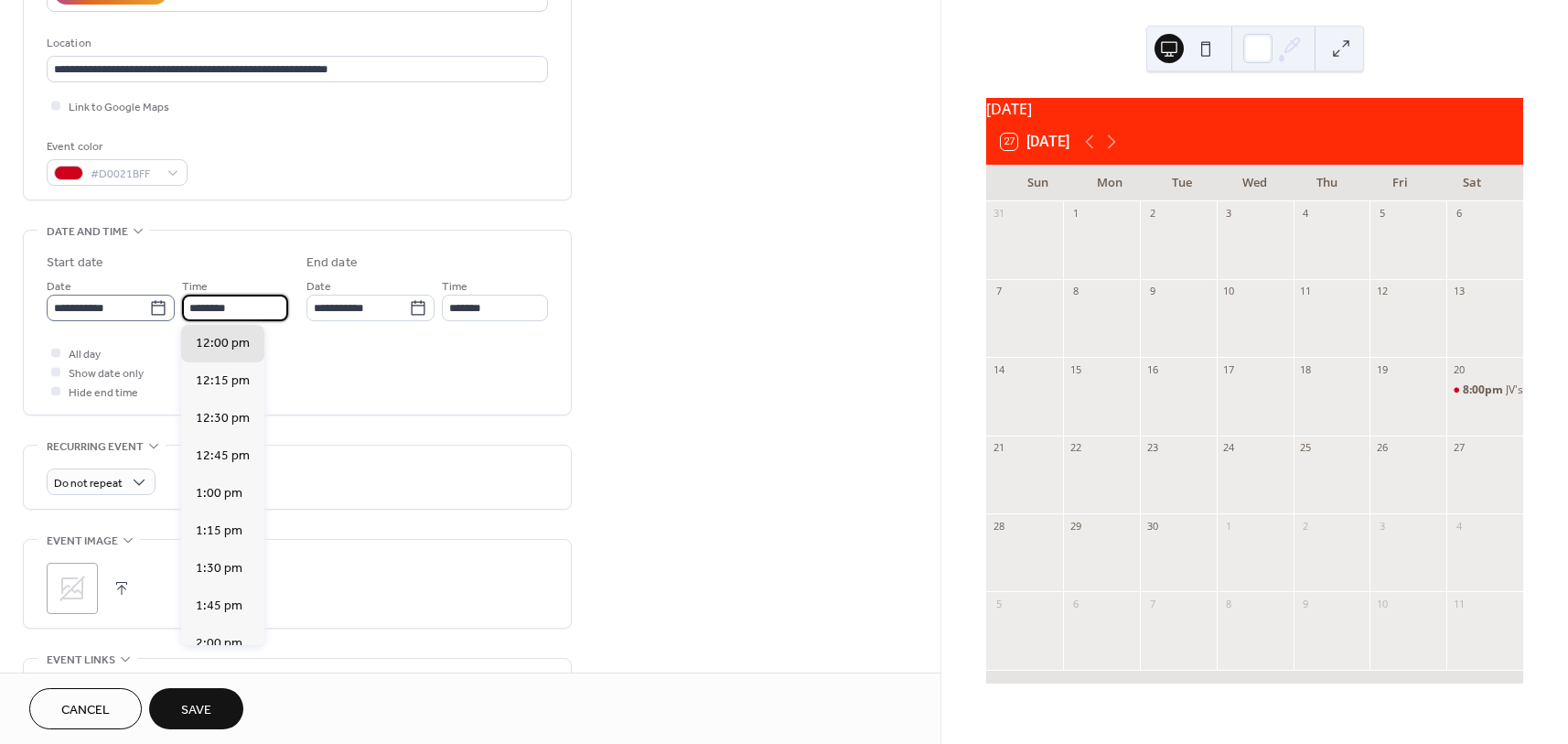 drag, startPoint x: 237, startPoint y: 311, endPoint x: 174, endPoint y: 305, distance: 63.285069 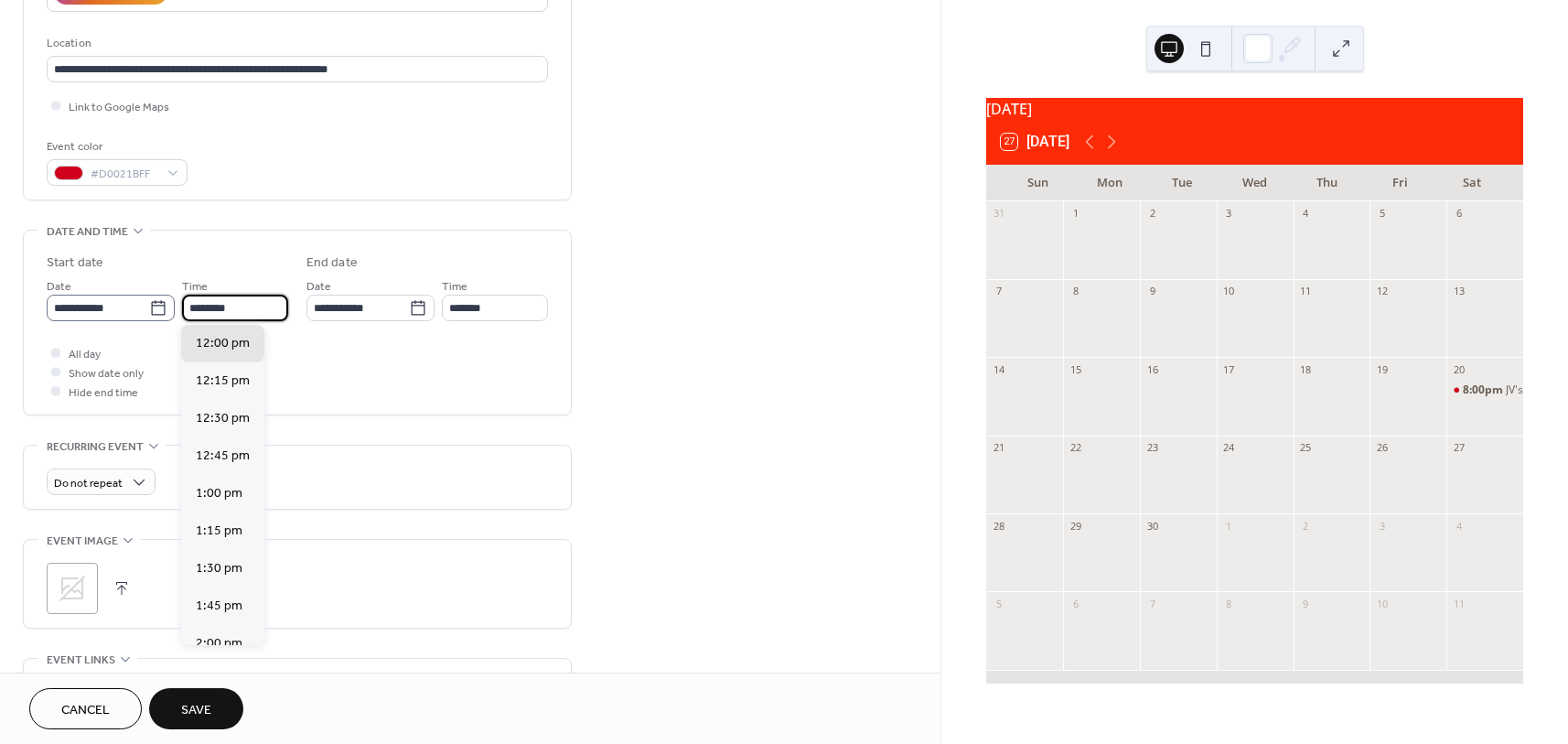 click on "**********" at bounding box center (167, 298) 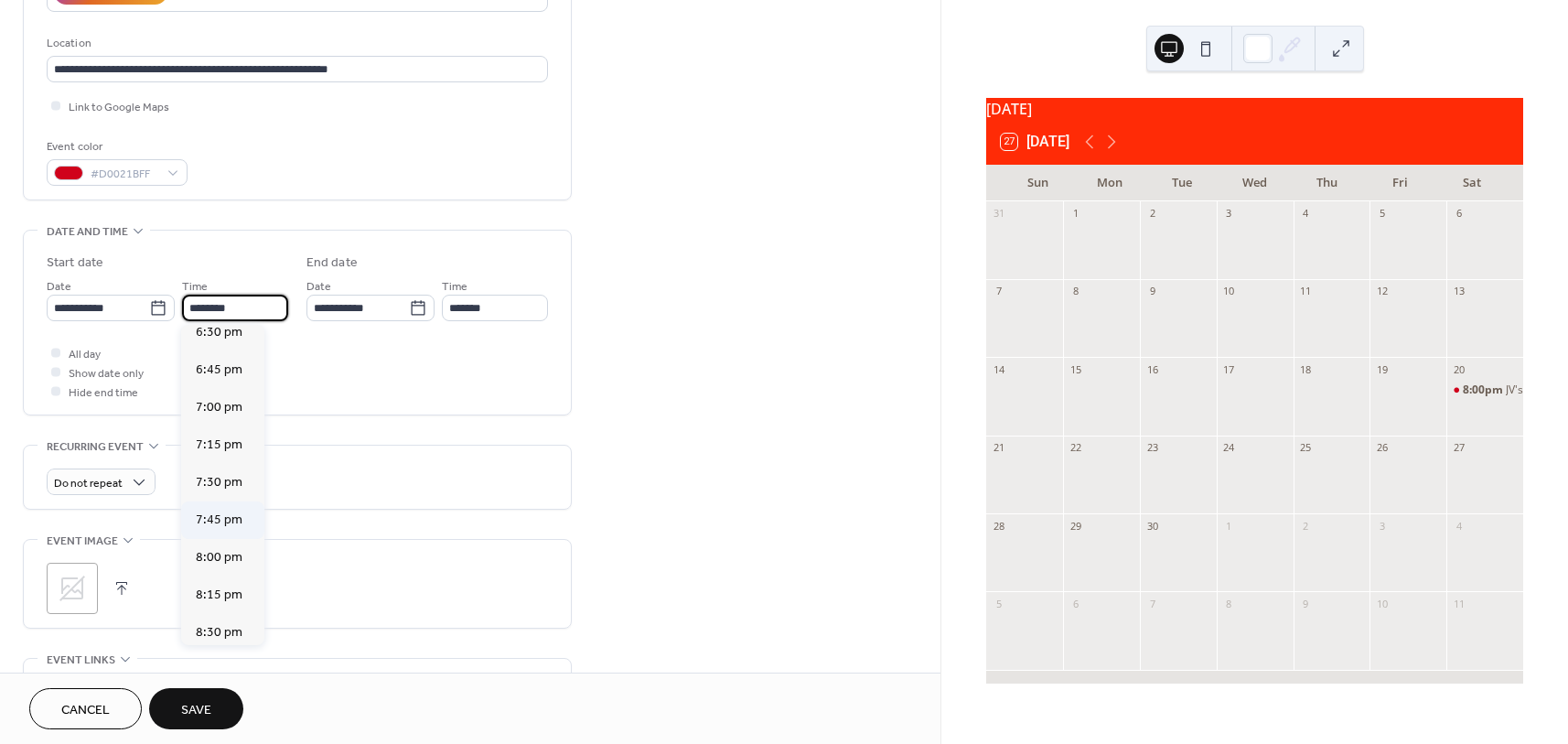 scroll, scrollTop: 2808, scrollLeft: 0, axis: vertical 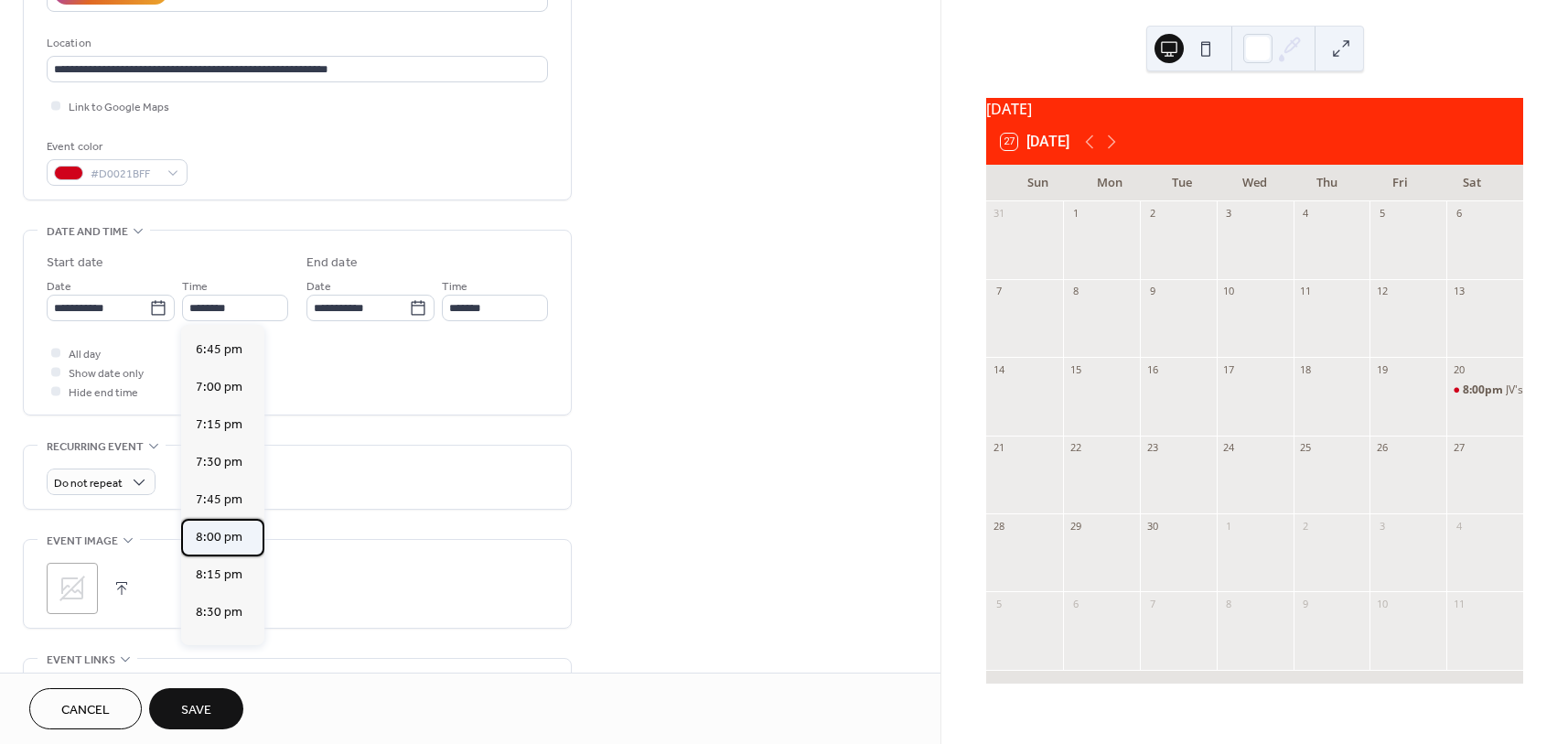 click on "8:00 pm" at bounding box center [219, 537] 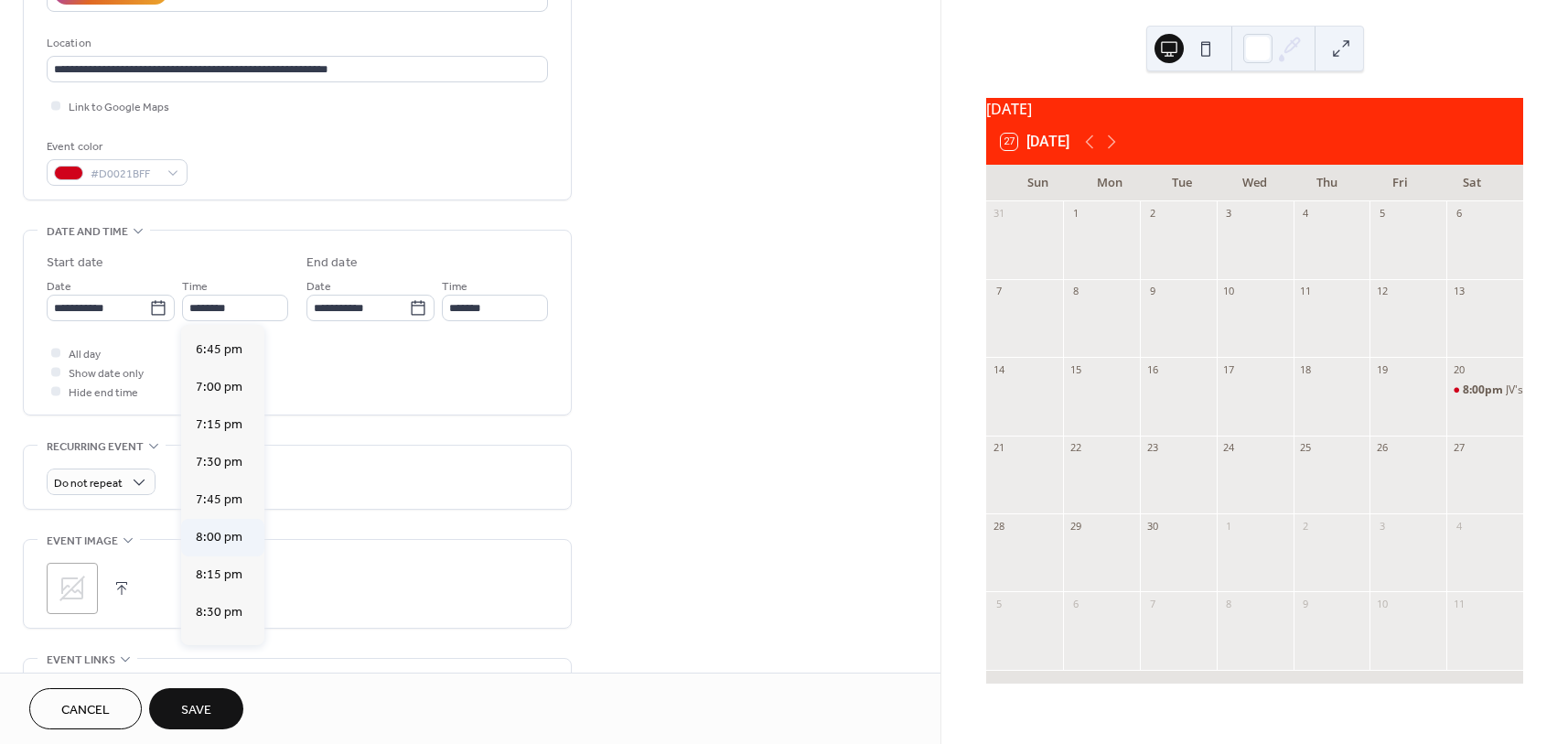 type on "*******" 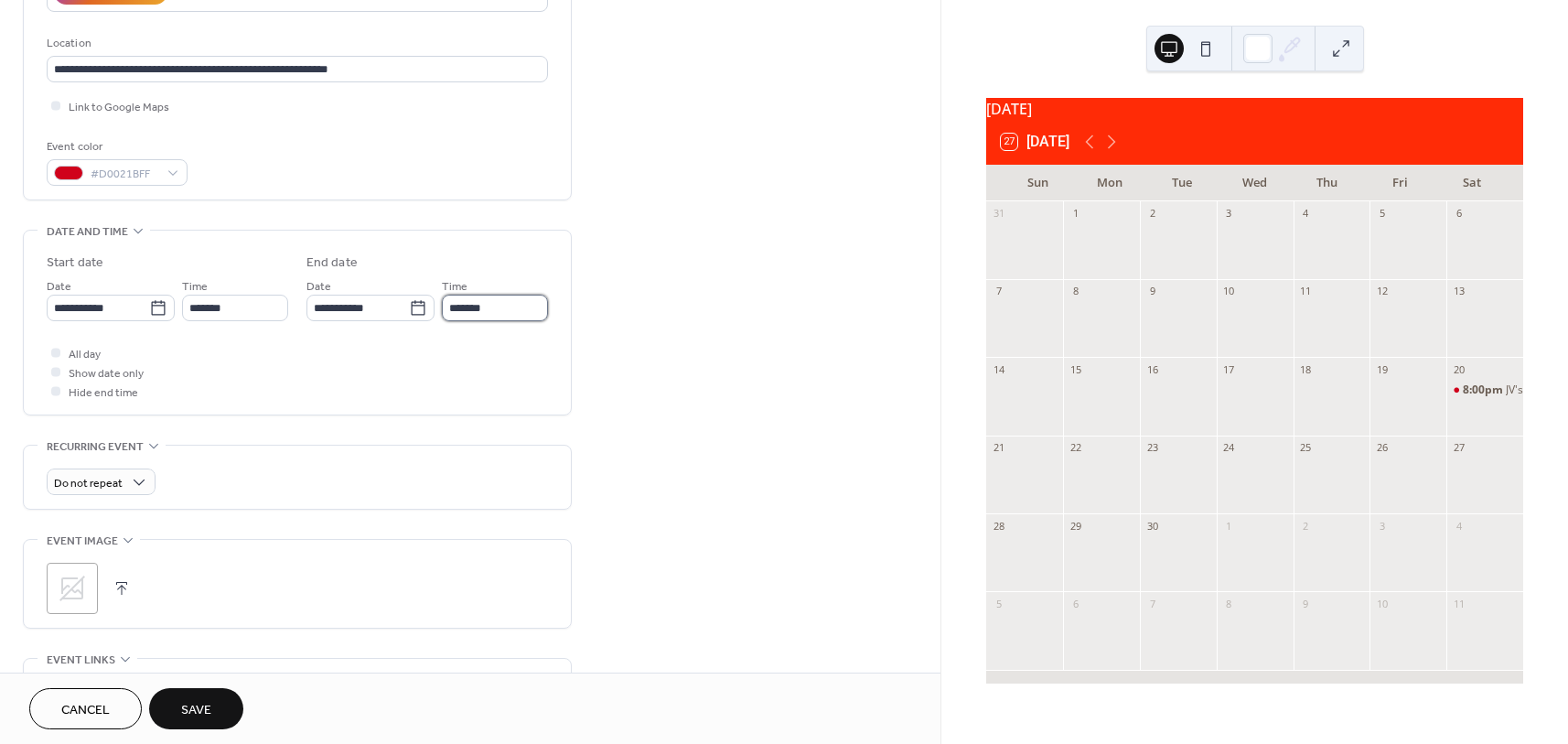 click on "*******" at bounding box center [495, 307] 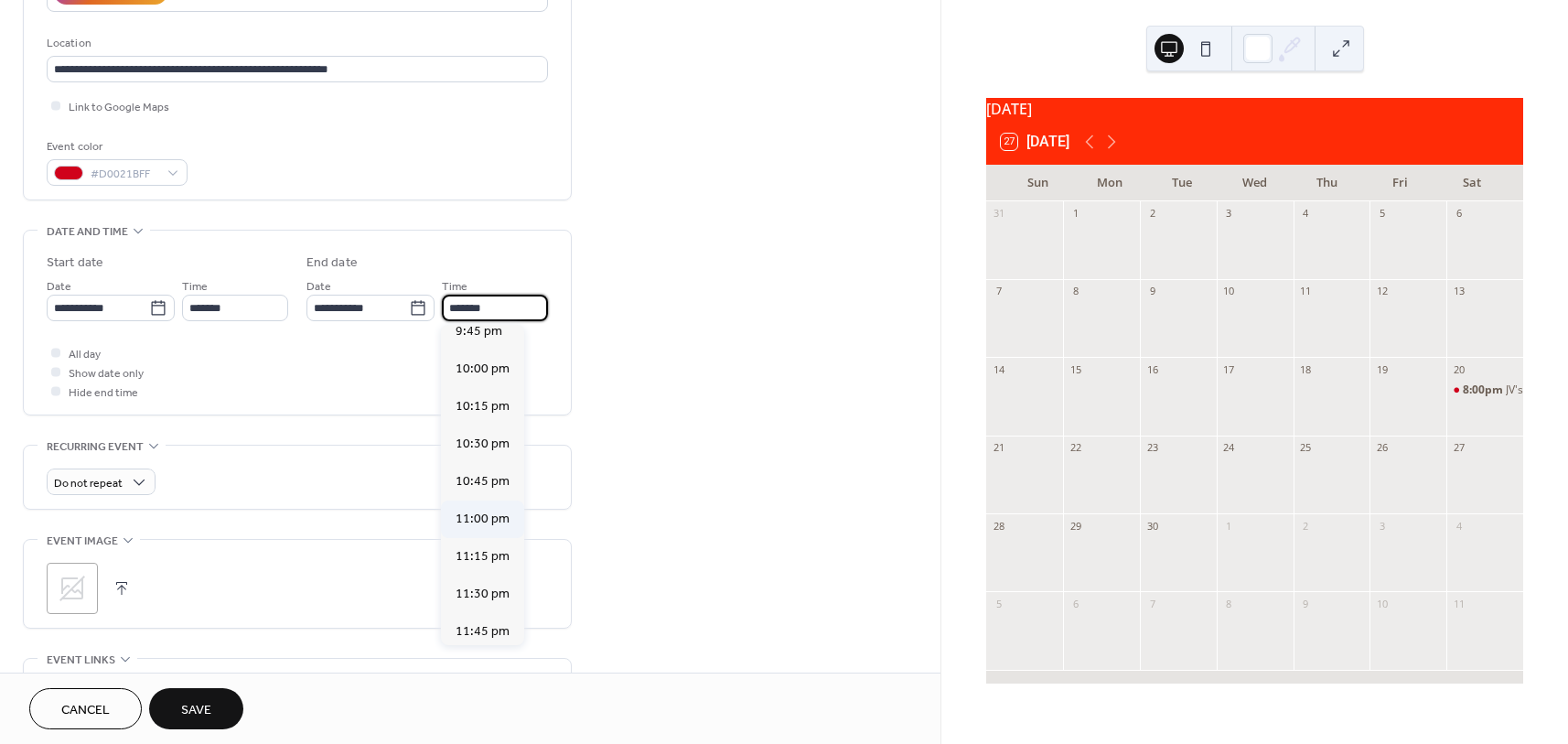 scroll, scrollTop: 243, scrollLeft: 0, axis: vertical 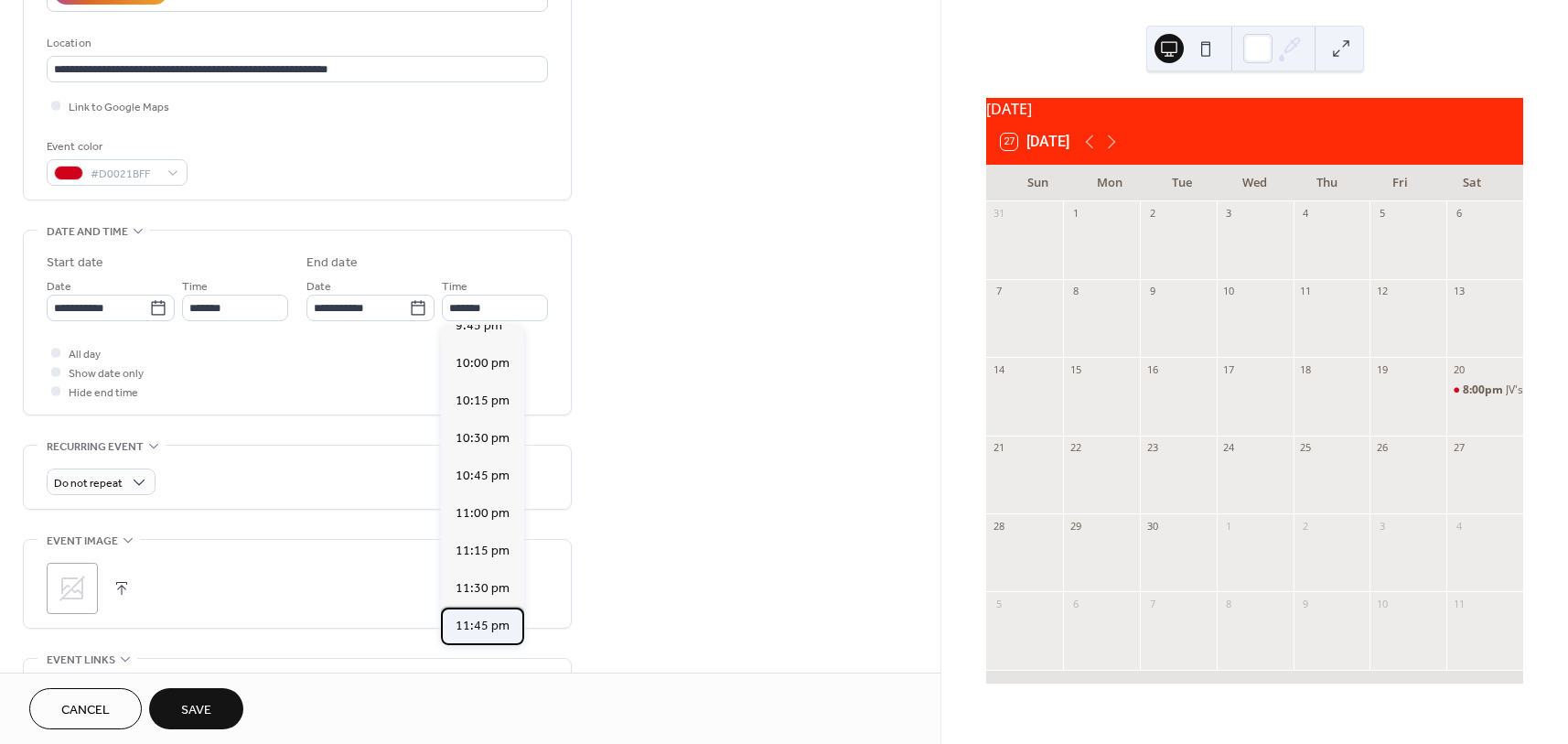 click on "11:45 pm" at bounding box center (482, 626) 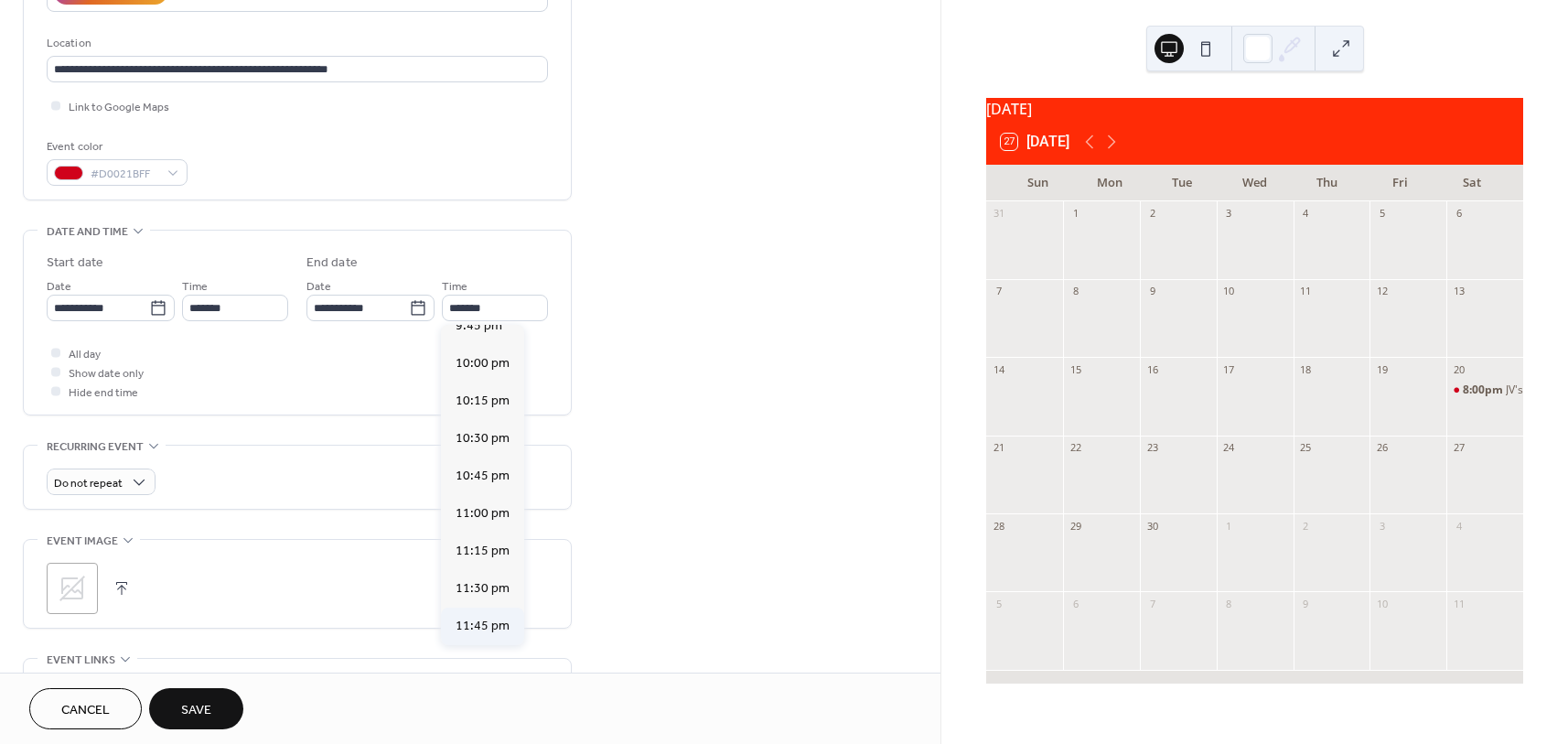 type on "********" 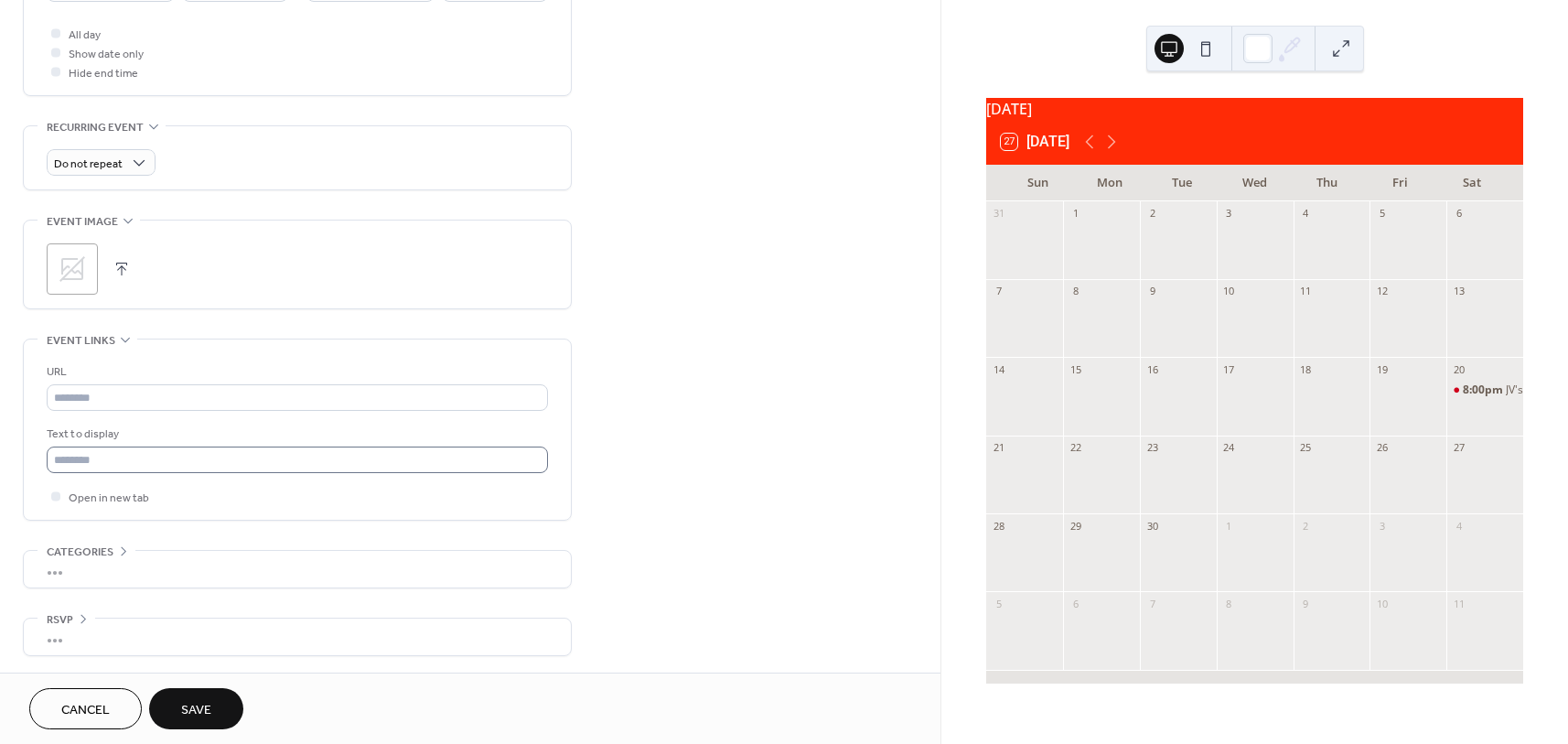 scroll, scrollTop: 687, scrollLeft: 0, axis: vertical 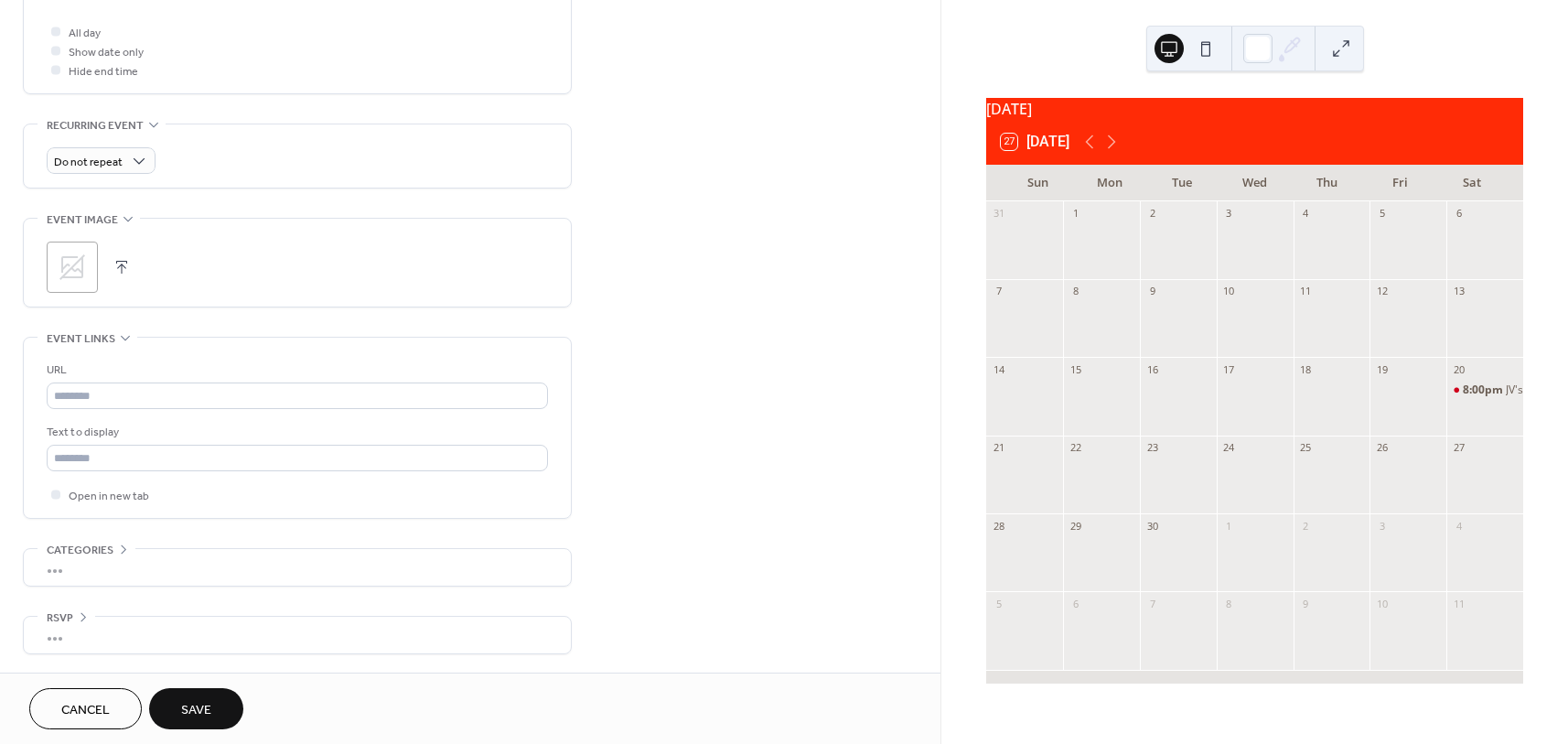 click on "Save" at bounding box center (196, 710) 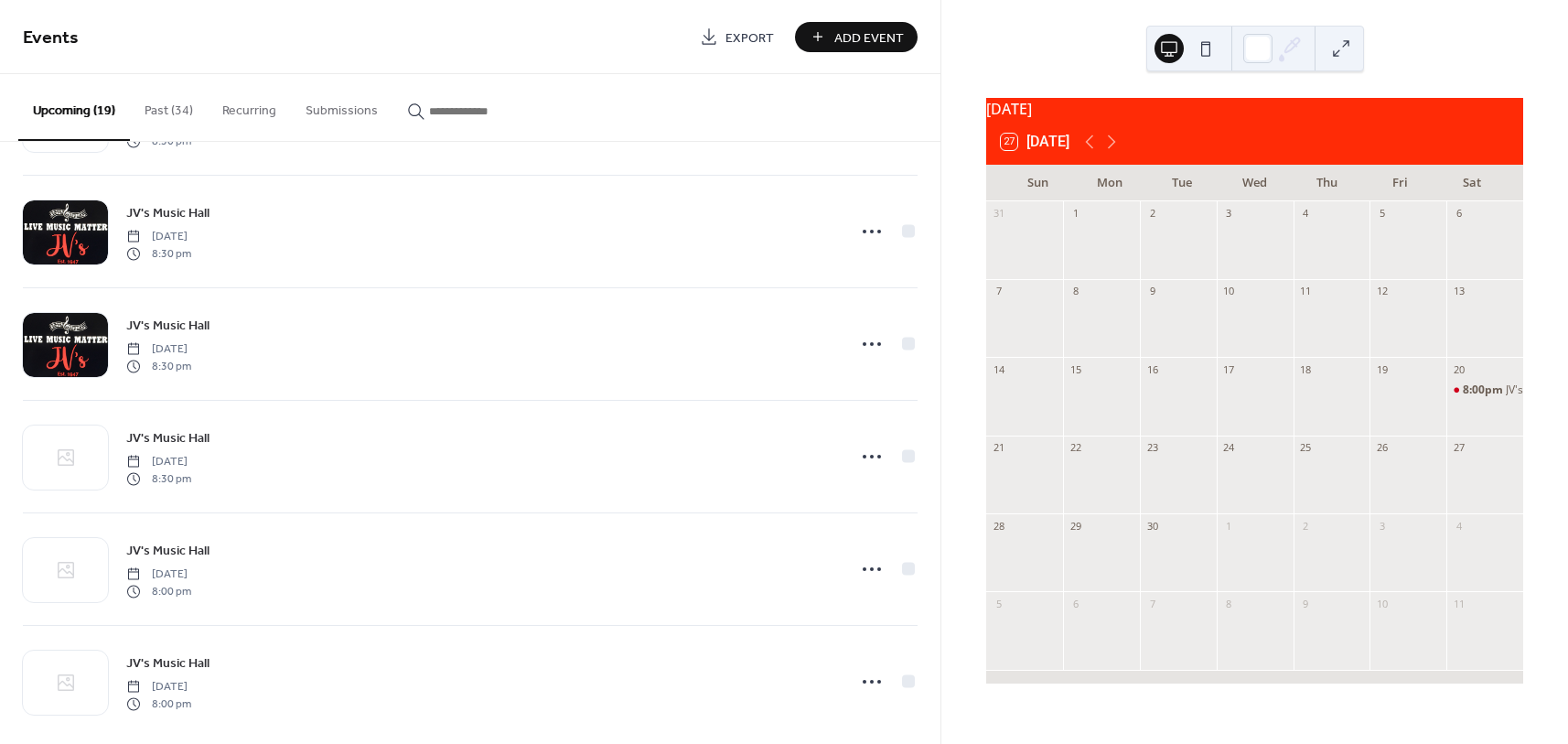 scroll, scrollTop: 1590, scrollLeft: 0, axis: vertical 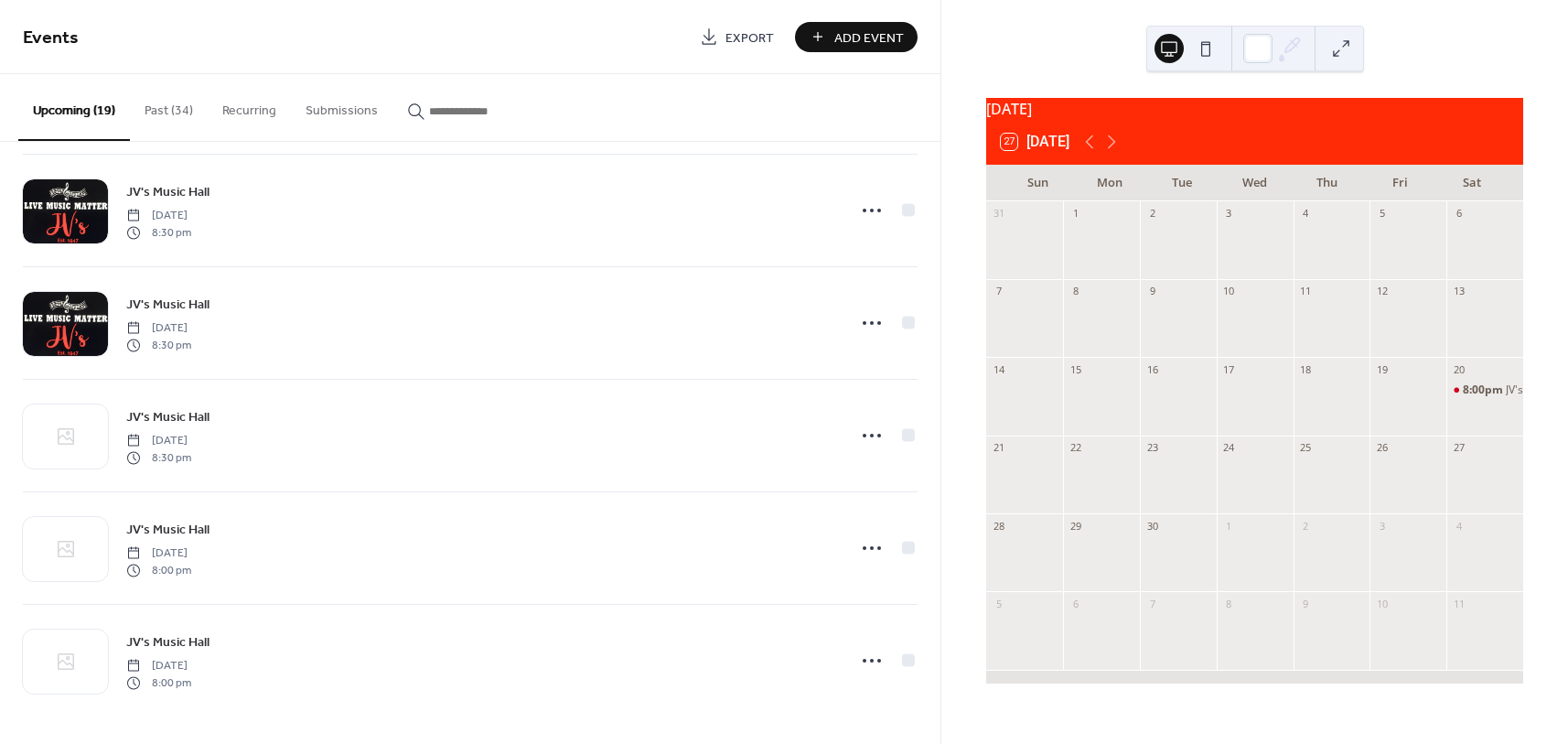 click on "Add Event" at bounding box center (869, 38) 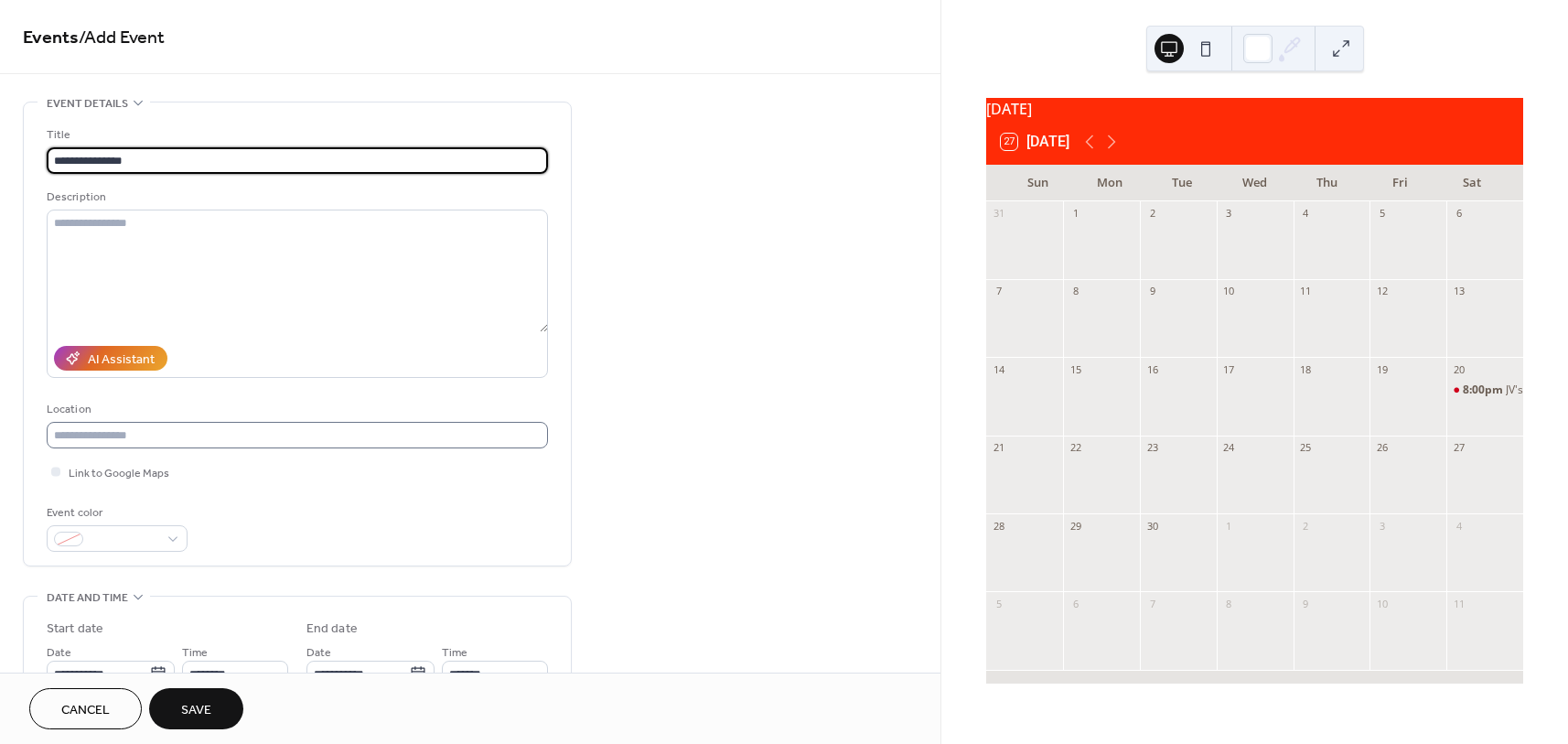 type on "**********" 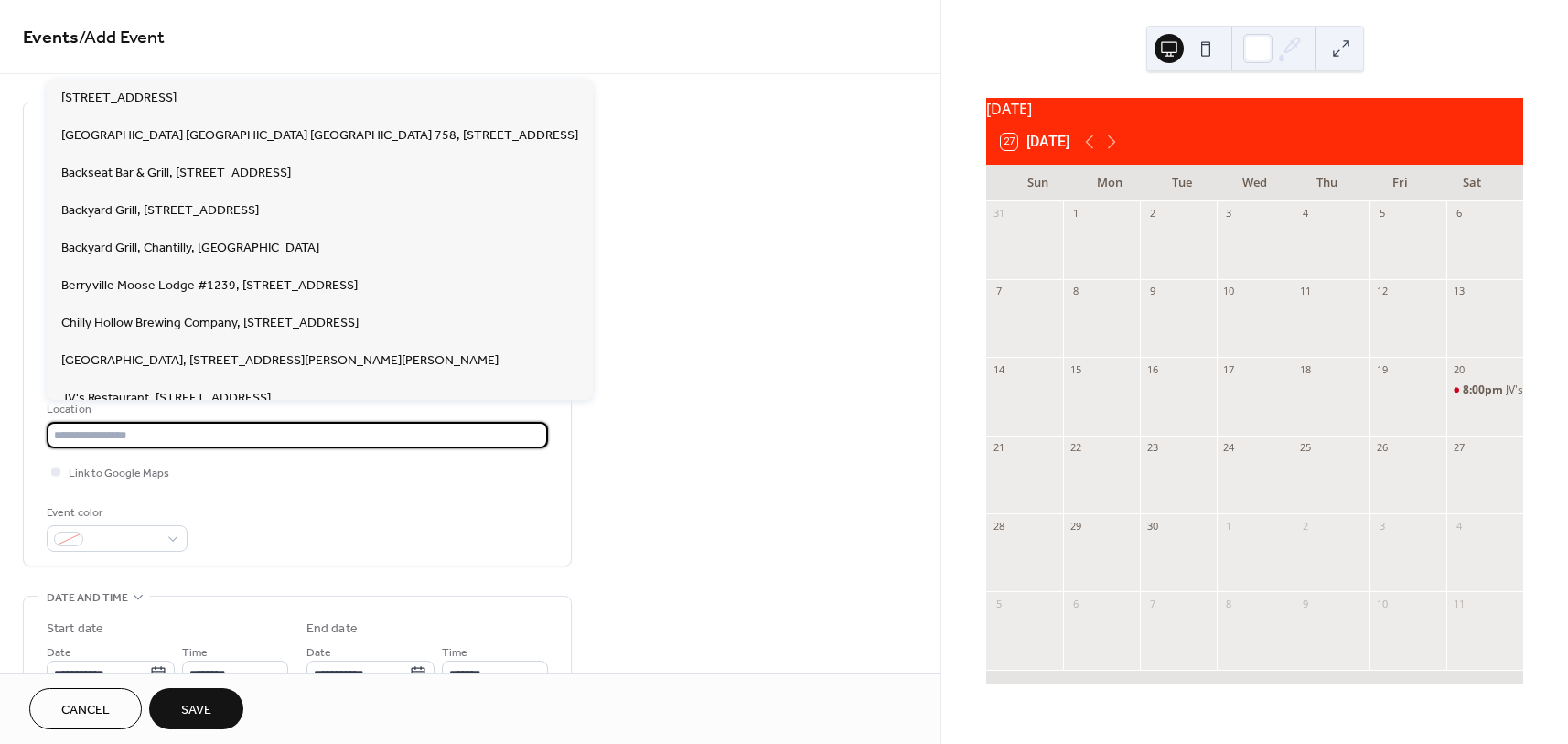 click at bounding box center [297, 435] 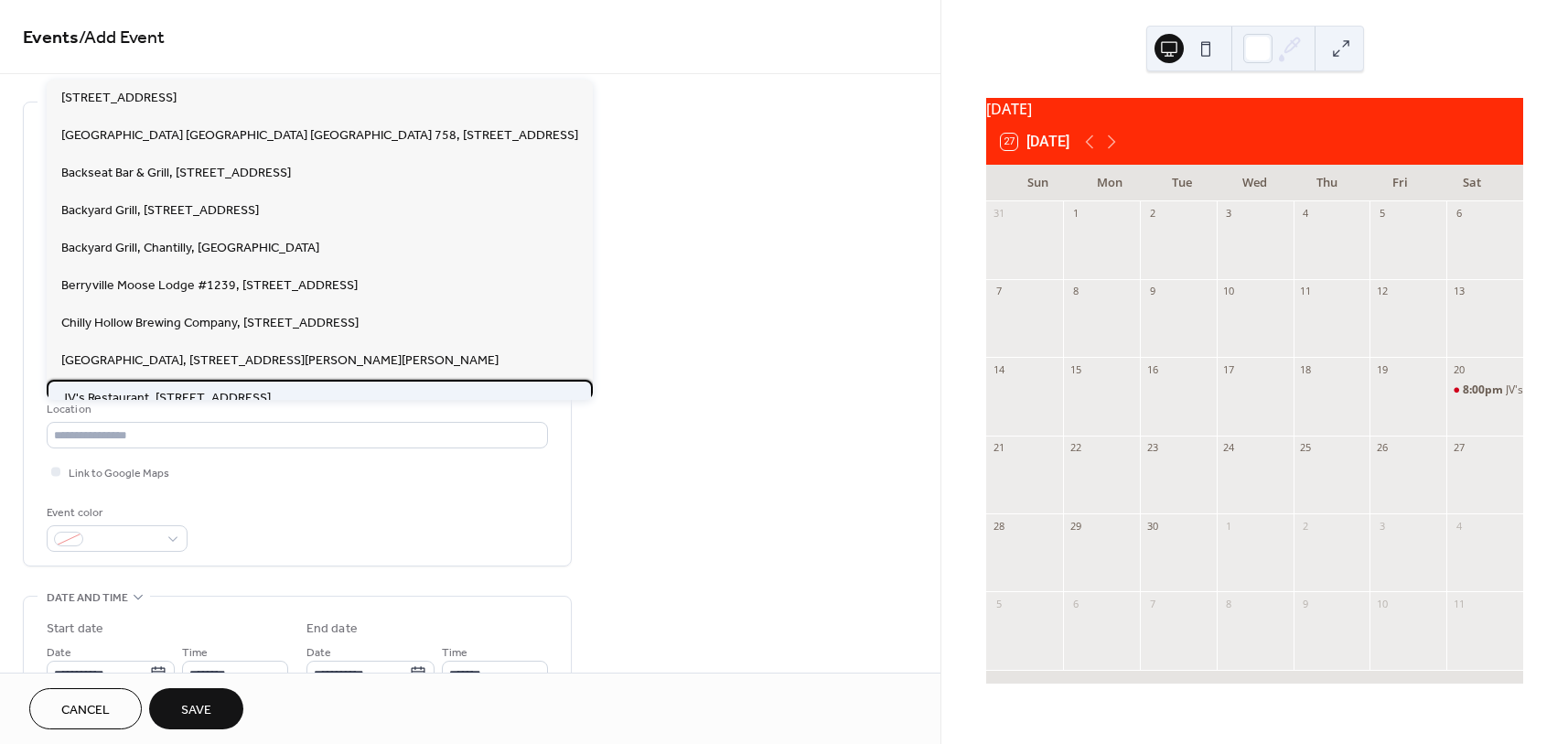 click on "JV's Restaurant, [STREET_ADDRESS]" at bounding box center [166, 398] 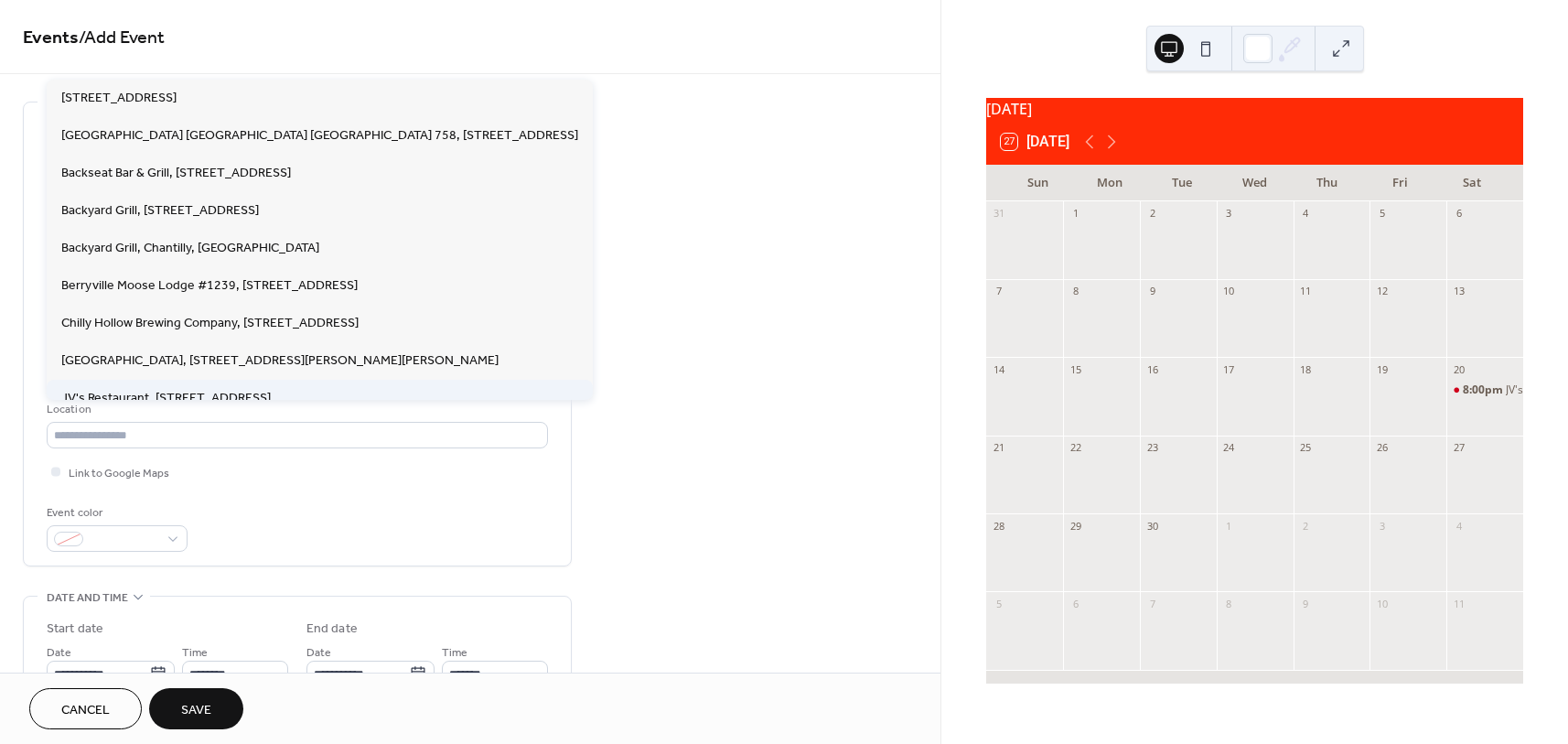 type on "**********" 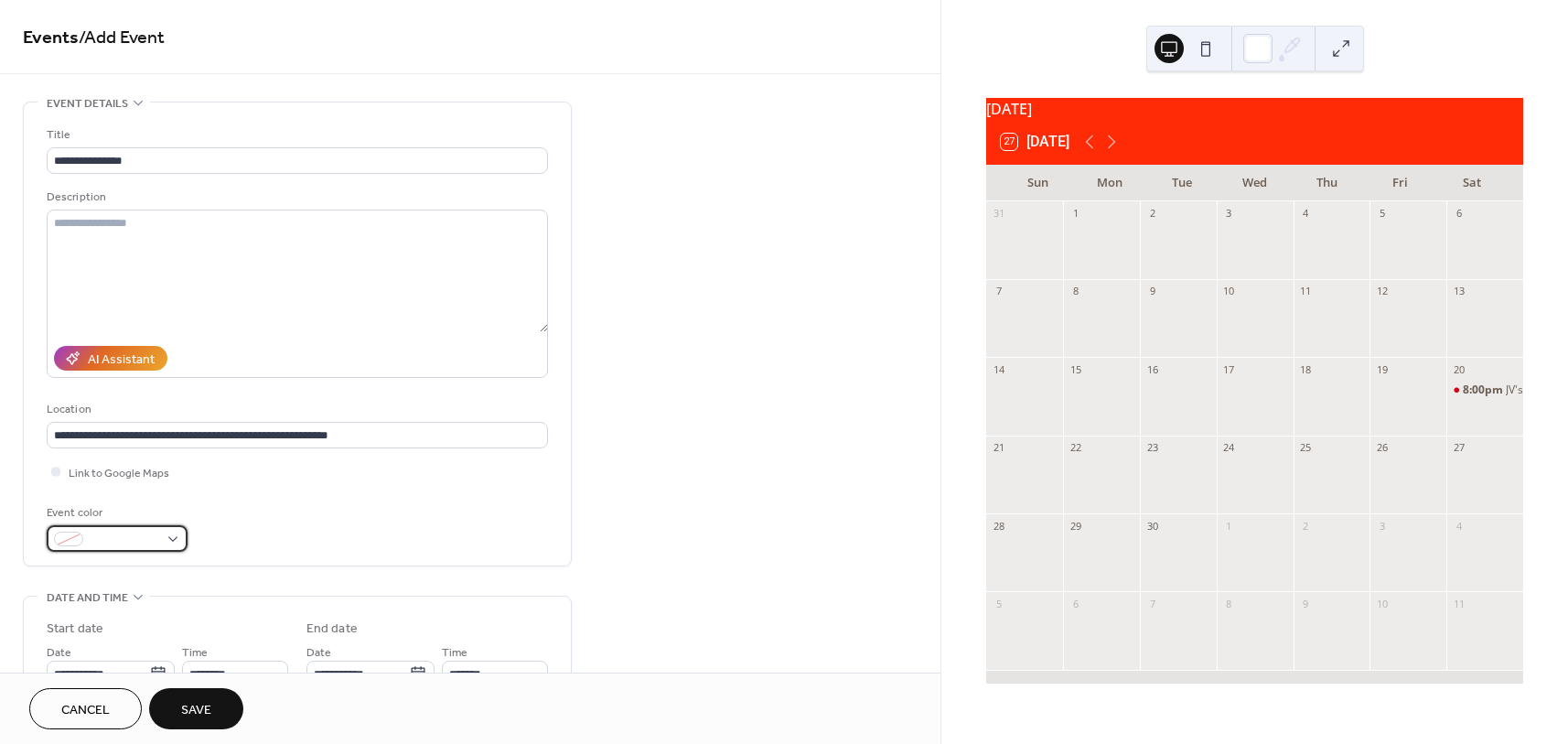 click at bounding box center (124, 540) 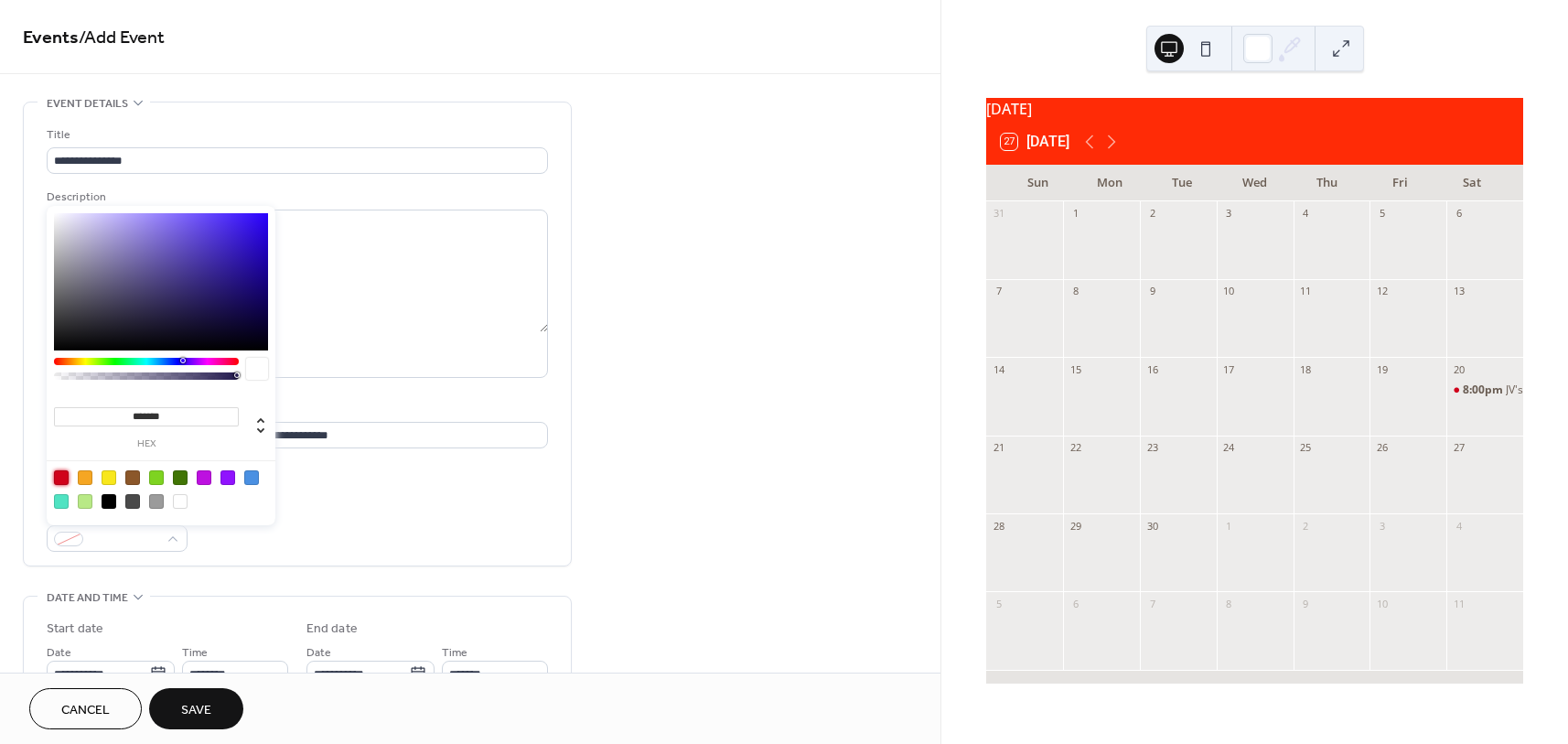 click at bounding box center [61, 478] 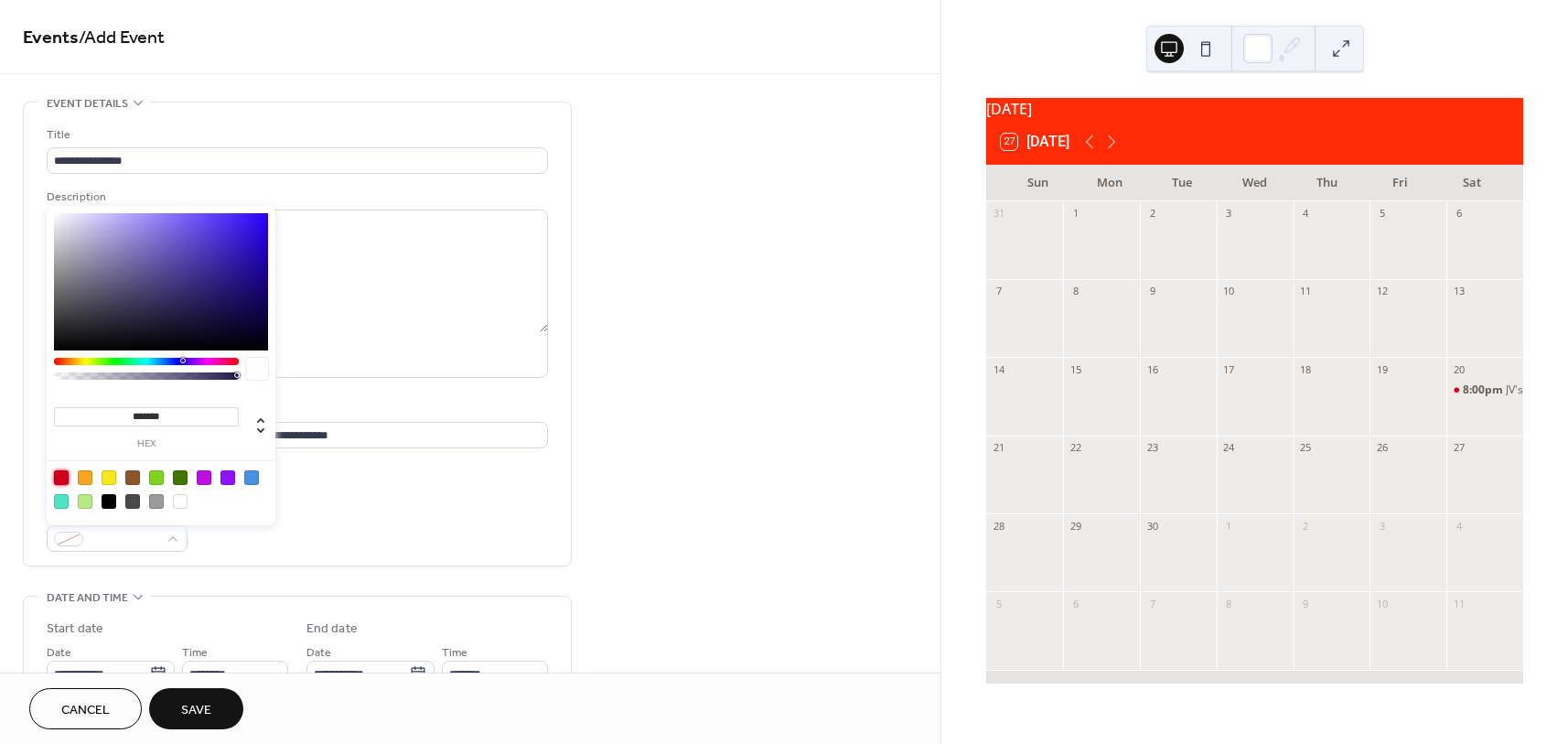 type on "*******" 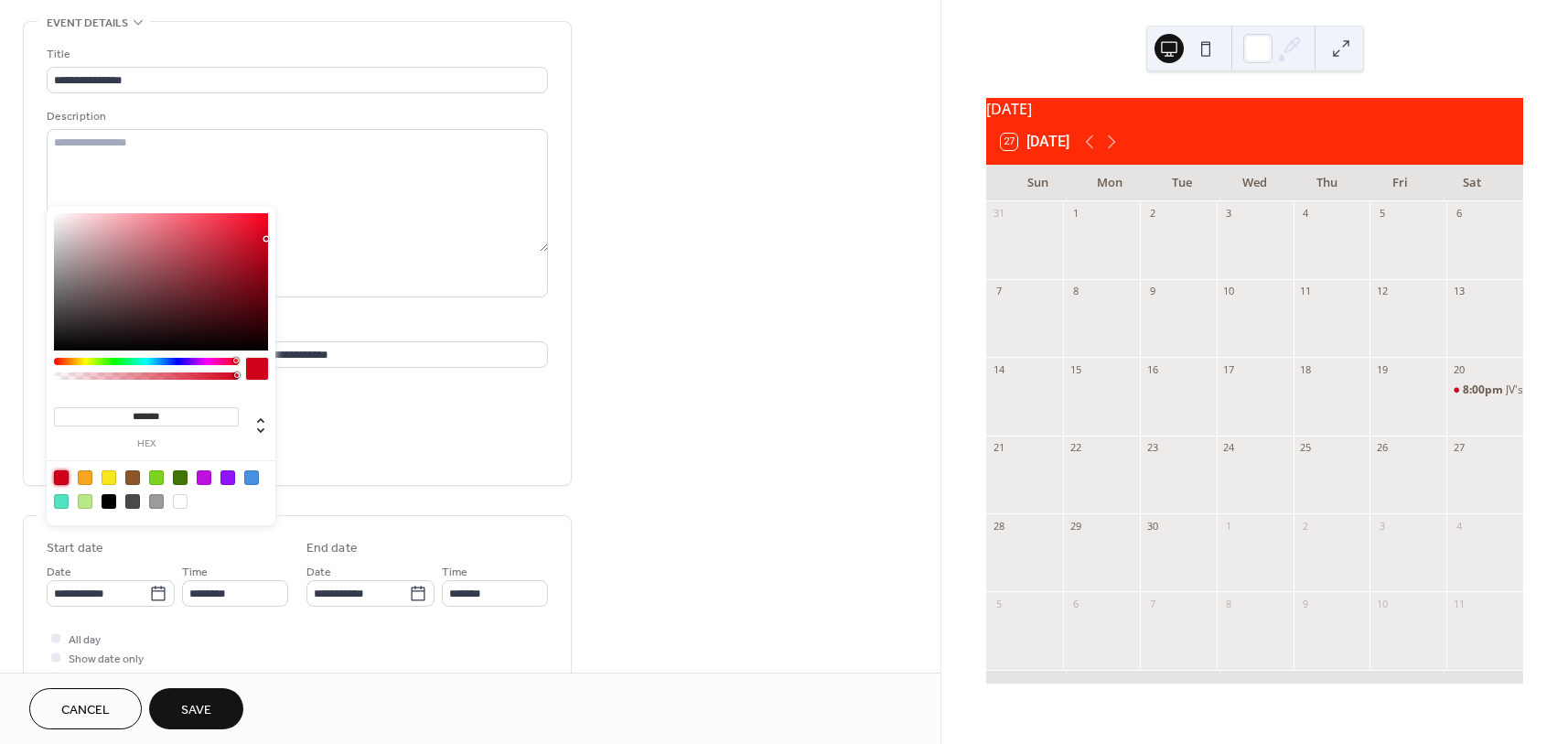 scroll, scrollTop: 92, scrollLeft: 0, axis: vertical 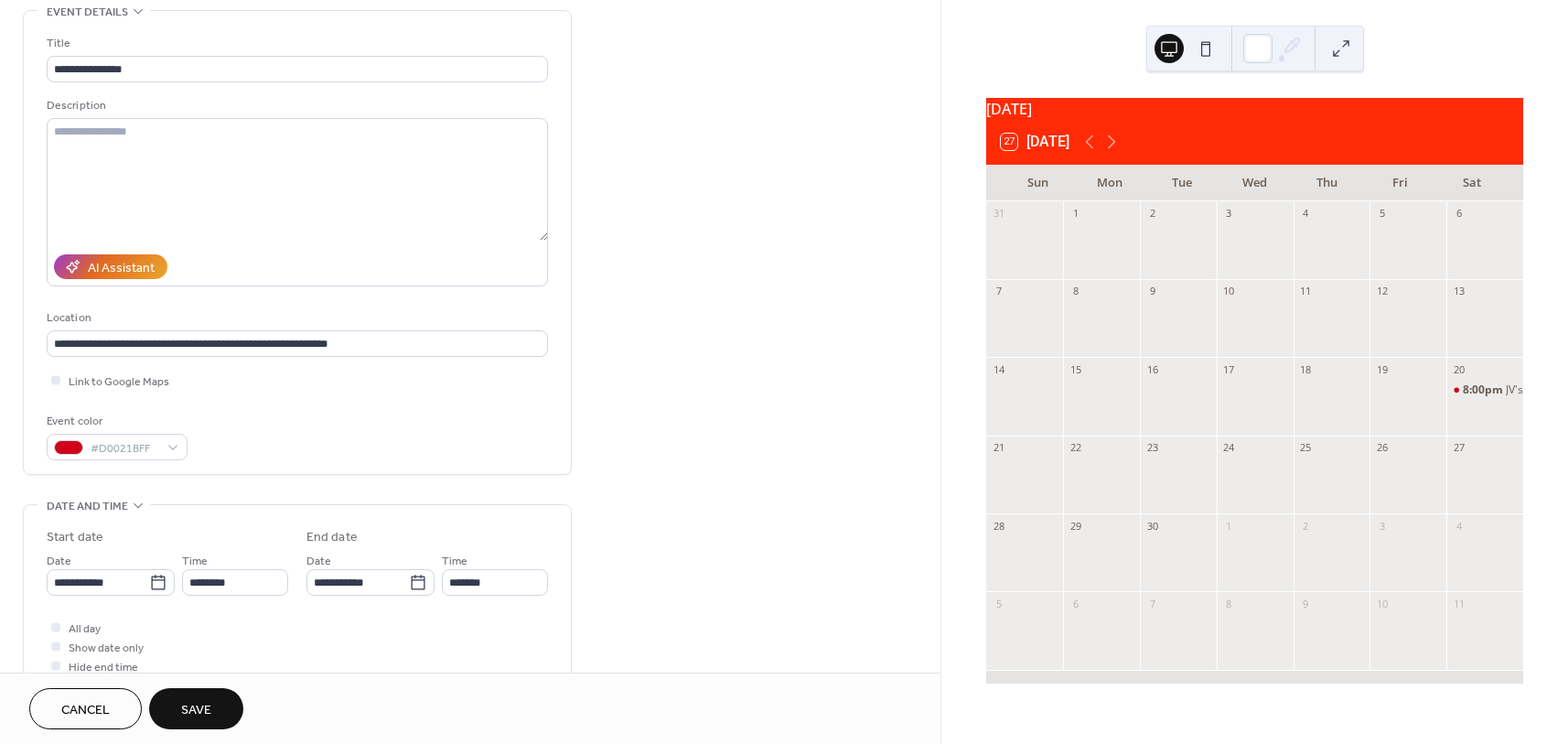 click on "Event color #D0021BFF" at bounding box center [297, 436] 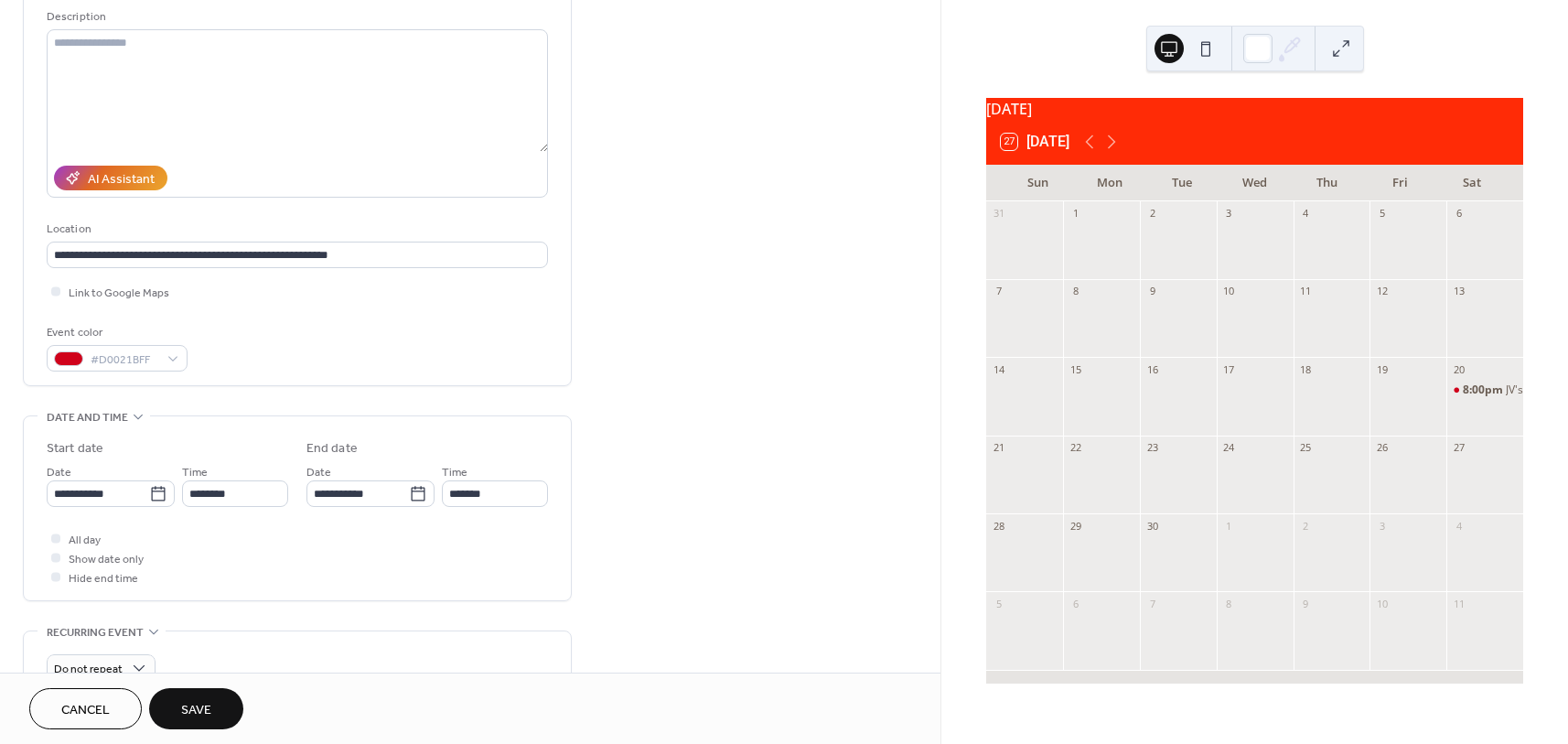 scroll, scrollTop: 183, scrollLeft: 0, axis: vertical 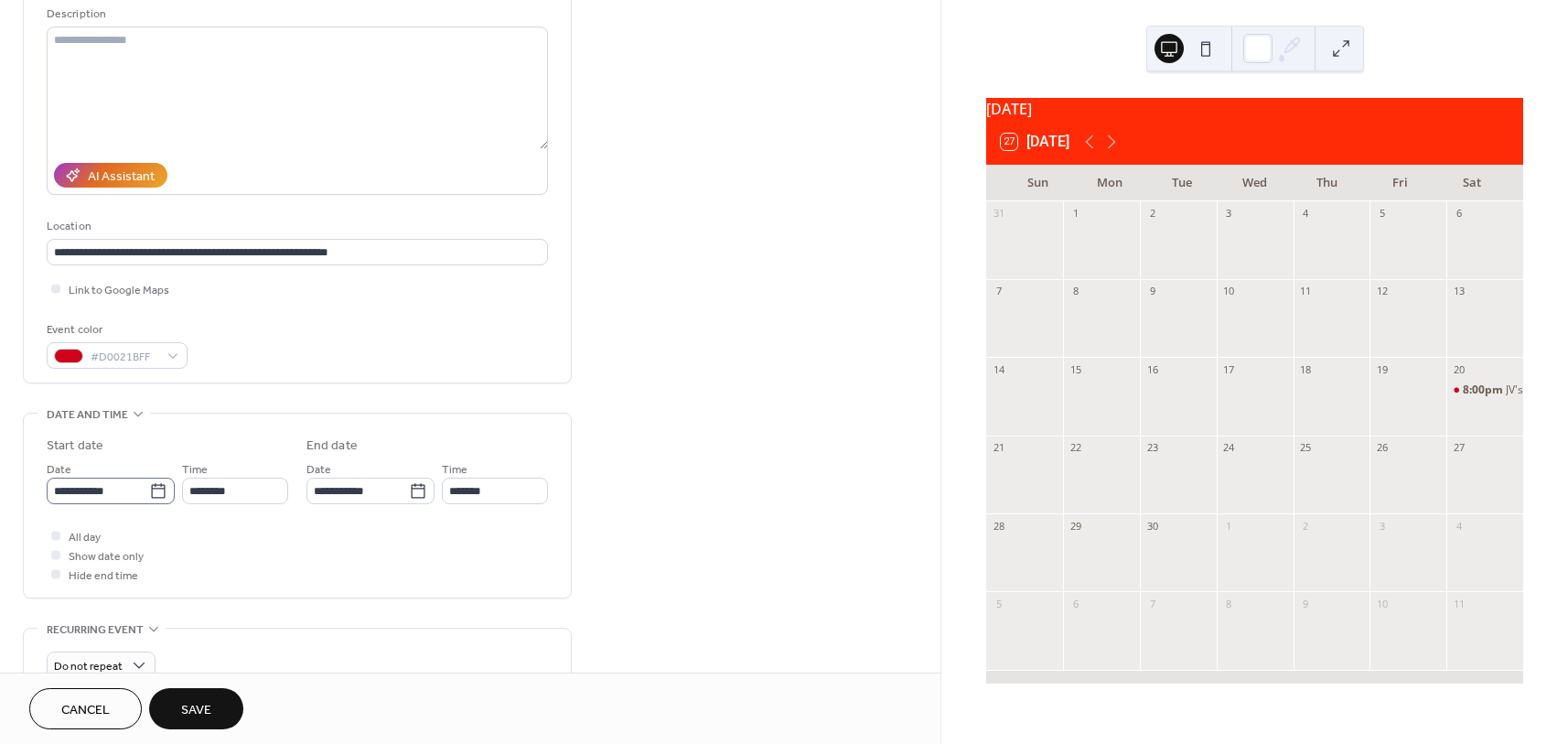 click 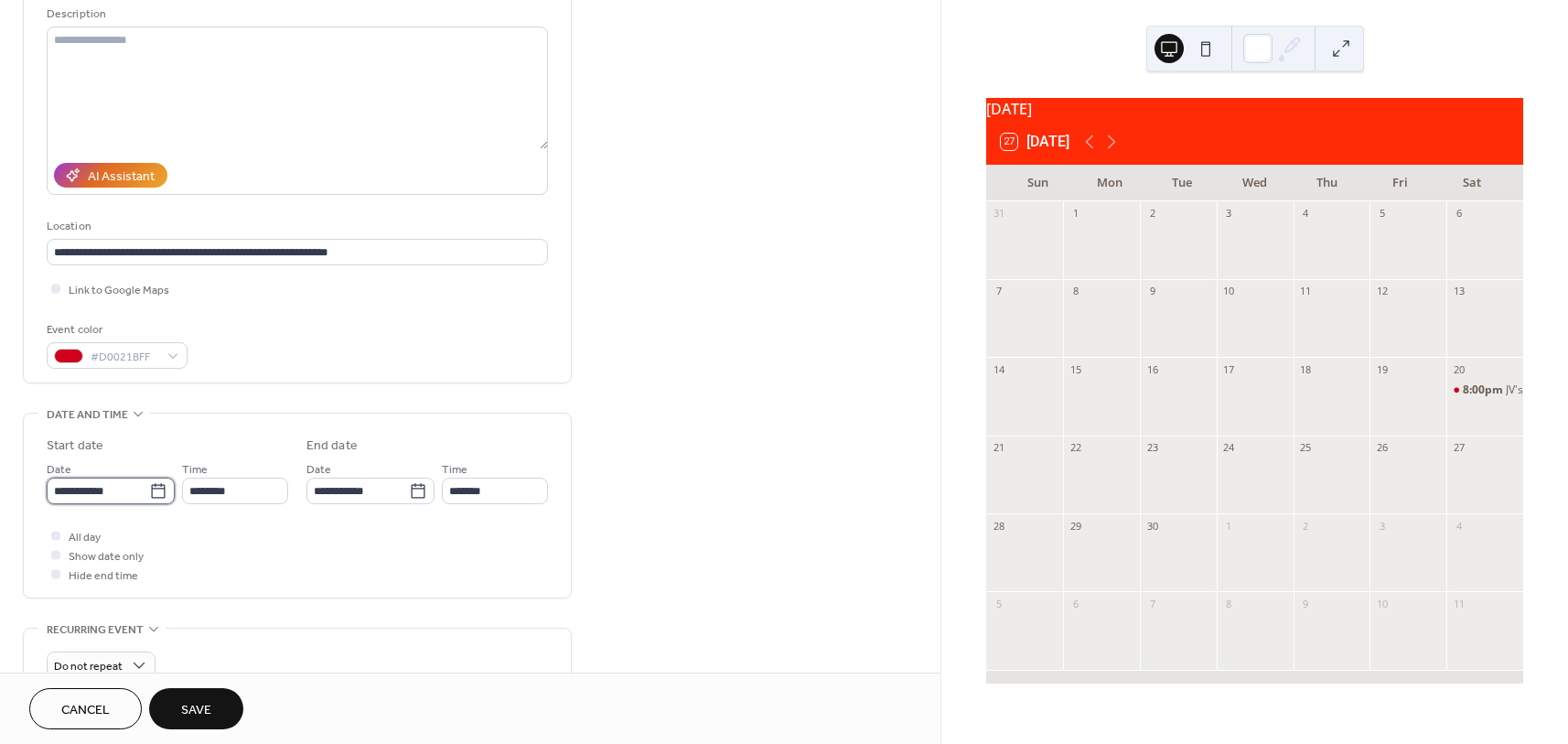 click on "**********" at bounding box center [98, 491] 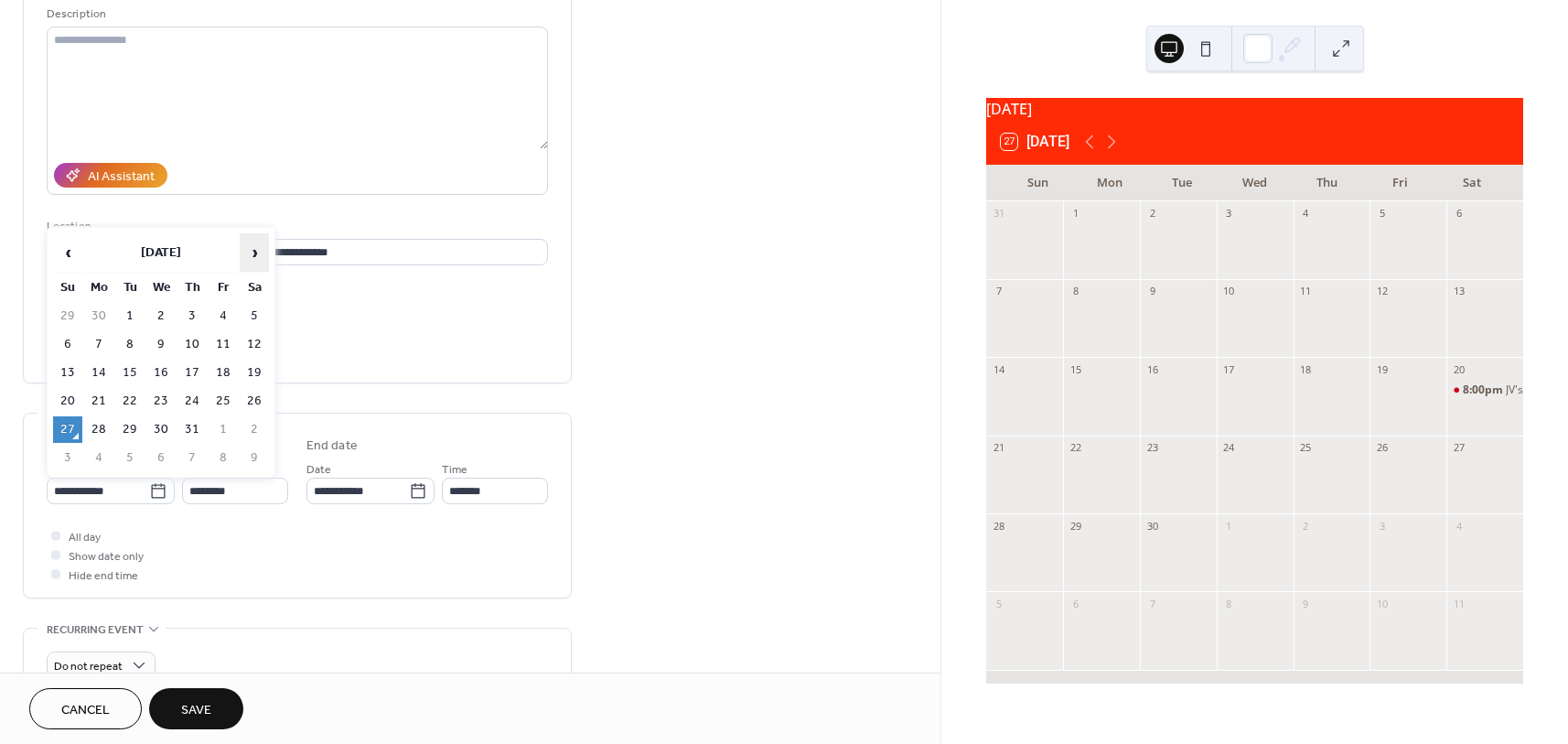 click on "›" at bounding box center (254, 253) 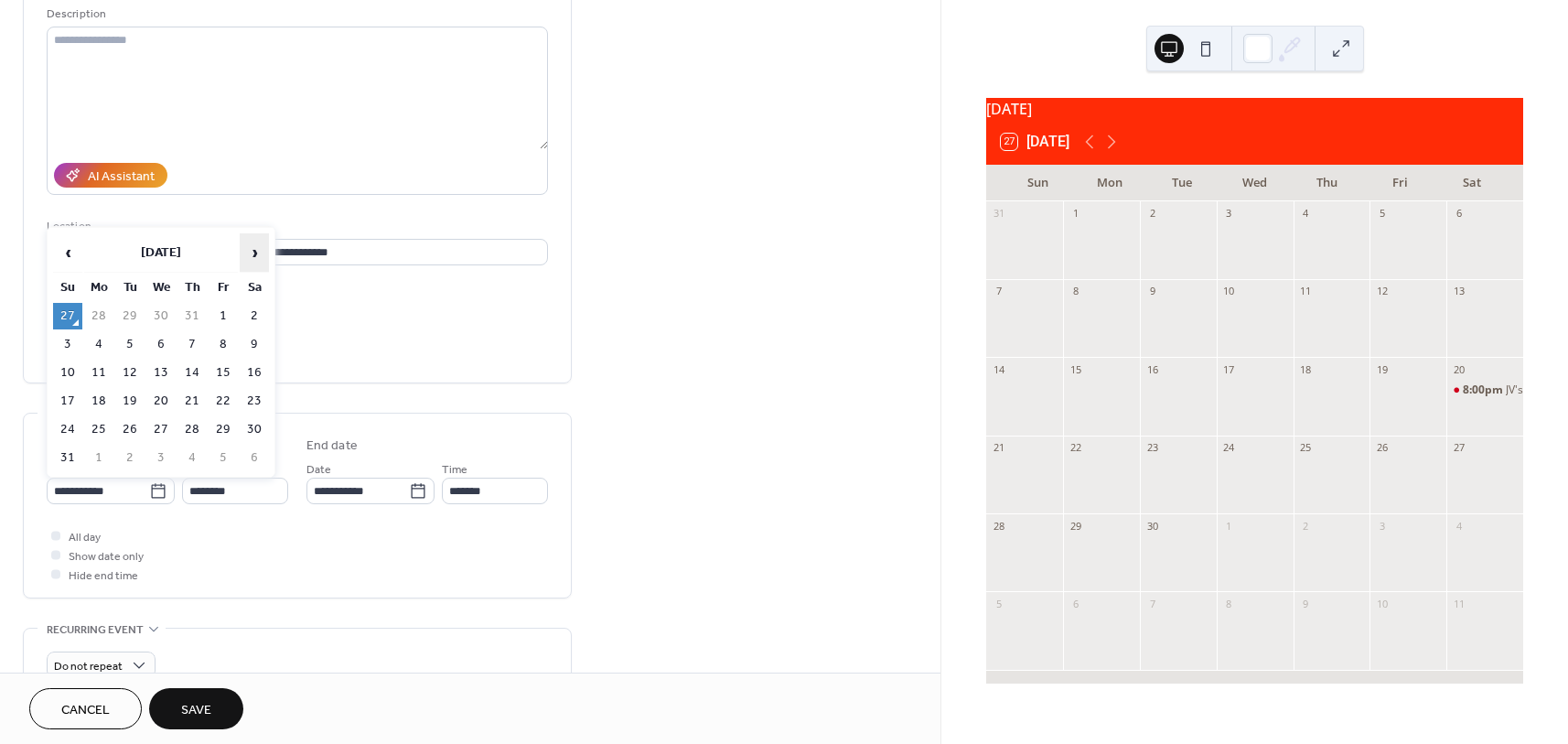 click on "›" at bounding box center [254, 253] 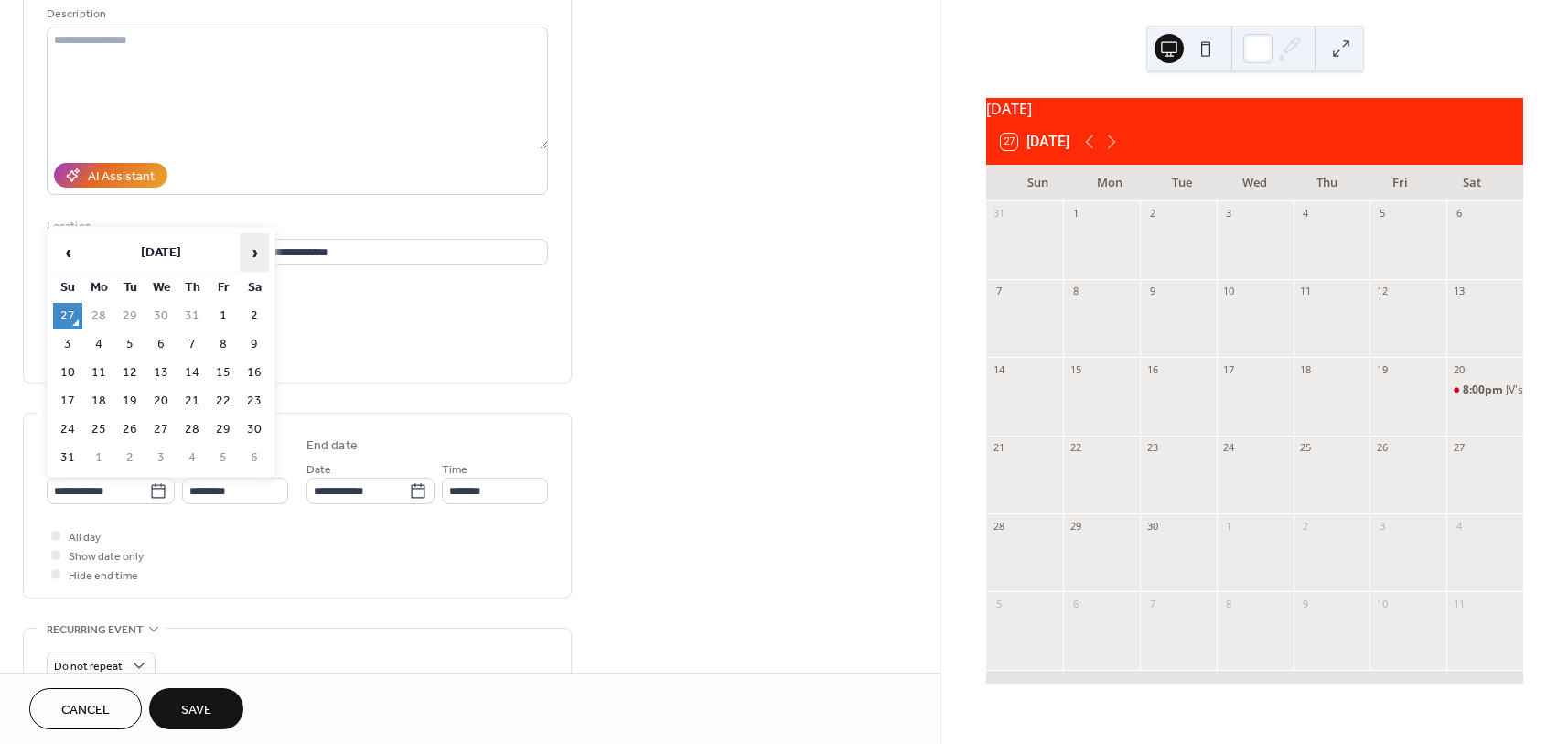 click on "›" at bounding box center (254, 253) 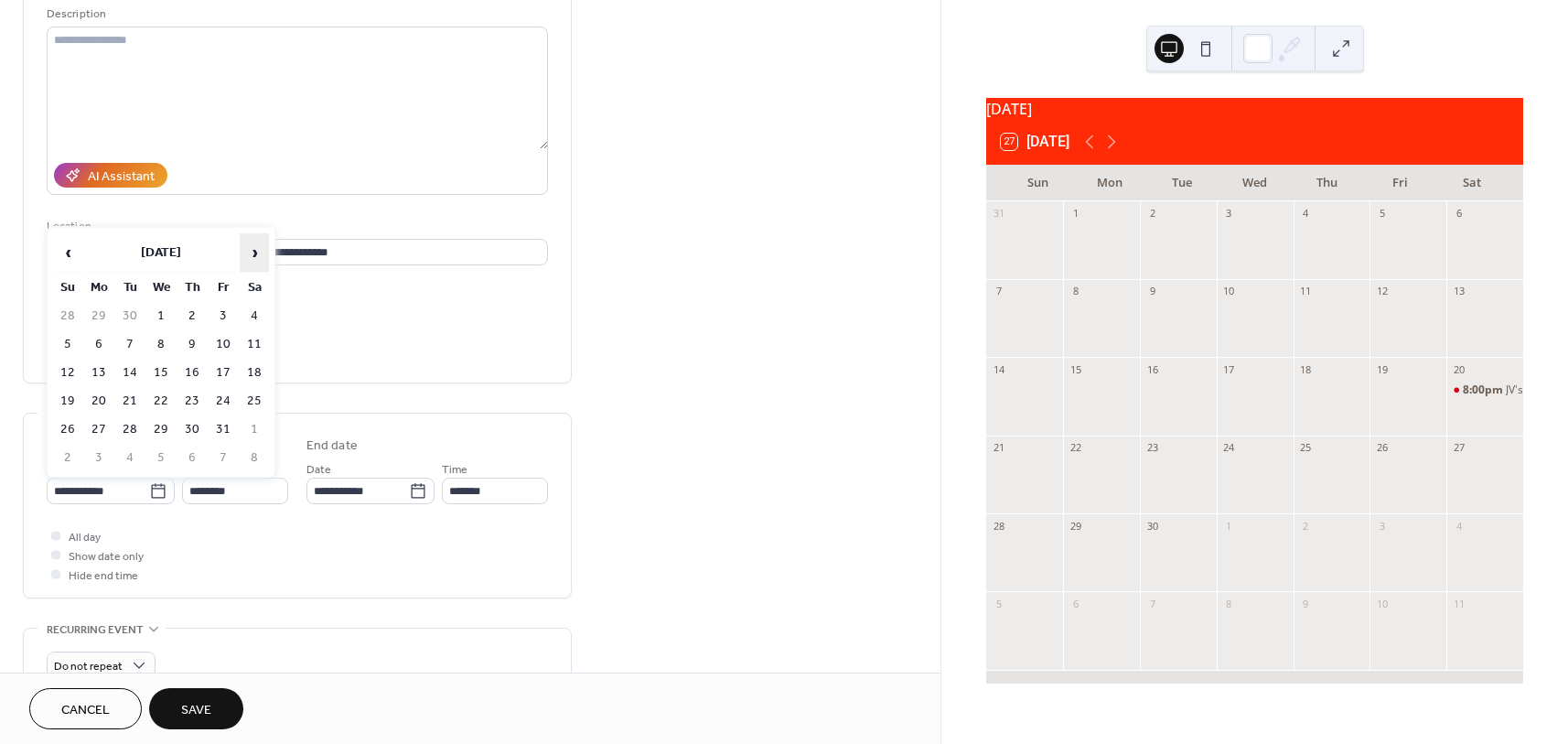 click on "›" at bounding box center (254, 253) 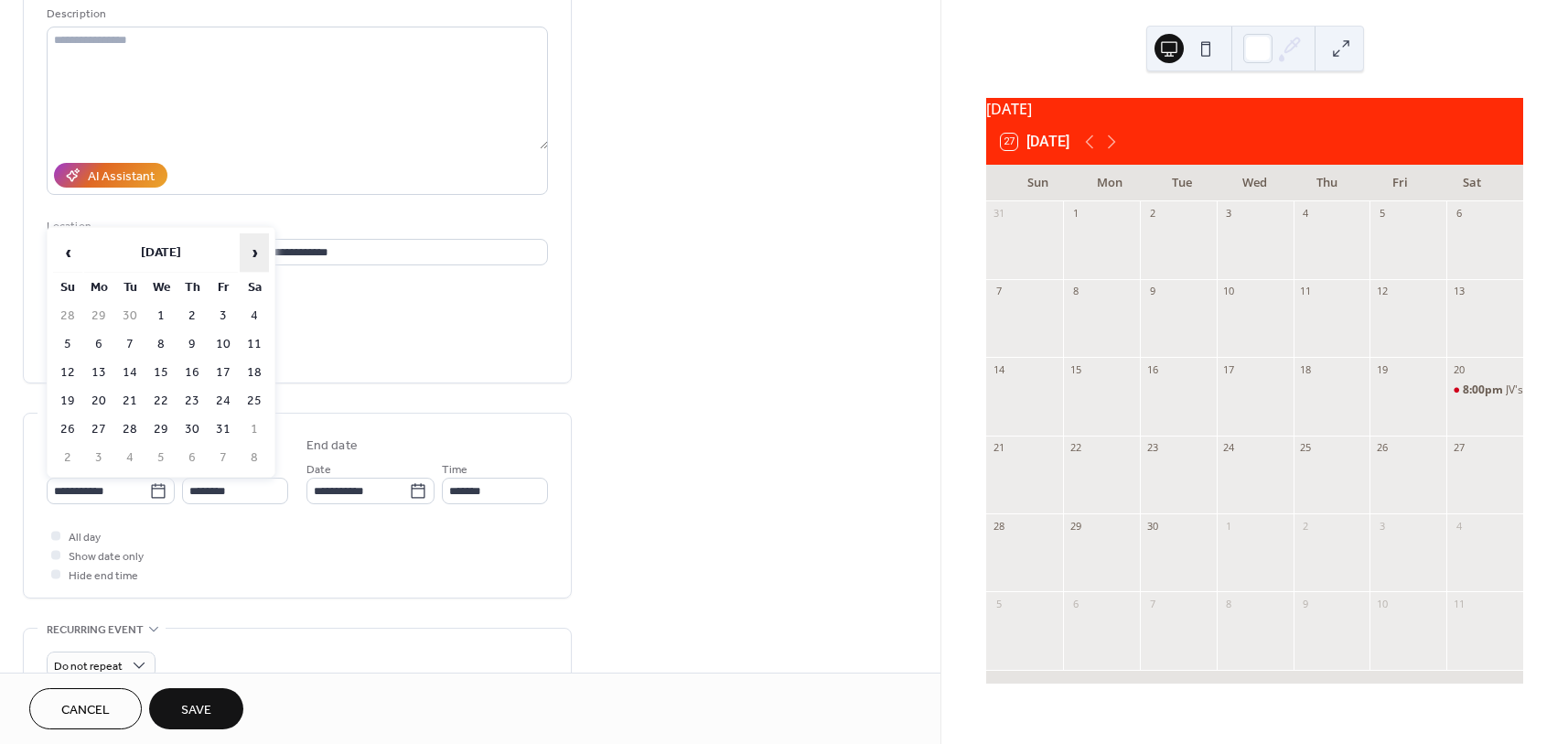 click on "›" at bounding box center [254, 253] 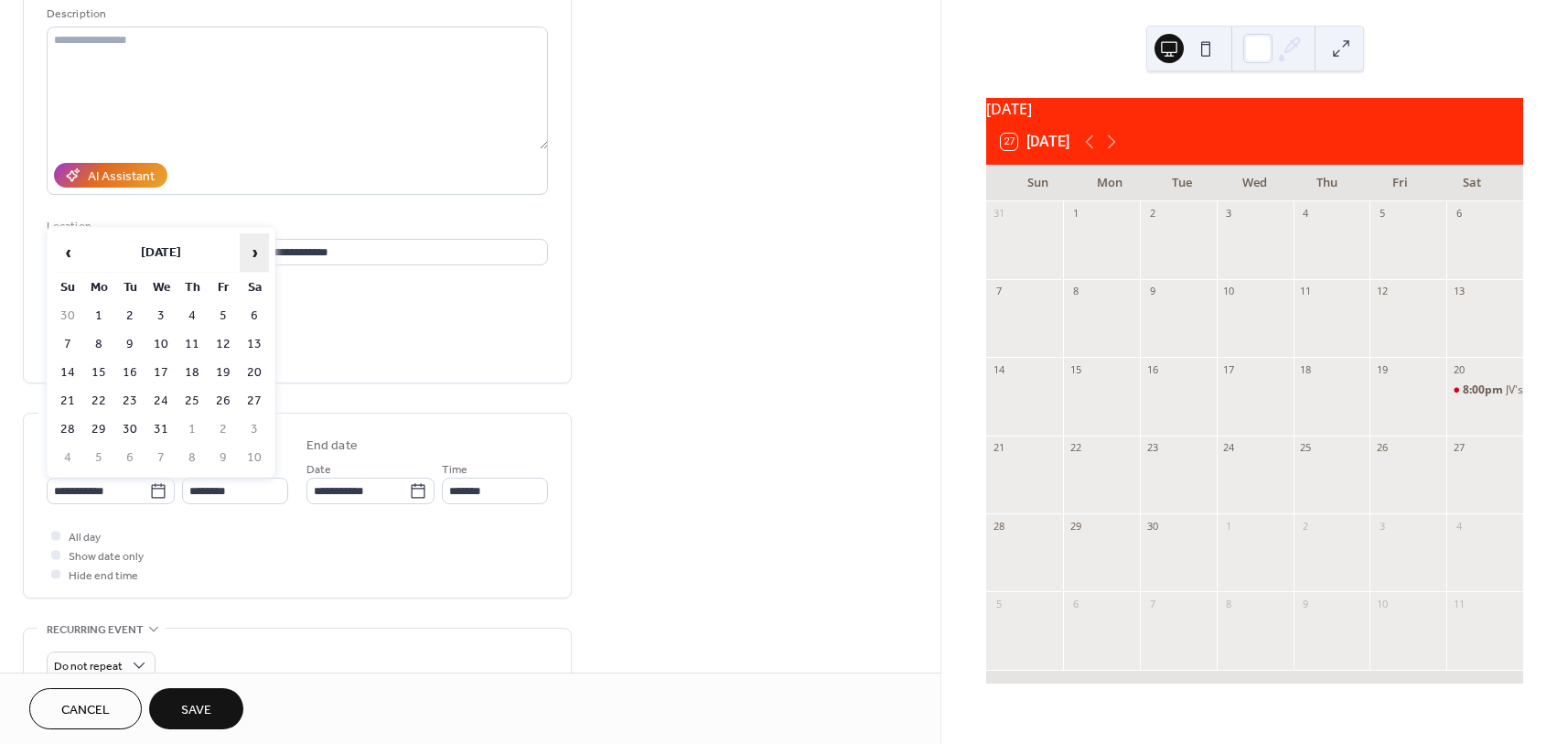 click on "›" at bounding box center (254, 253) 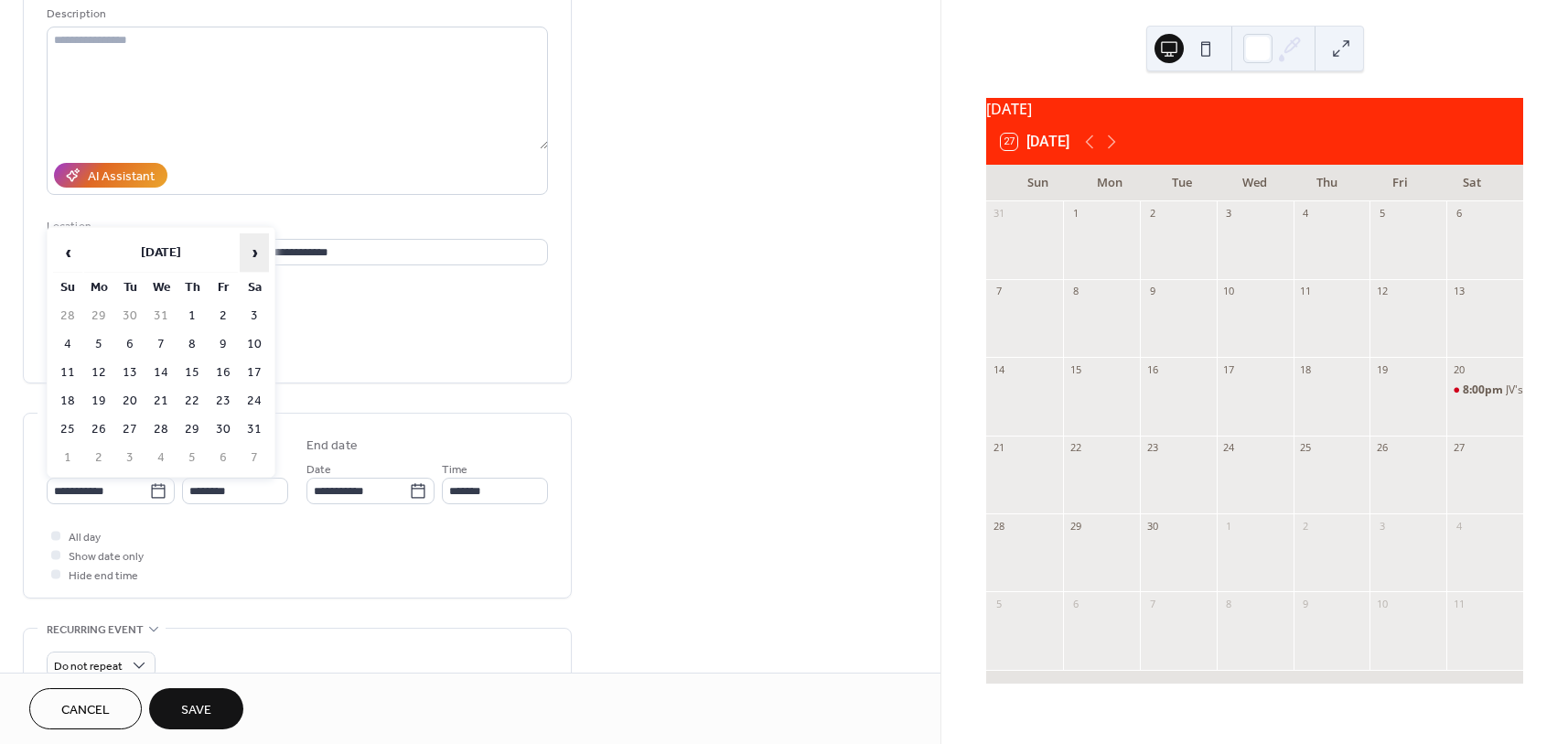 click on "›" at bounding box center [254, 253] 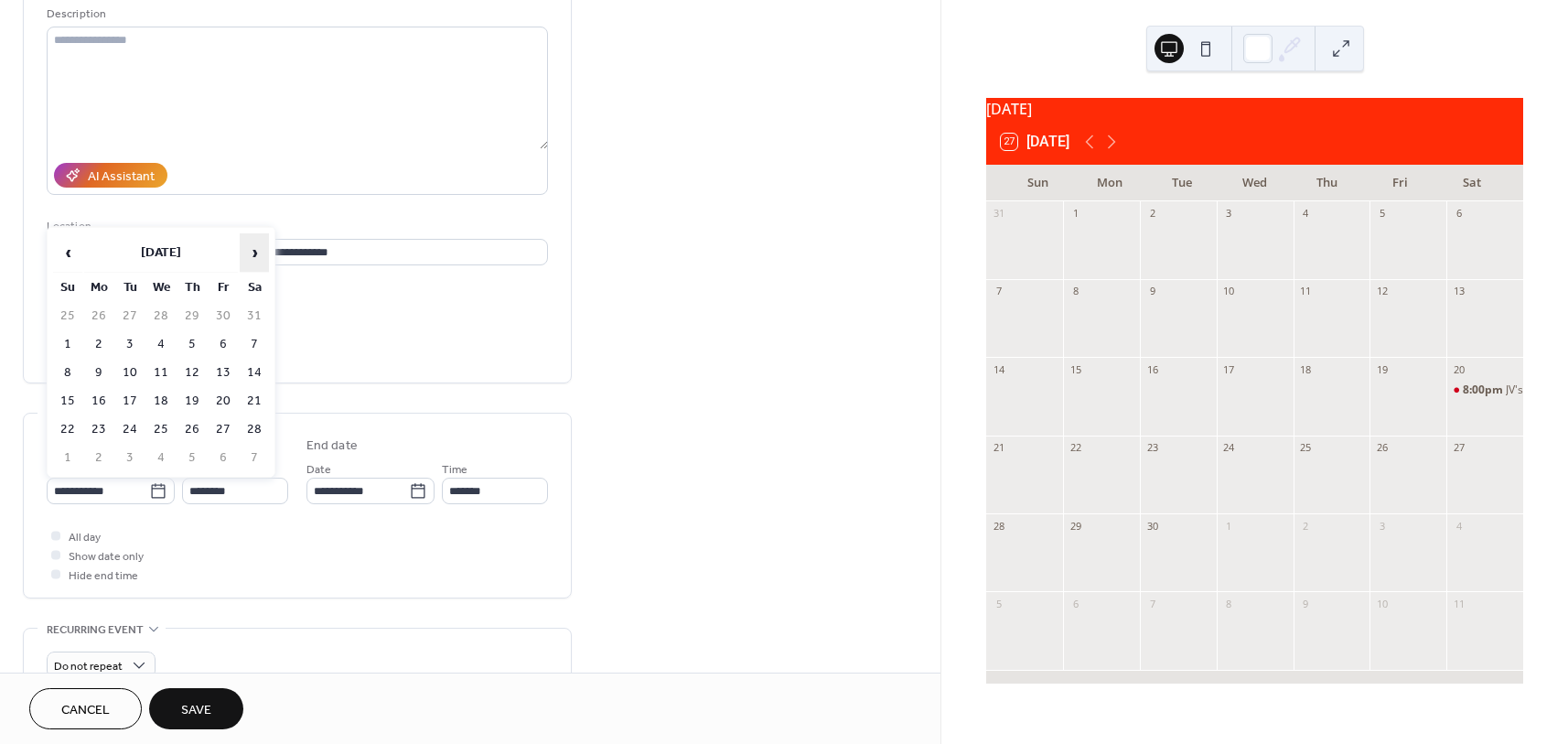 click on "›" at bounding box center [254, 253] 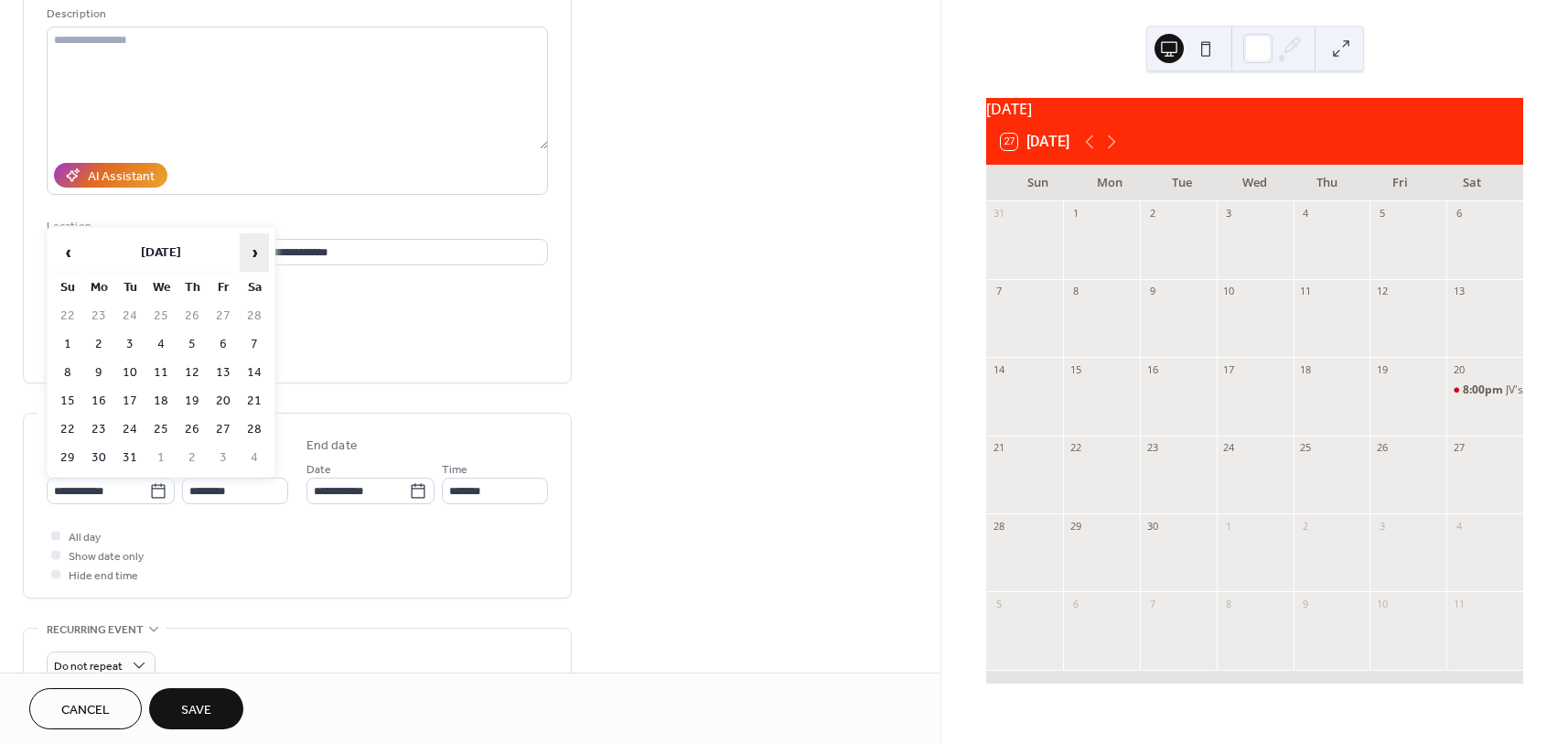 click on "›" at bounding box center (254, 253) 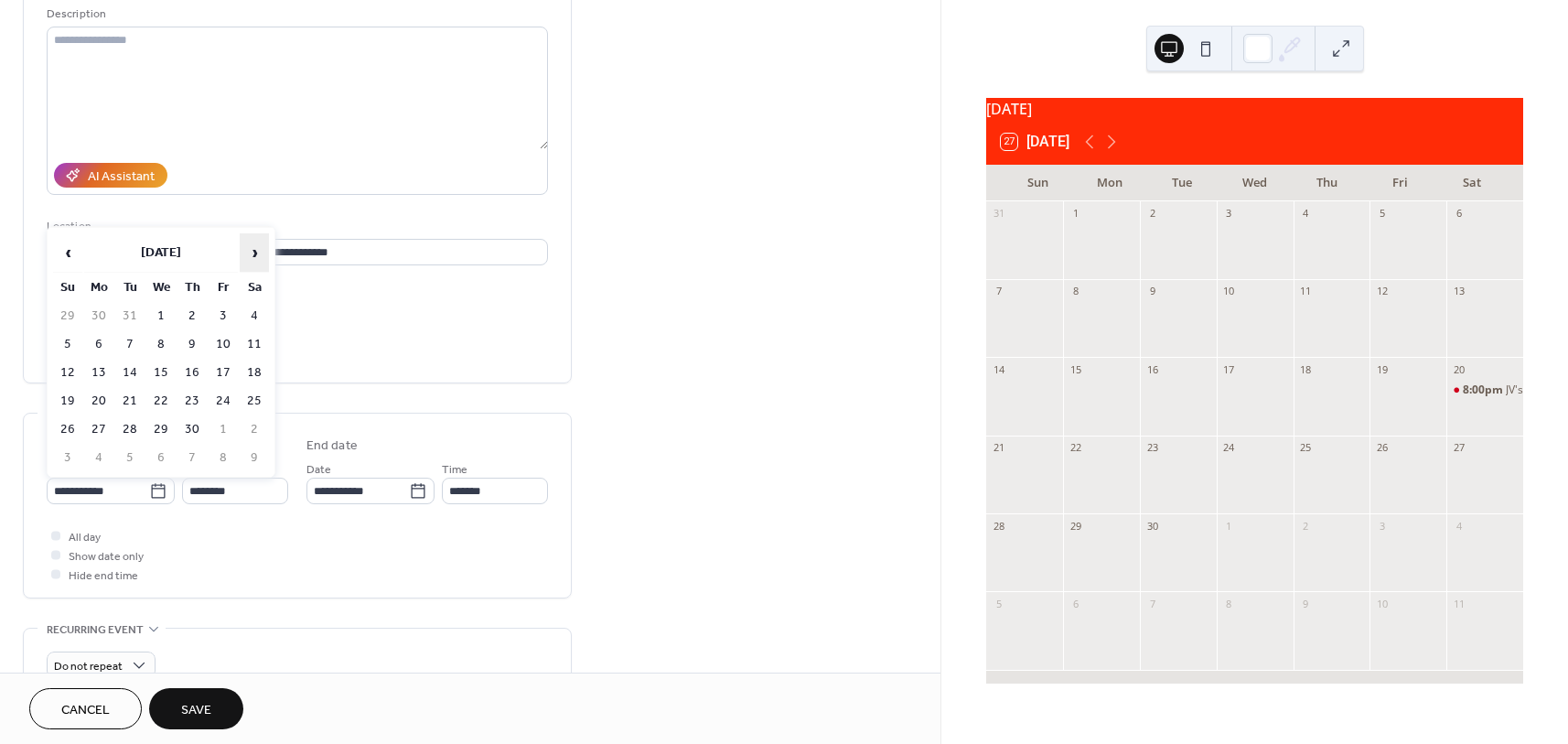 click on "›" at bounding box center (254, 253) 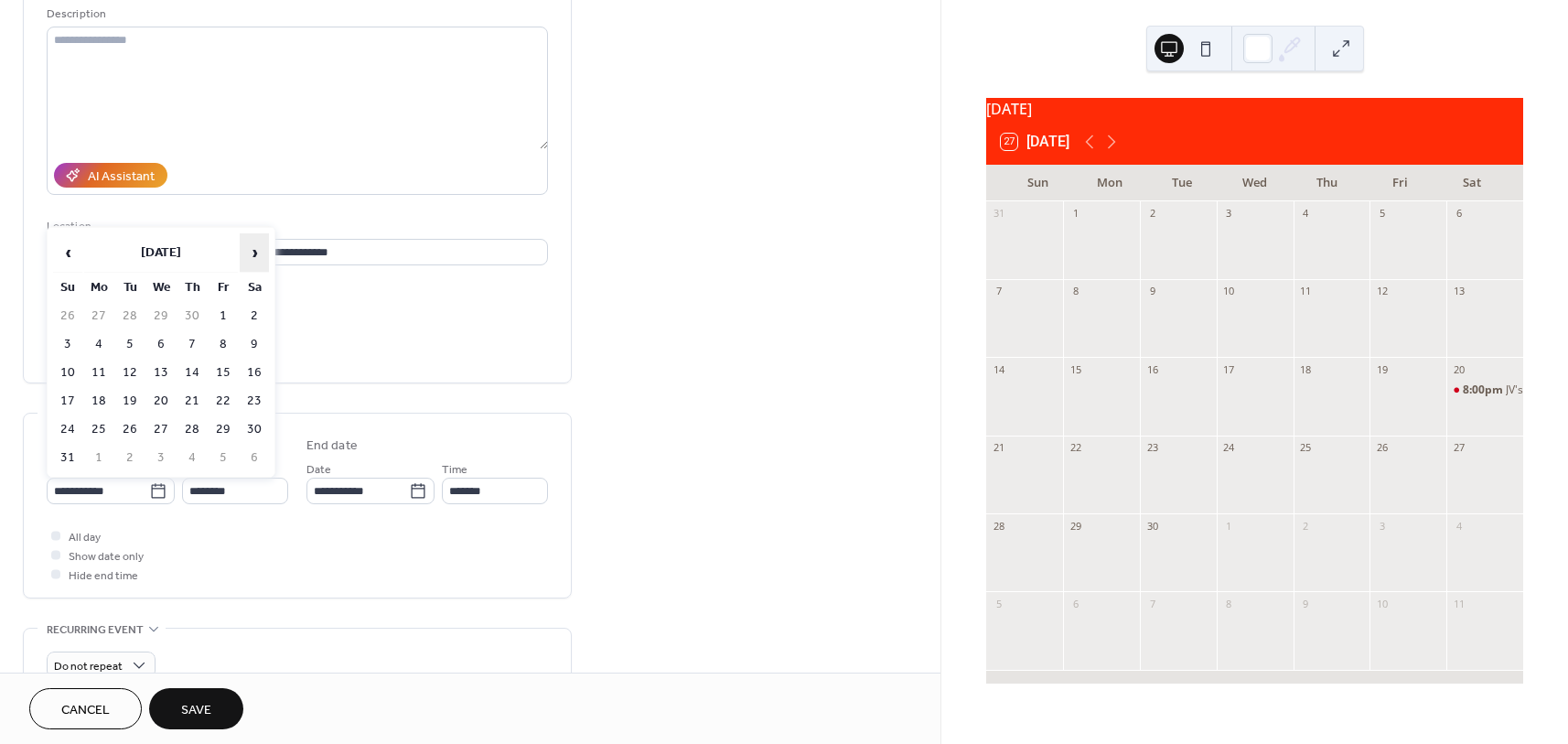 click on "›" at bounding box center [254, 253] 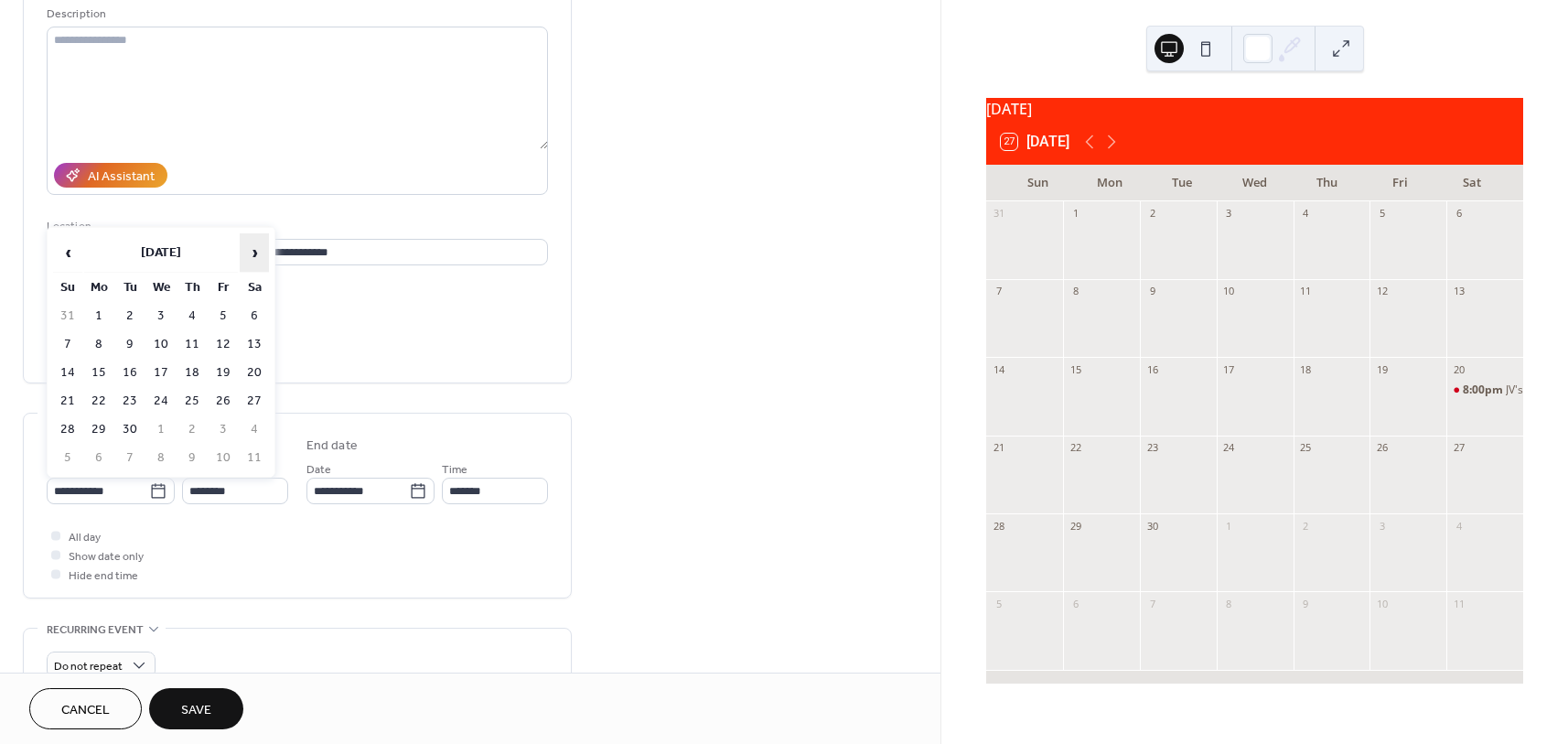 click on "›" at bounding box center (254, 253) 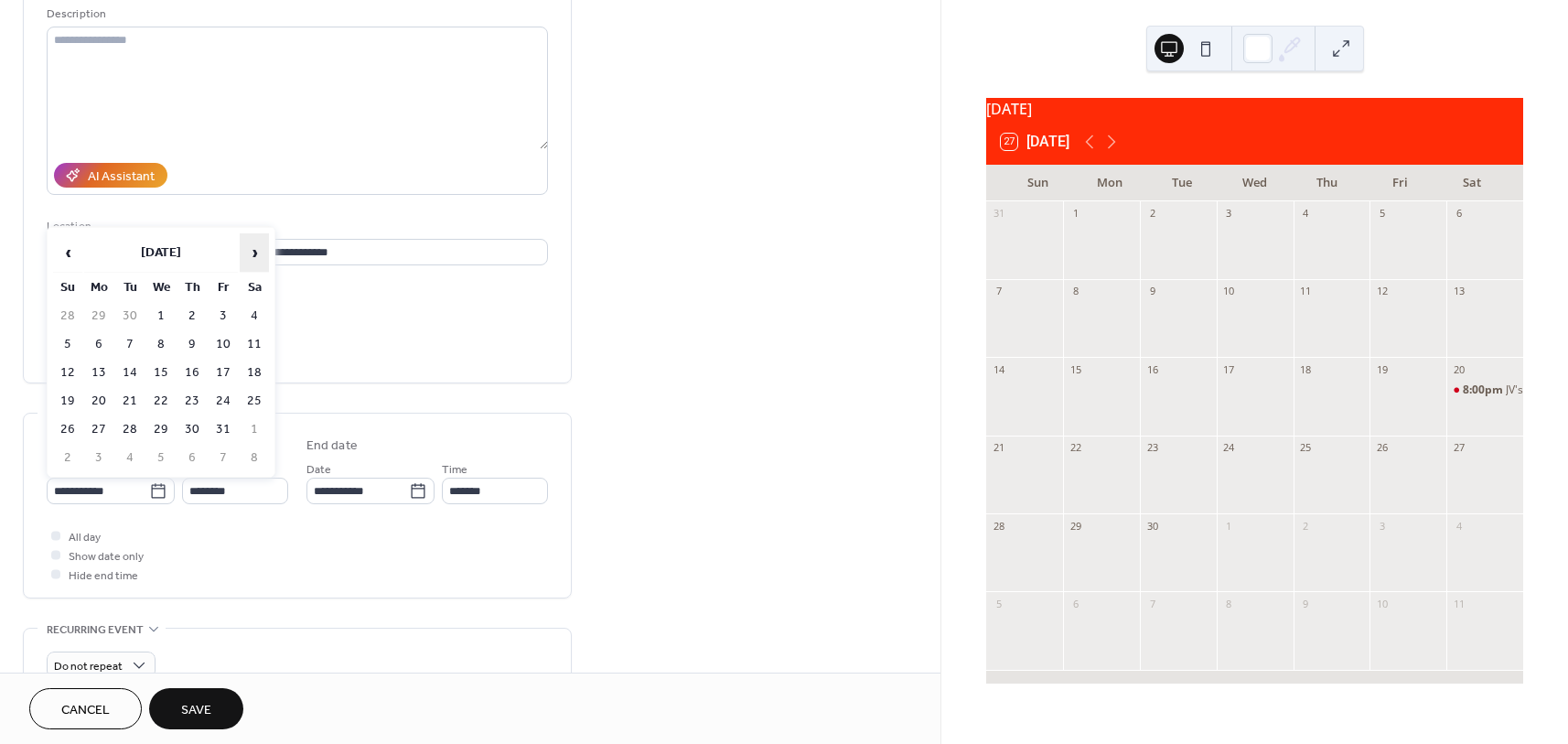 click on "›" at bounding box center (254, 253) 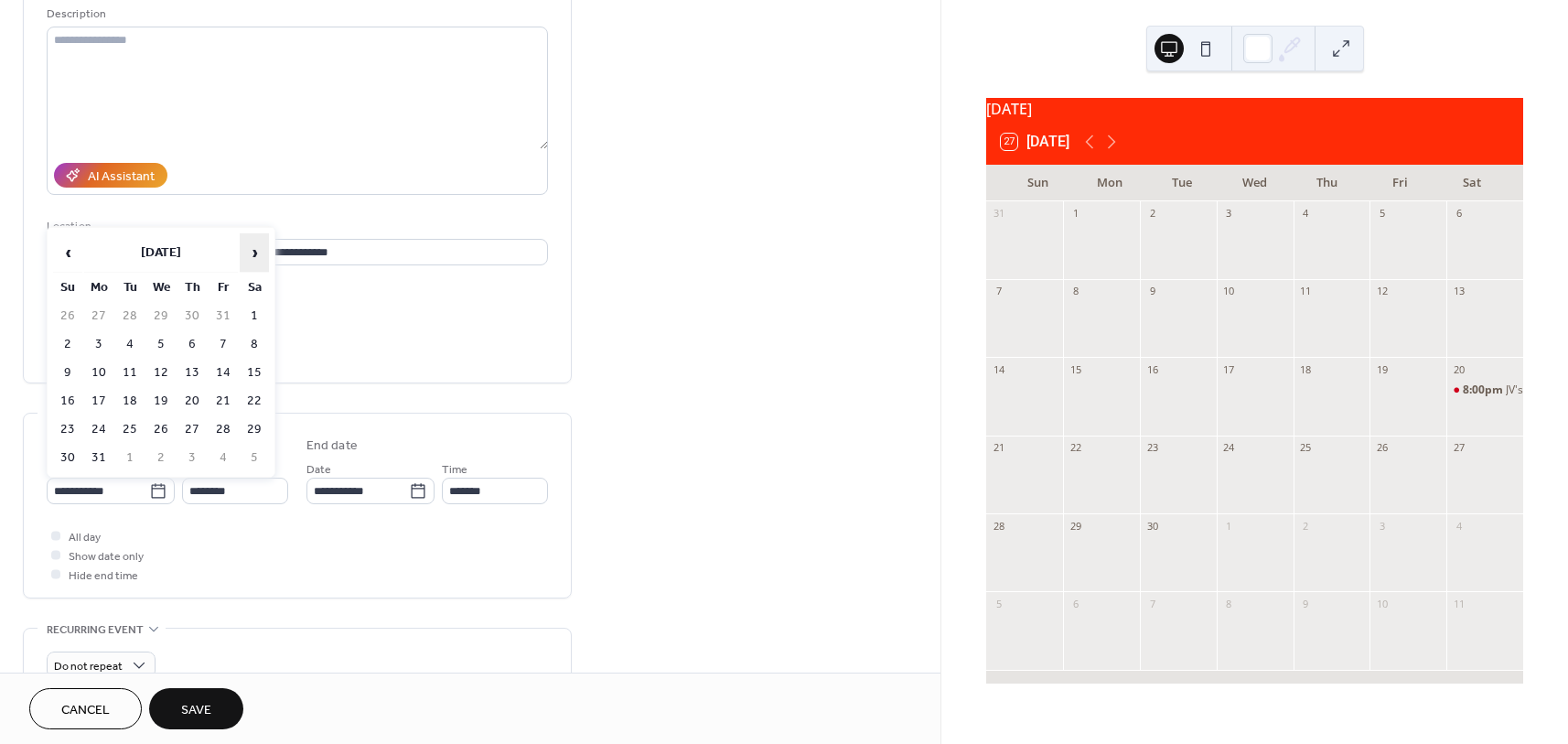click on "›" at bounding box center (254, 253) 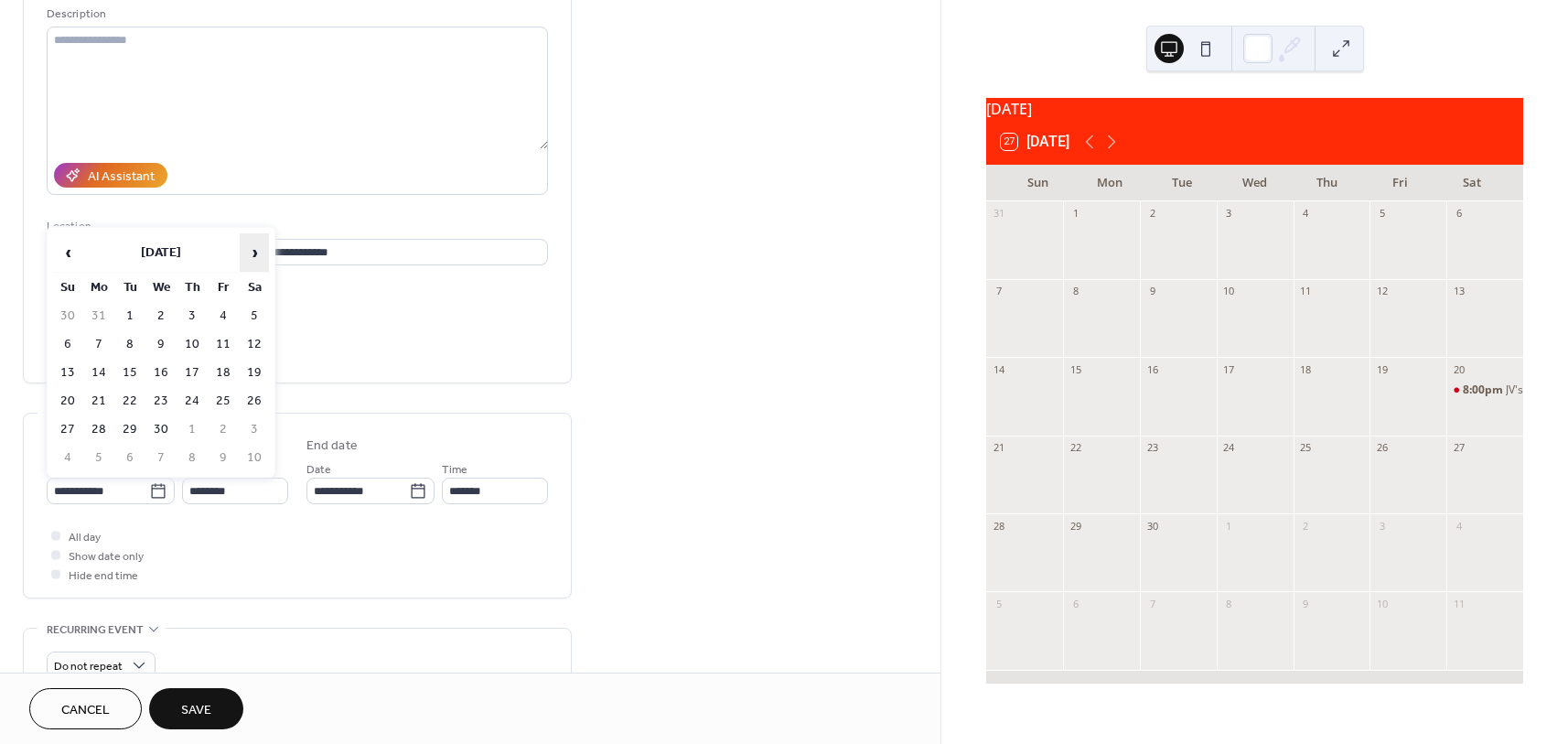 click on "›" at bounding box center (254, 253) 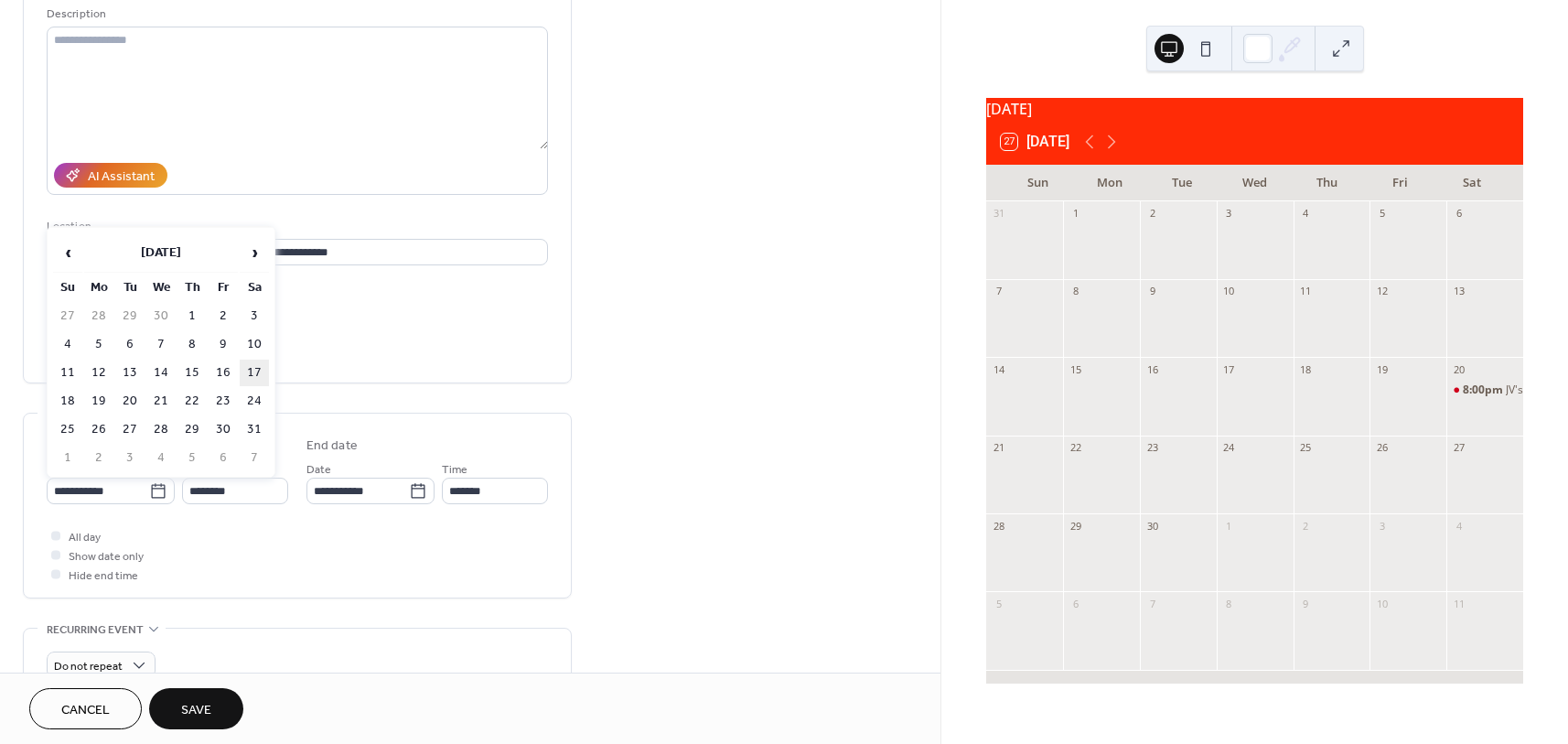 click on "17" at bounding box center [254, 372] 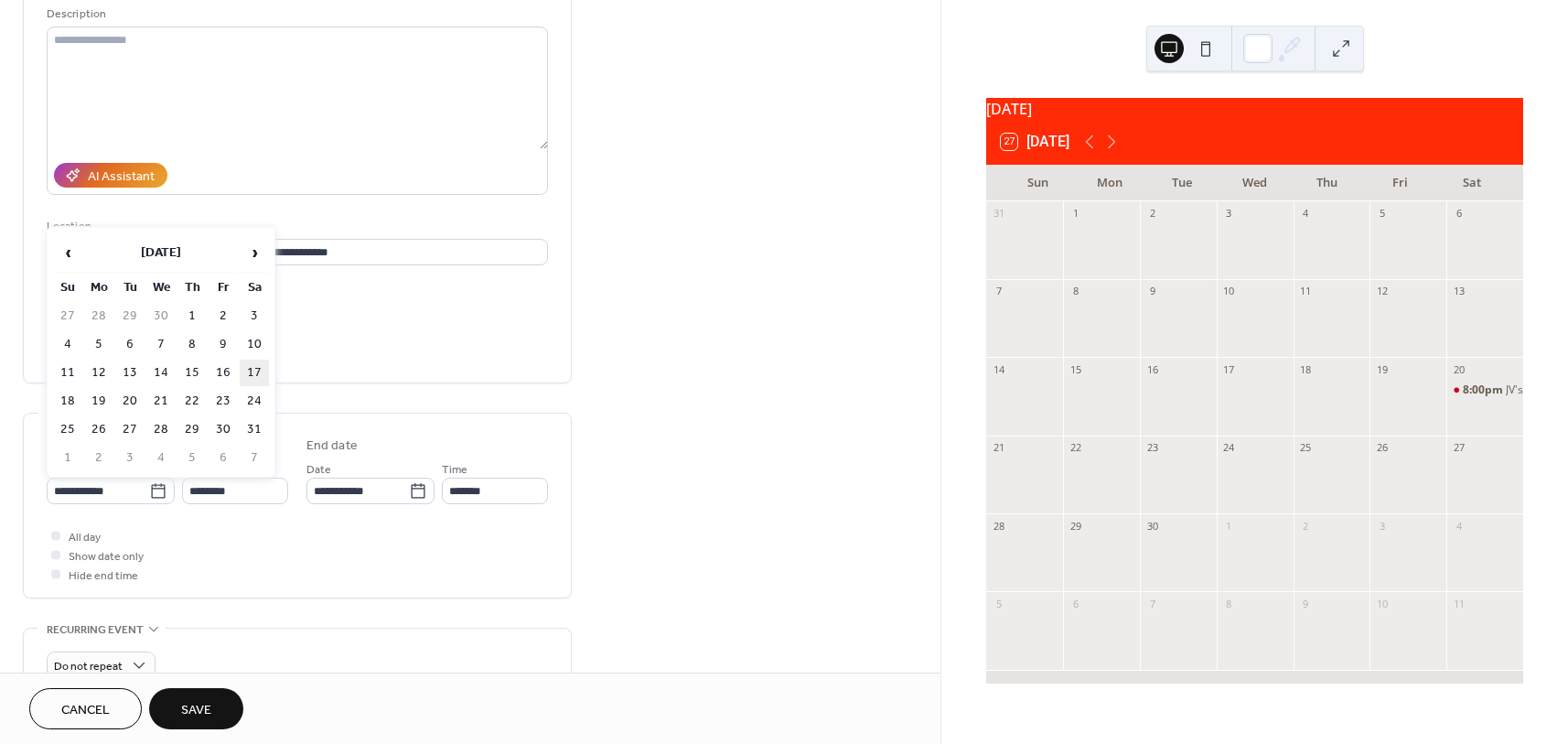 type on "**********" 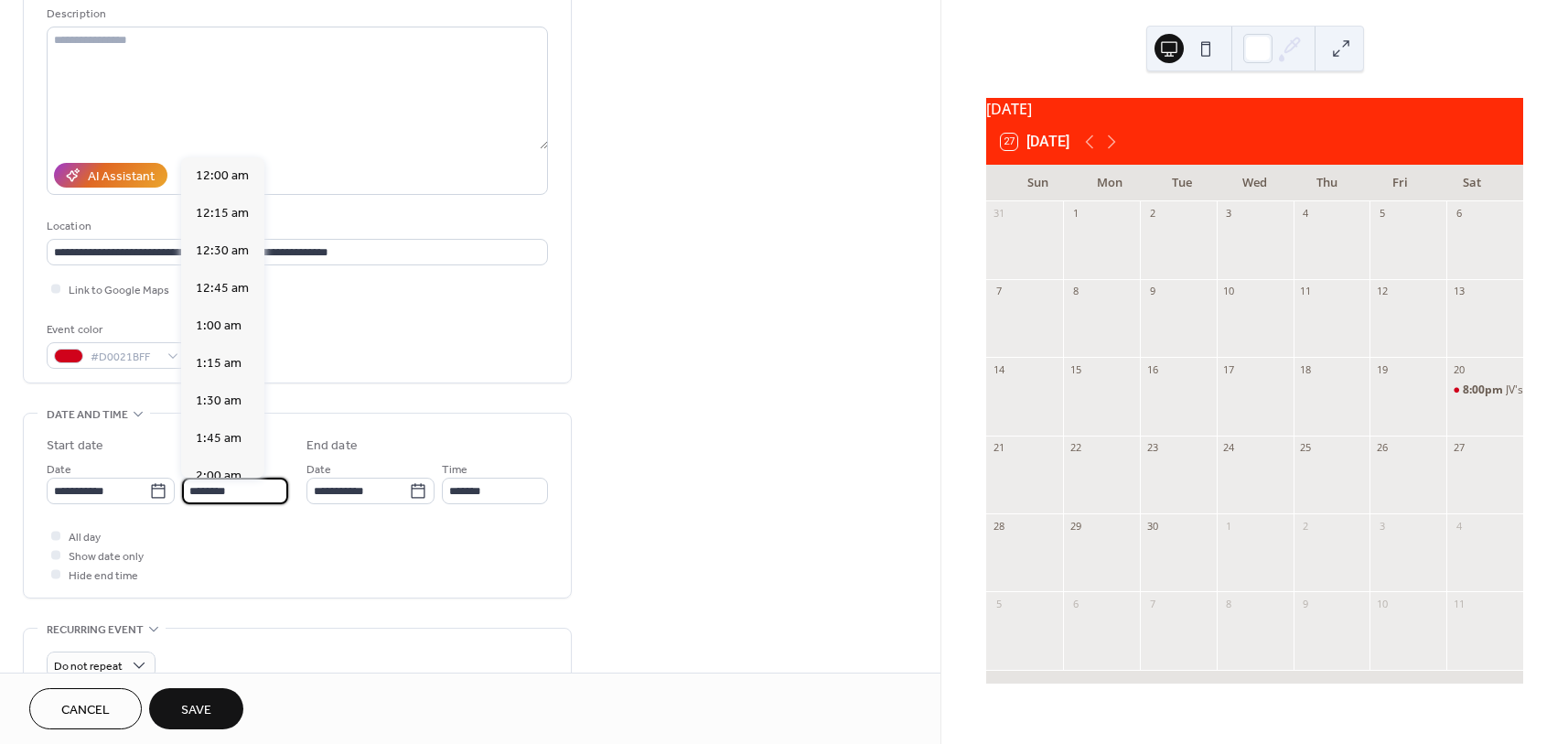 click on "********" at bounding box center (235, 491) 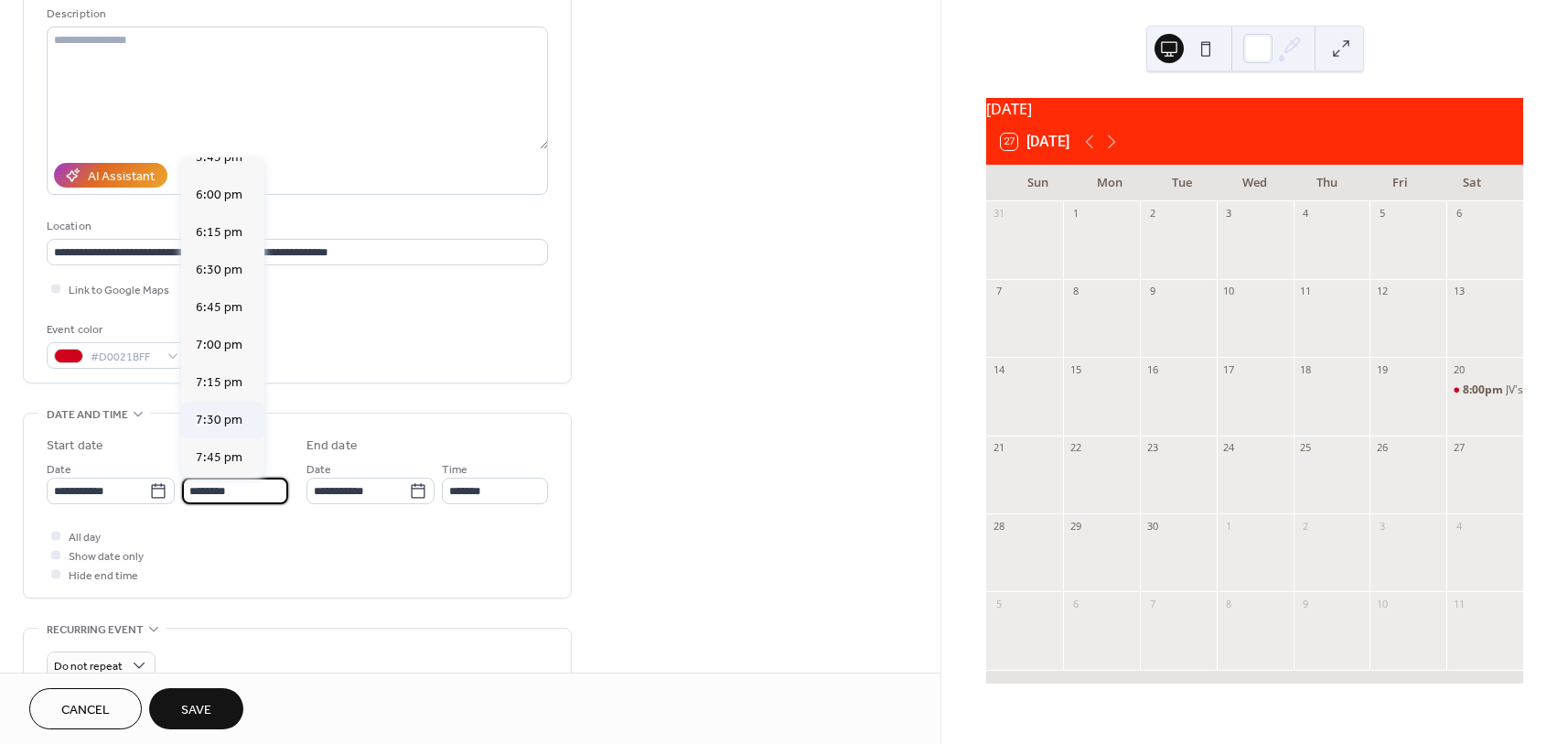 scroll, scrollTop: 2716, scrollLeft: 0, axis: vertical 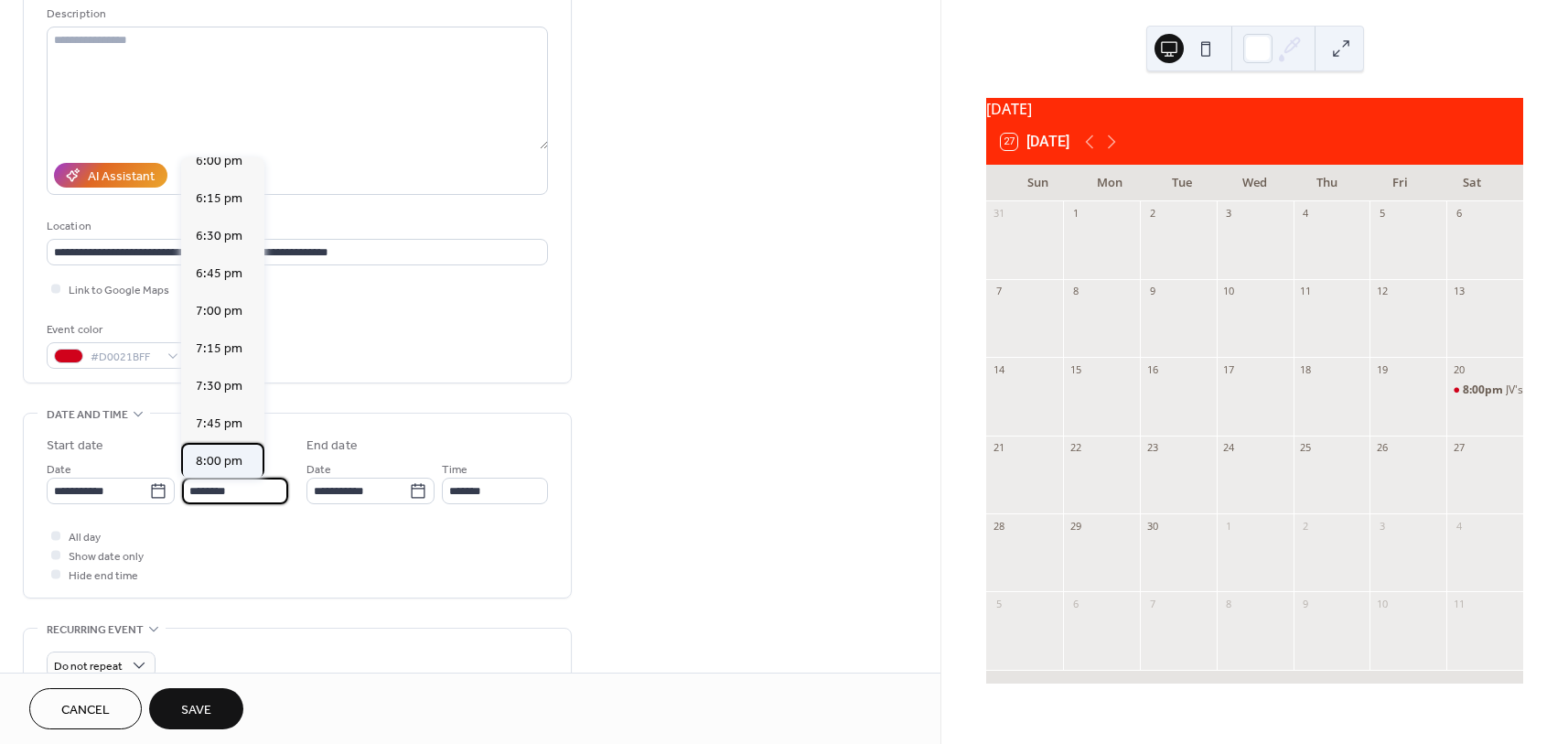 click on "8:00 pm" at bounding box center [219, 461] 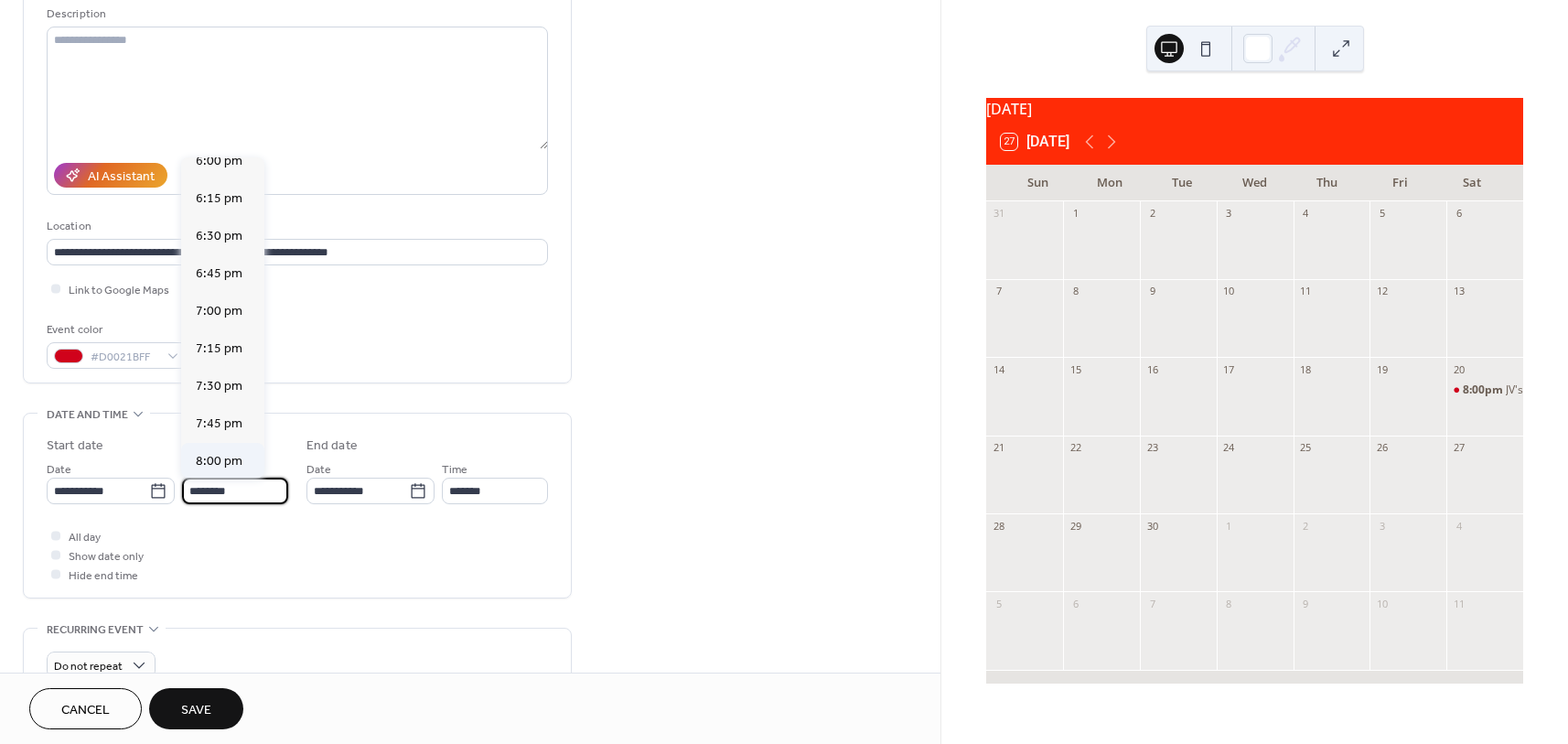 type on "*******" 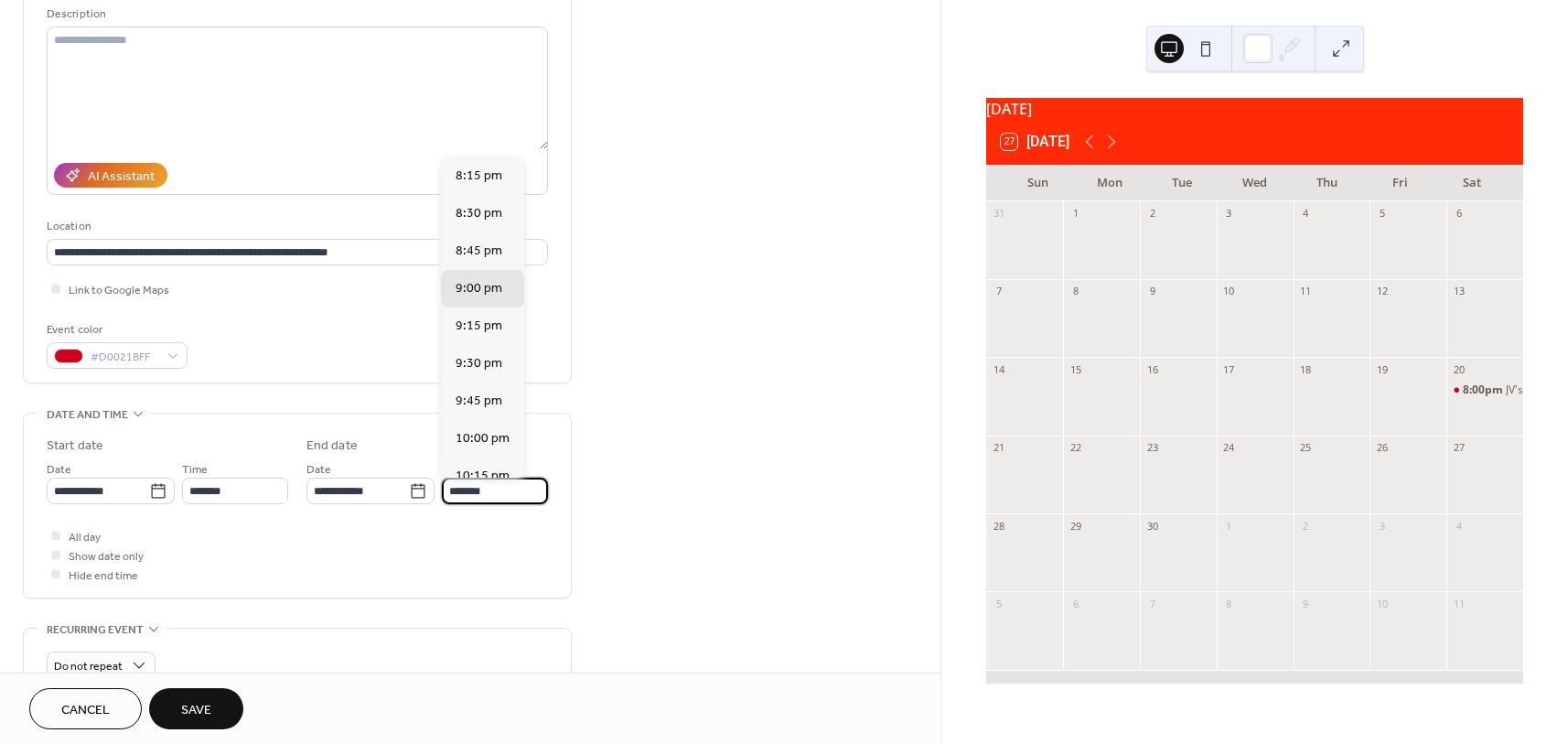 click on "*******" at bounding box center [495, 491] 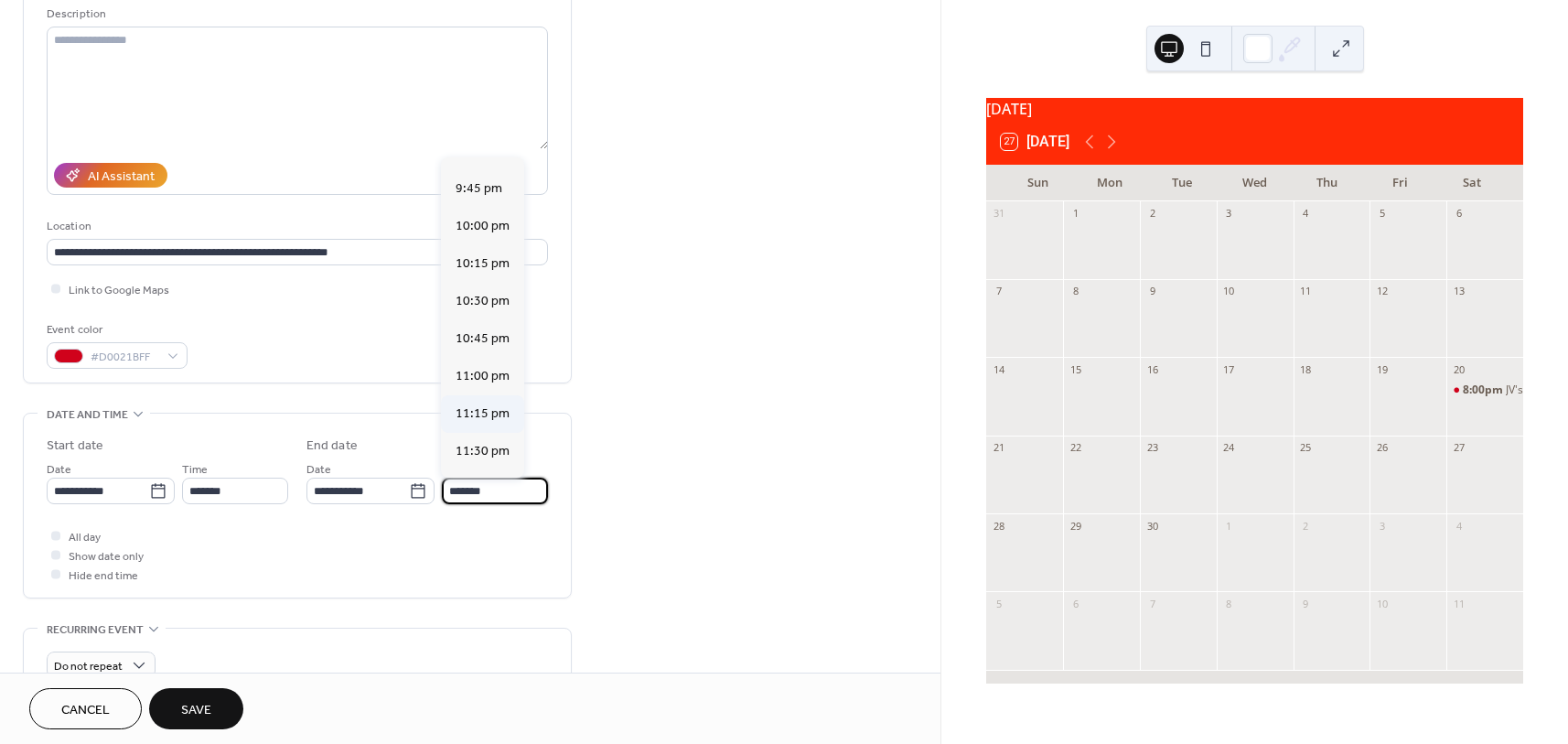 scroll, scrollTop: 243, scrollLeft: 0, axis: vertical 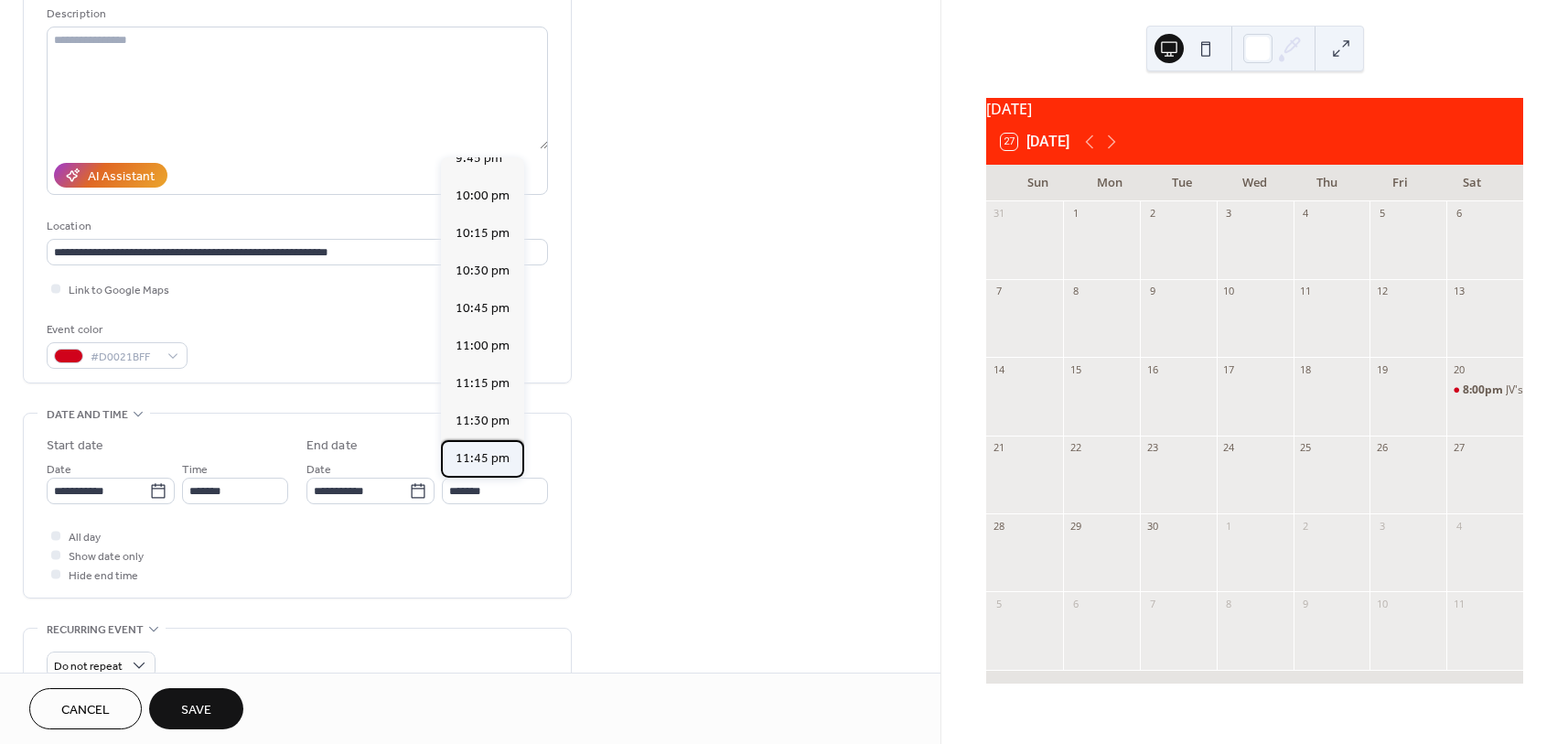 click on "11:45 pm" at bounding box center (482, 458) 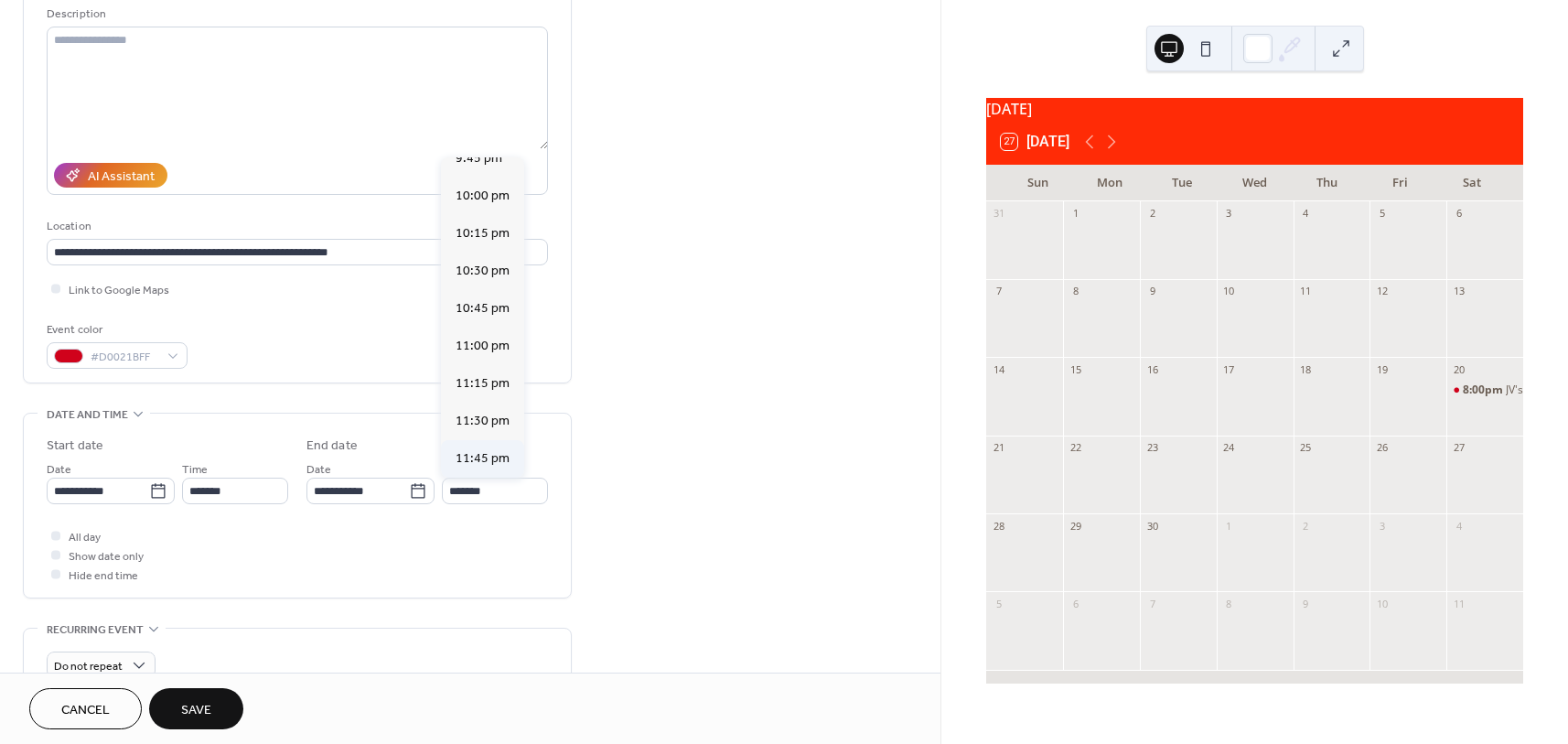 type on "********" 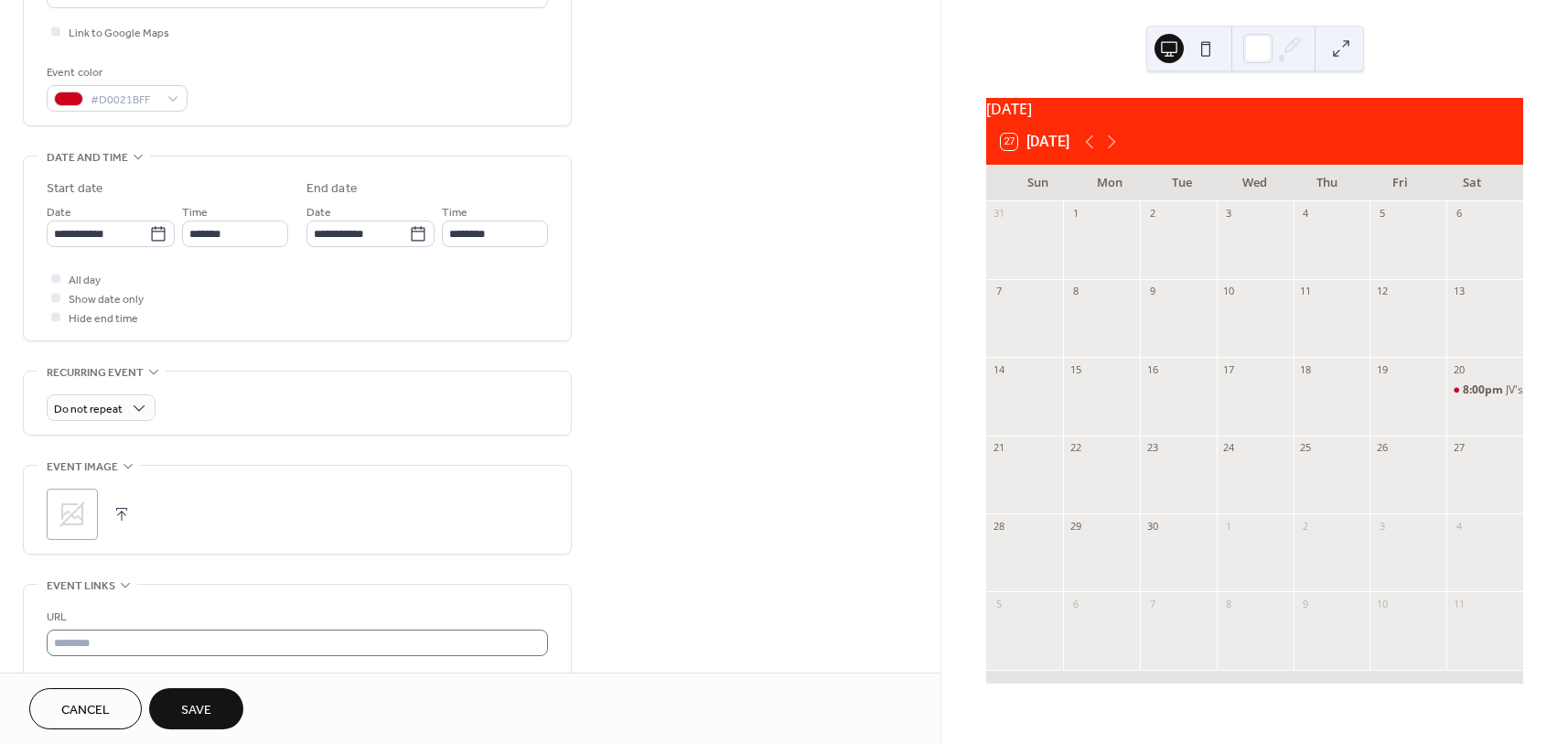 scroll, scrollTop: 458, scrollLeft: 0, axis: vertical 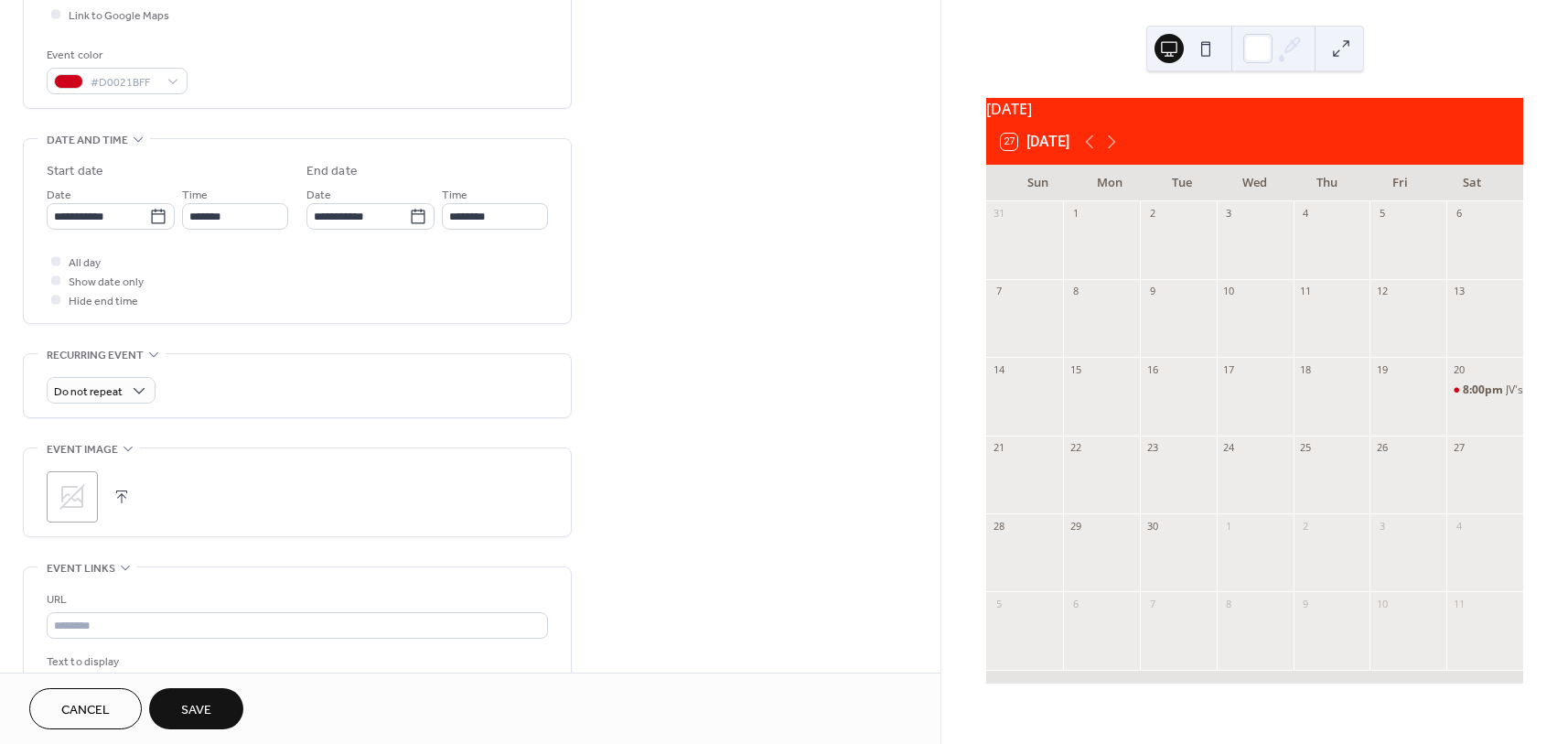 click on "Save" at bounding box center [196, 710] 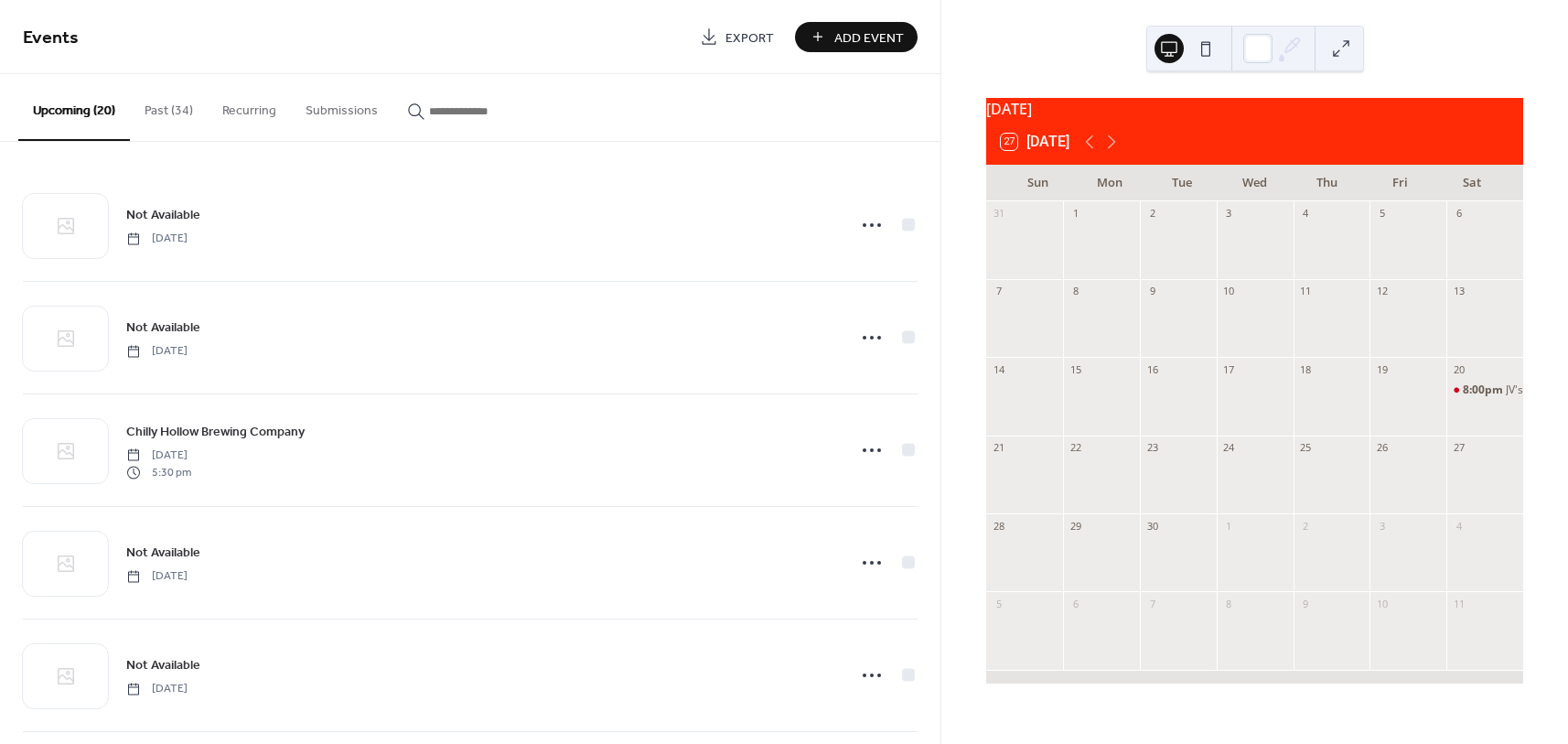 click on "Add Event" at bounding box center (869, 38) 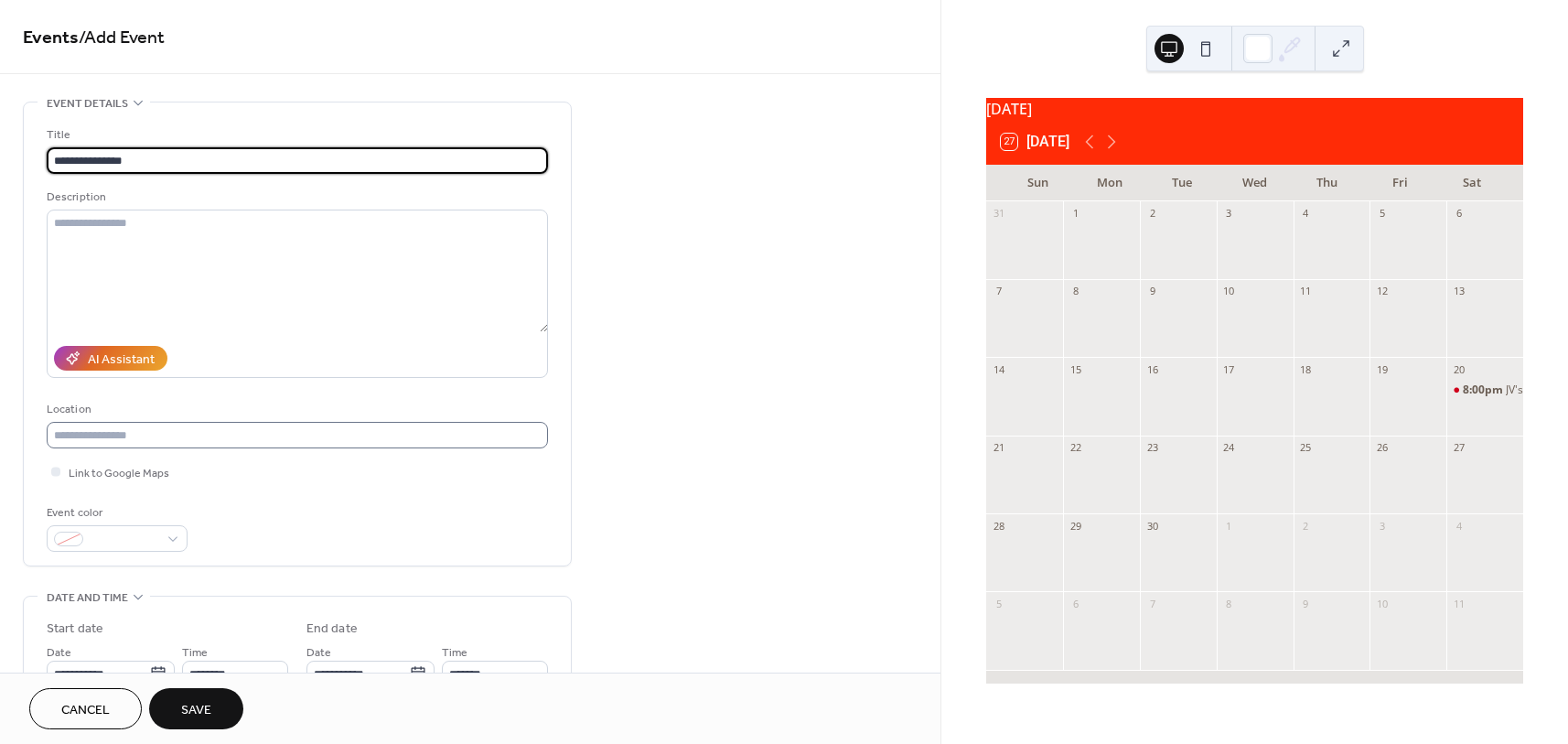 type on "**********" 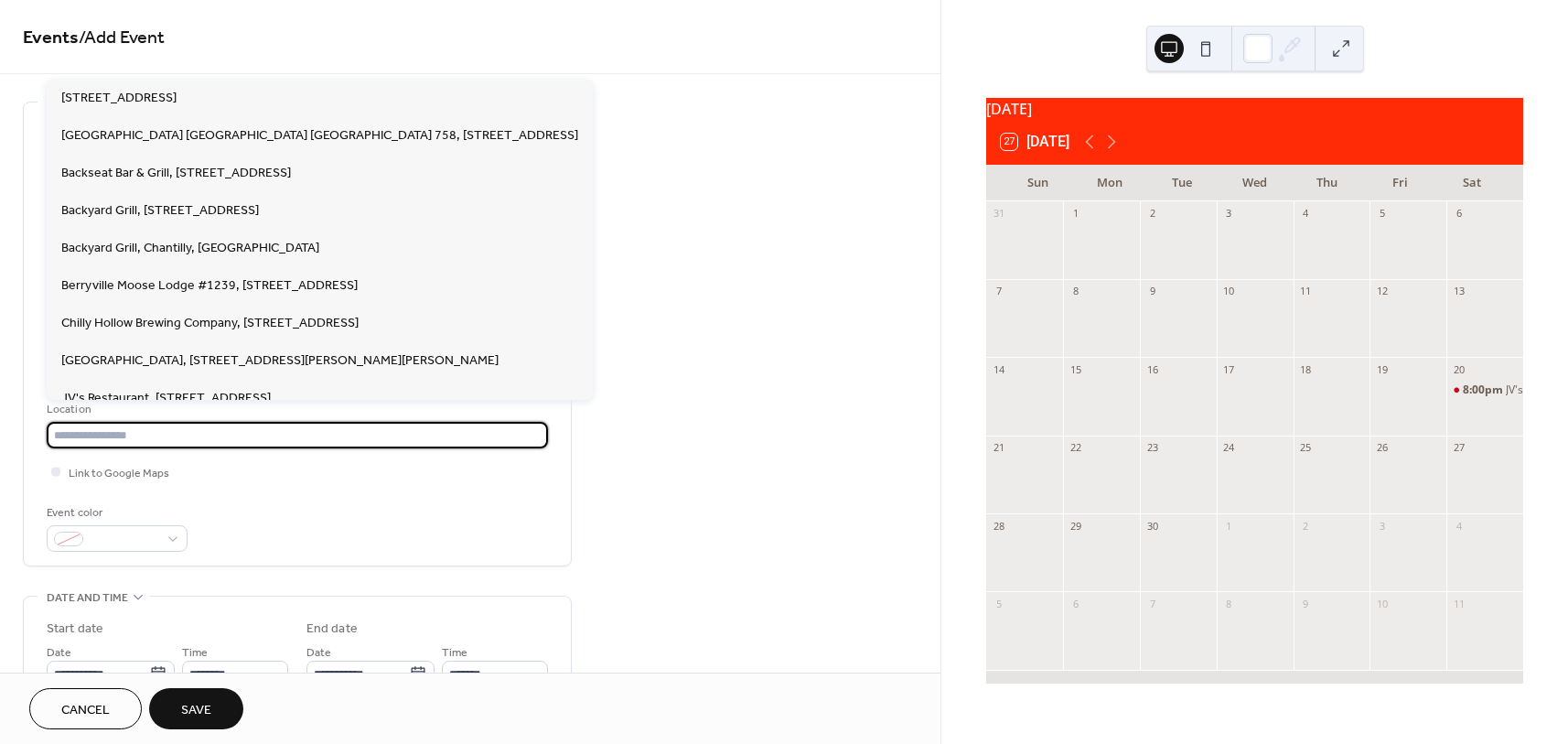 click at bounding box center [297, 435] 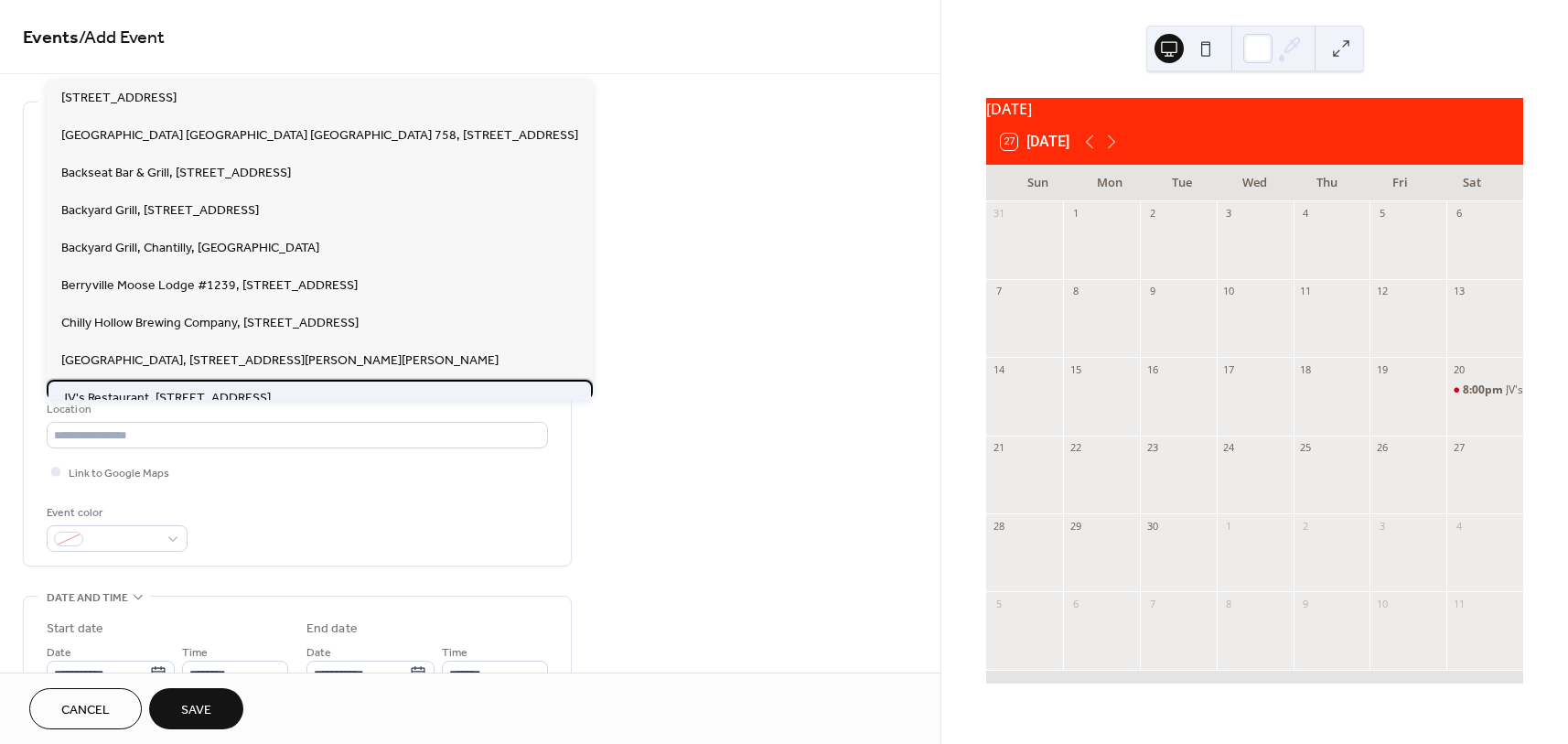 click on "JV's Restaurant, [STREET_ADDRESS]" at bounding box center [166, 398] 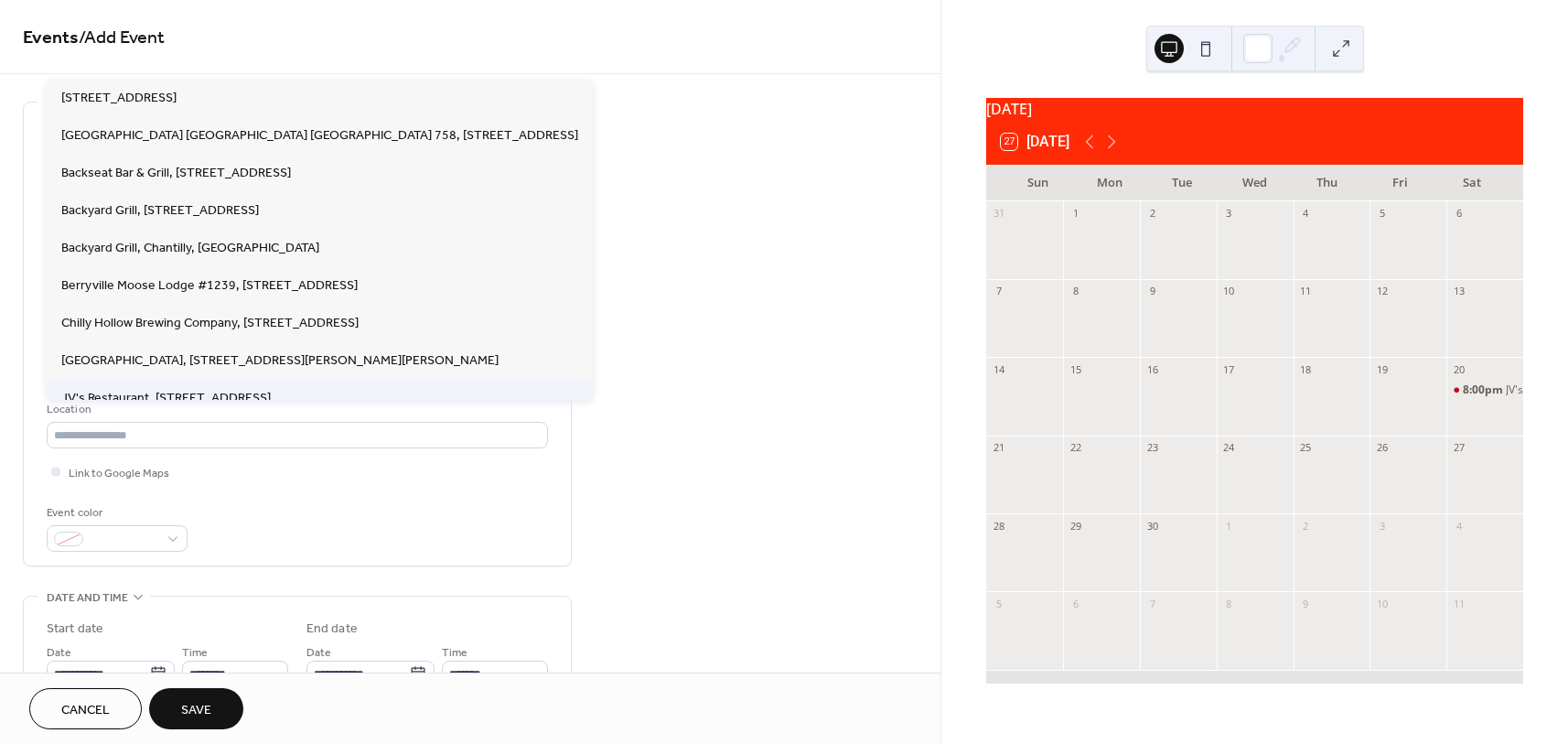 type on "**********" 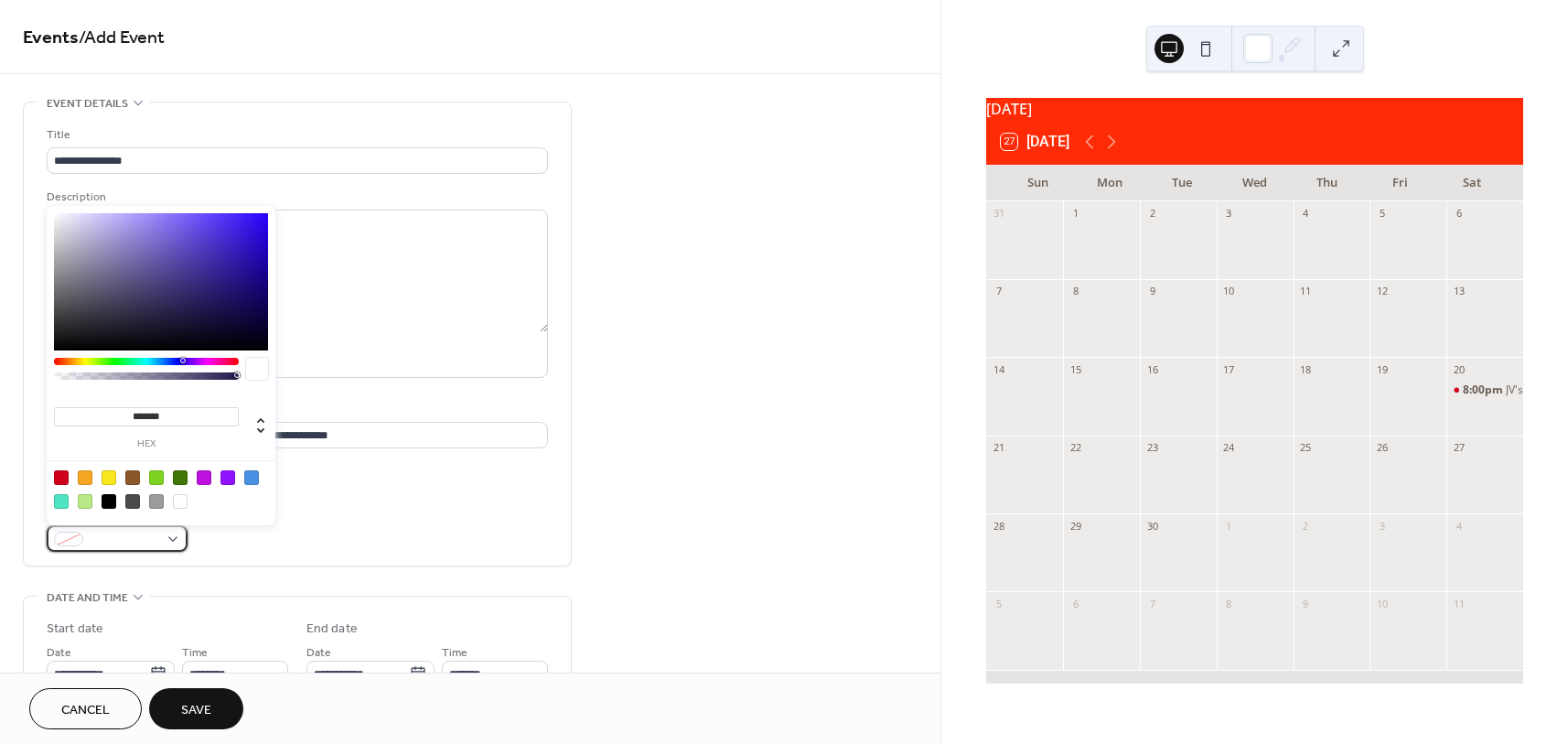 click at bounding box center [117, 538] 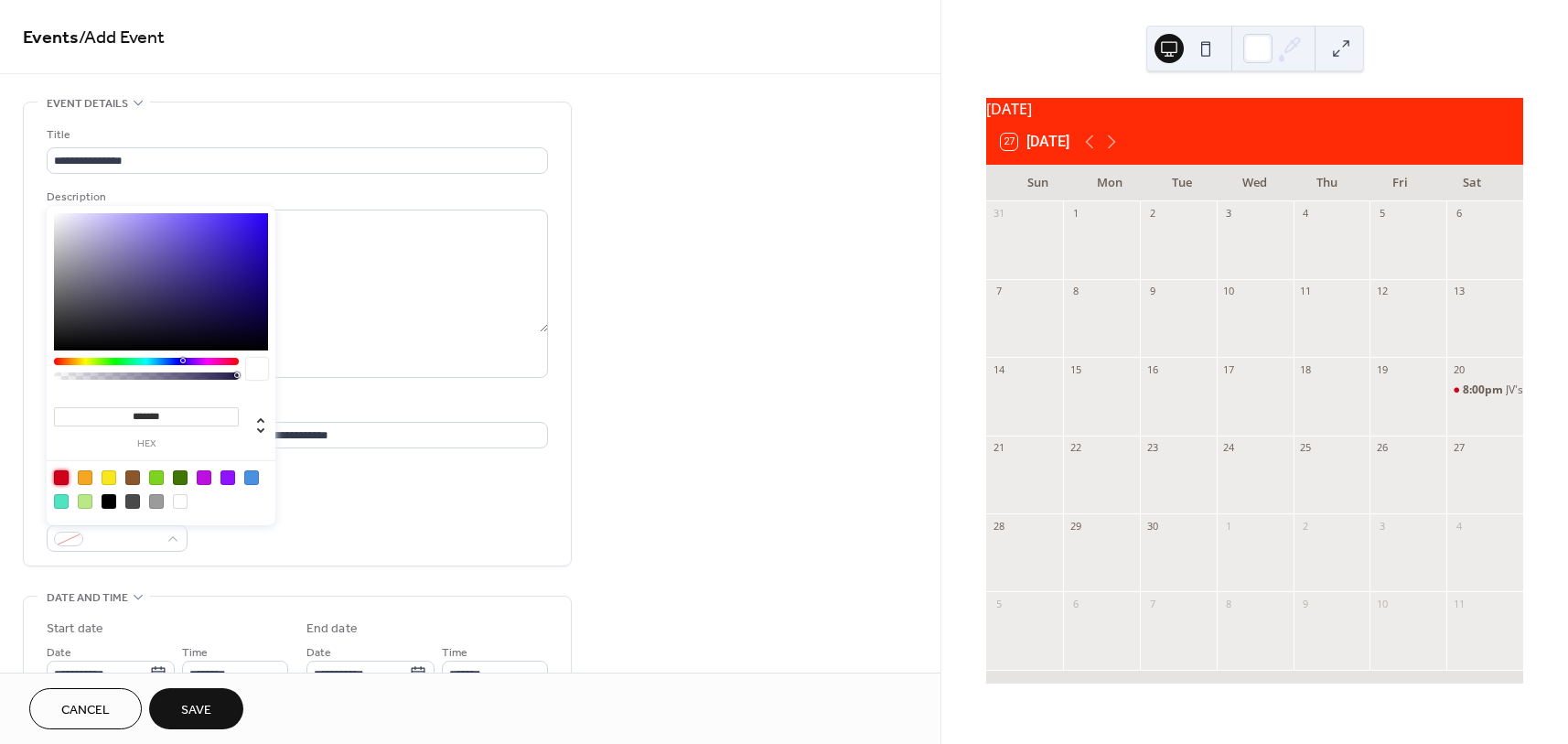 click at bounding box center (61, 478) 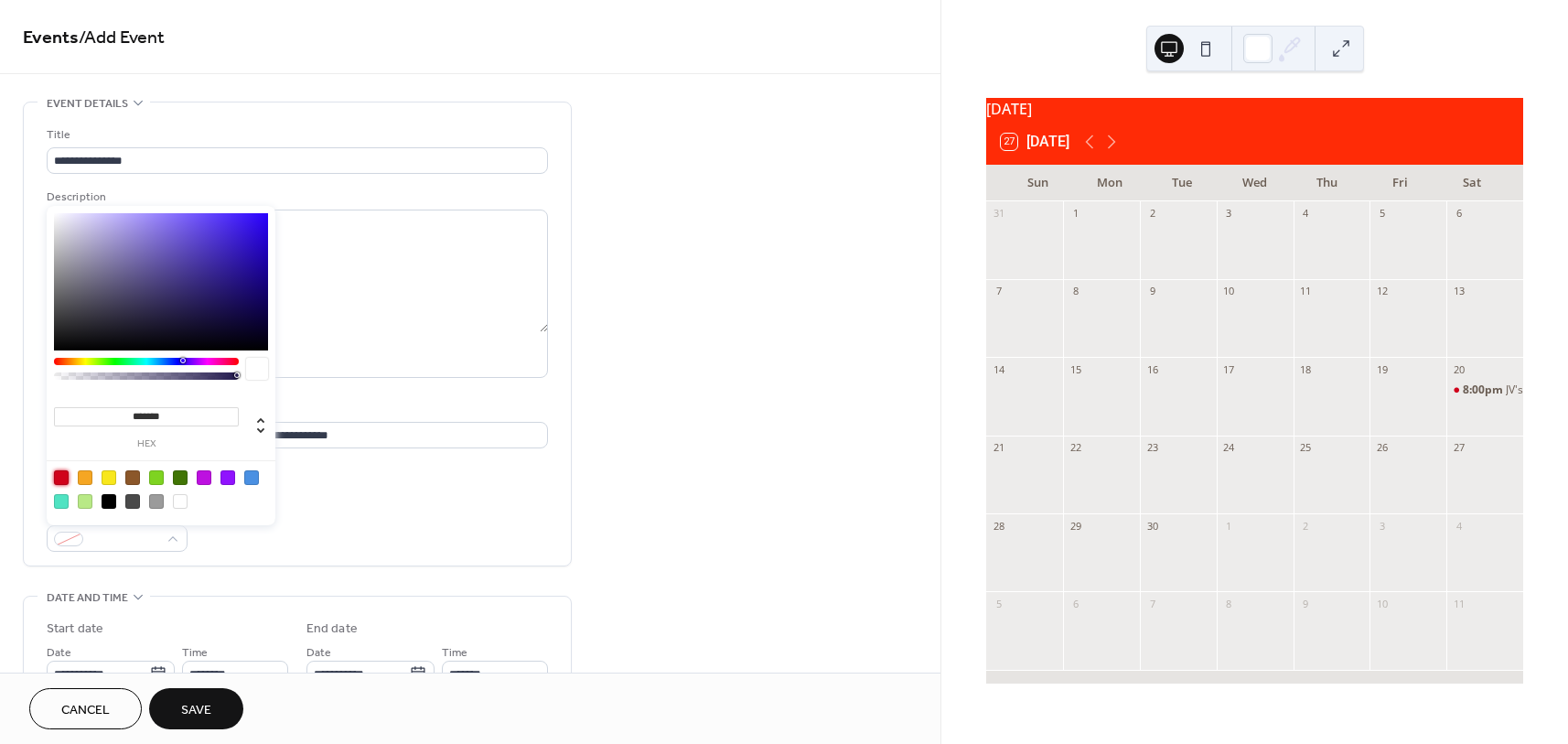 type on "*******" 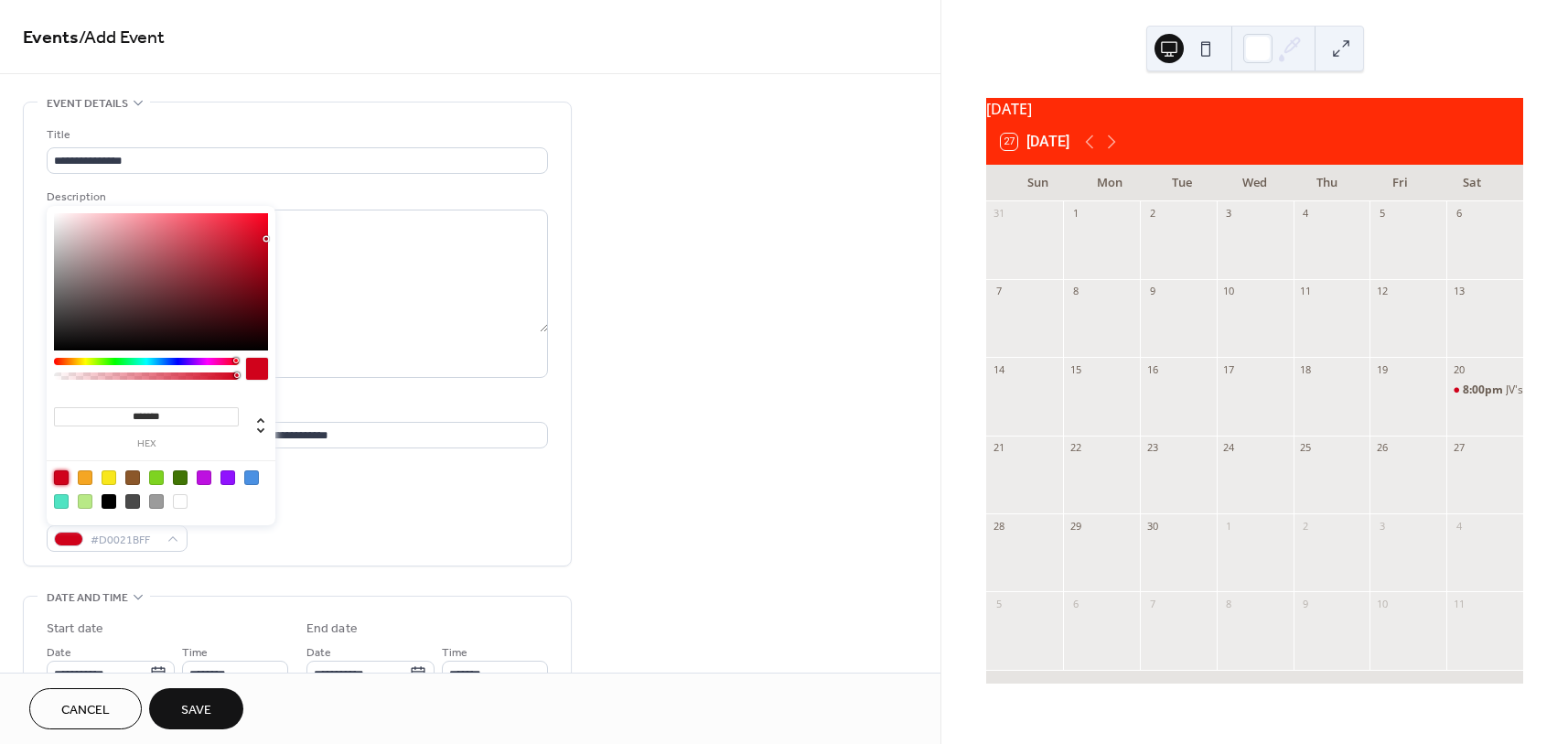 click on "**********" at bounding box center [297, 339] 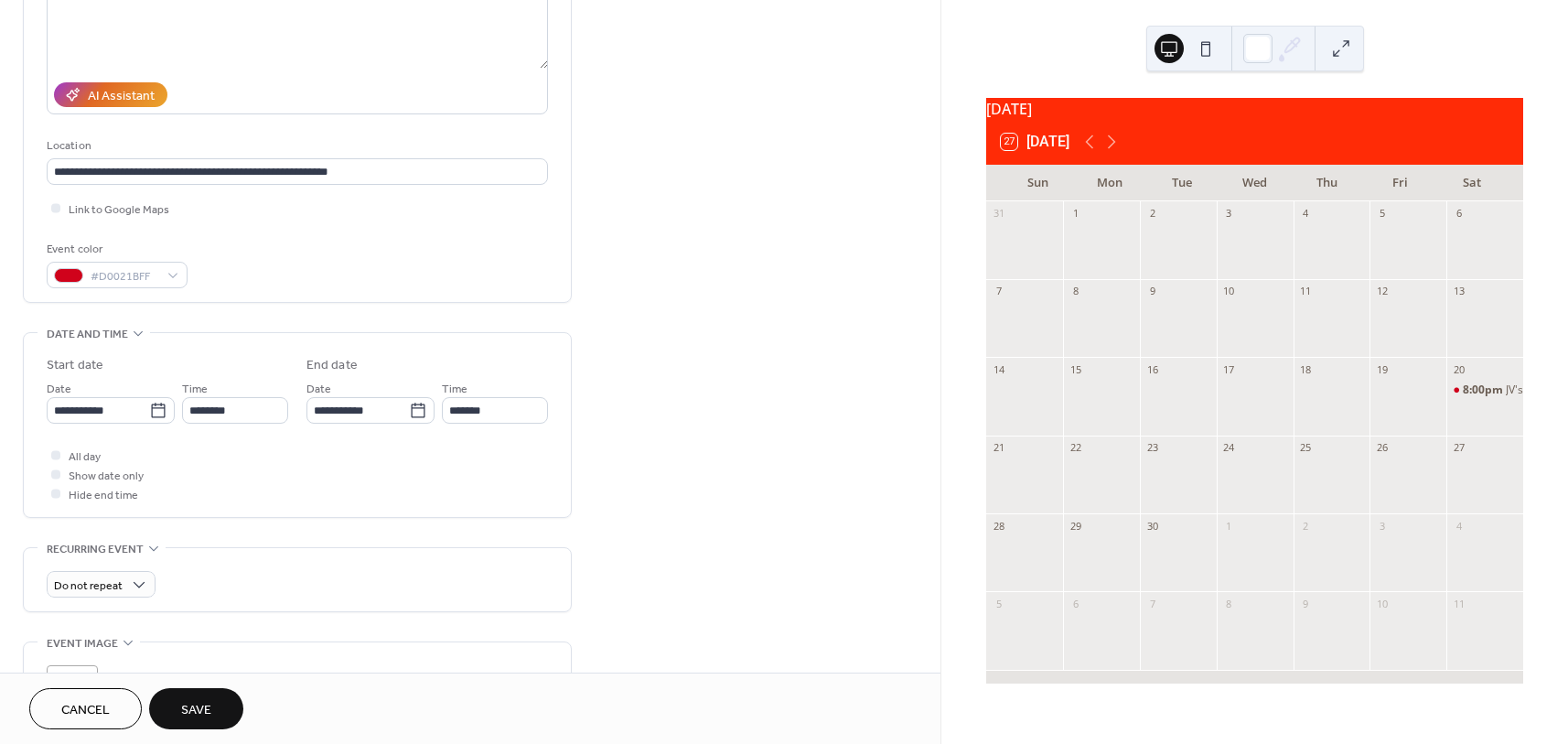 scroll, scrollTop: 275, scrollLeft: 0, axis: vertical 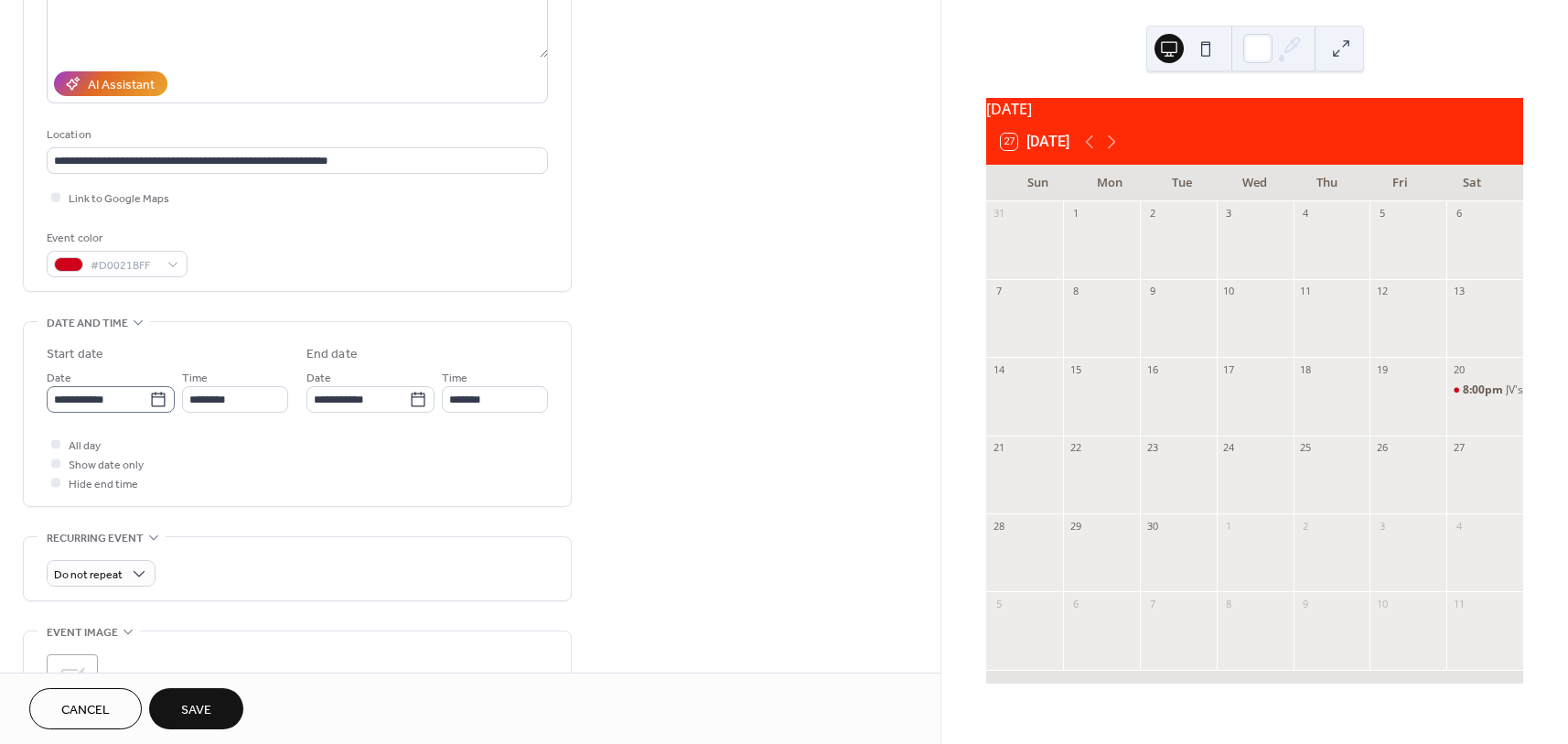click 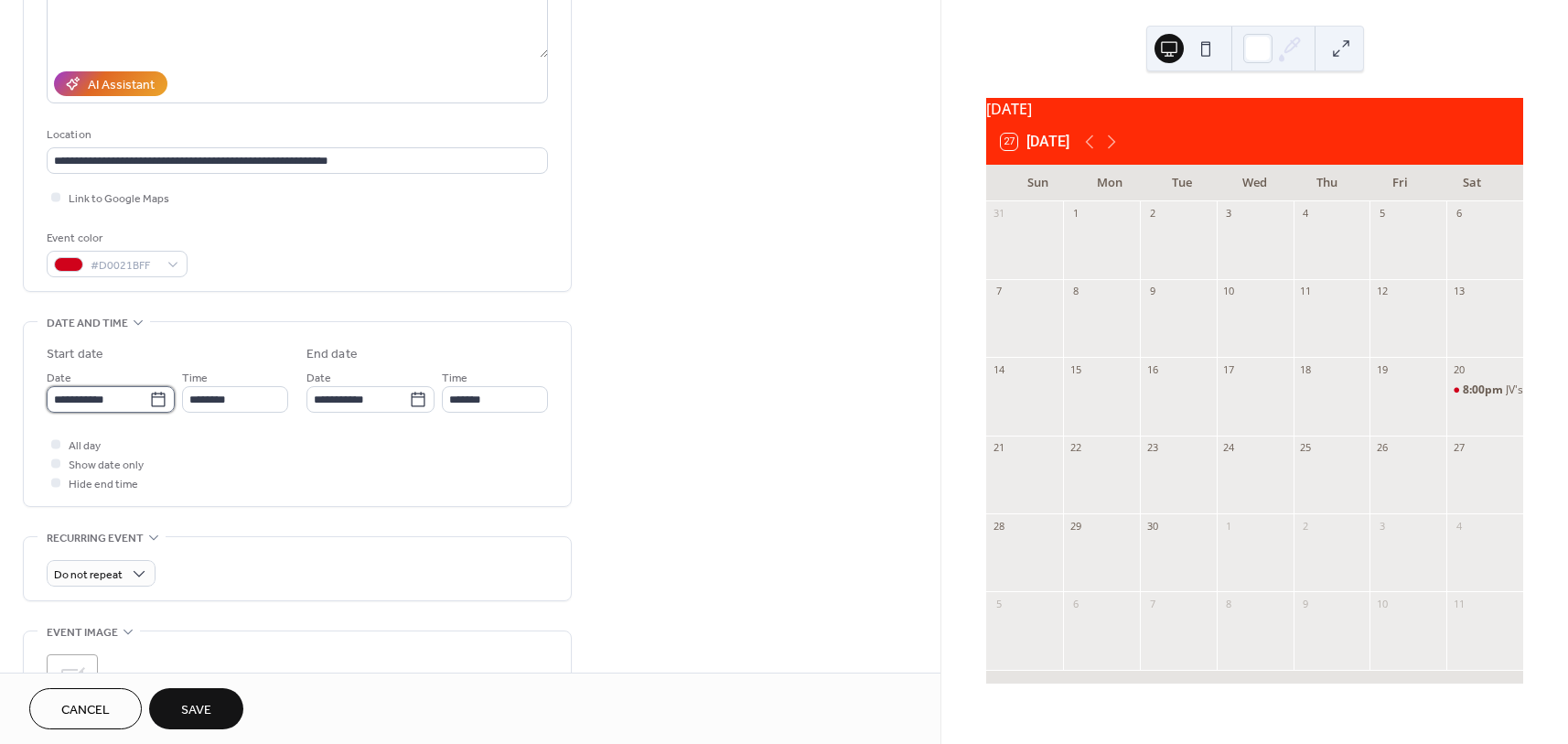 click on "**********" at bounding box center [98, 399] 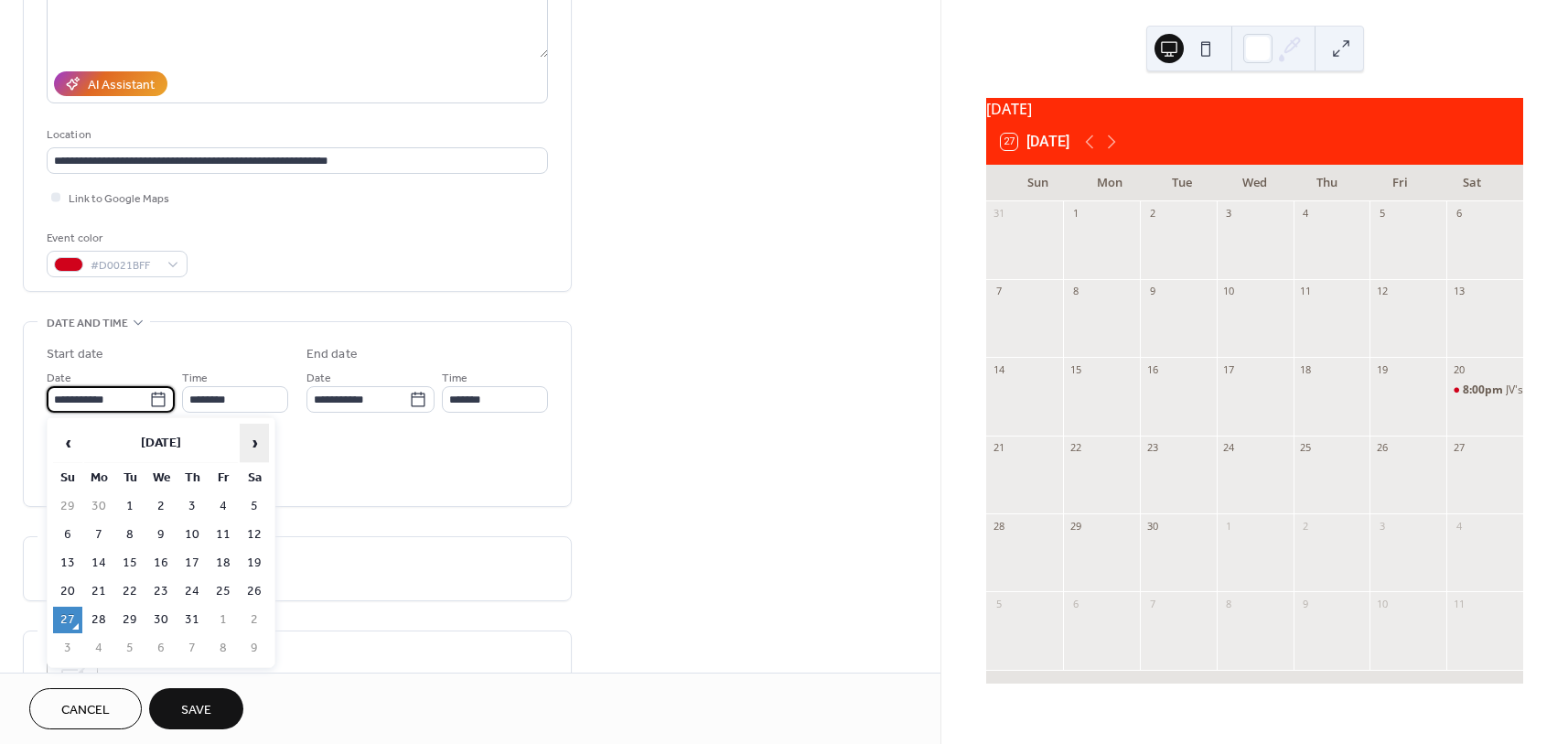 click on "›" at bounding box center [254, 443] 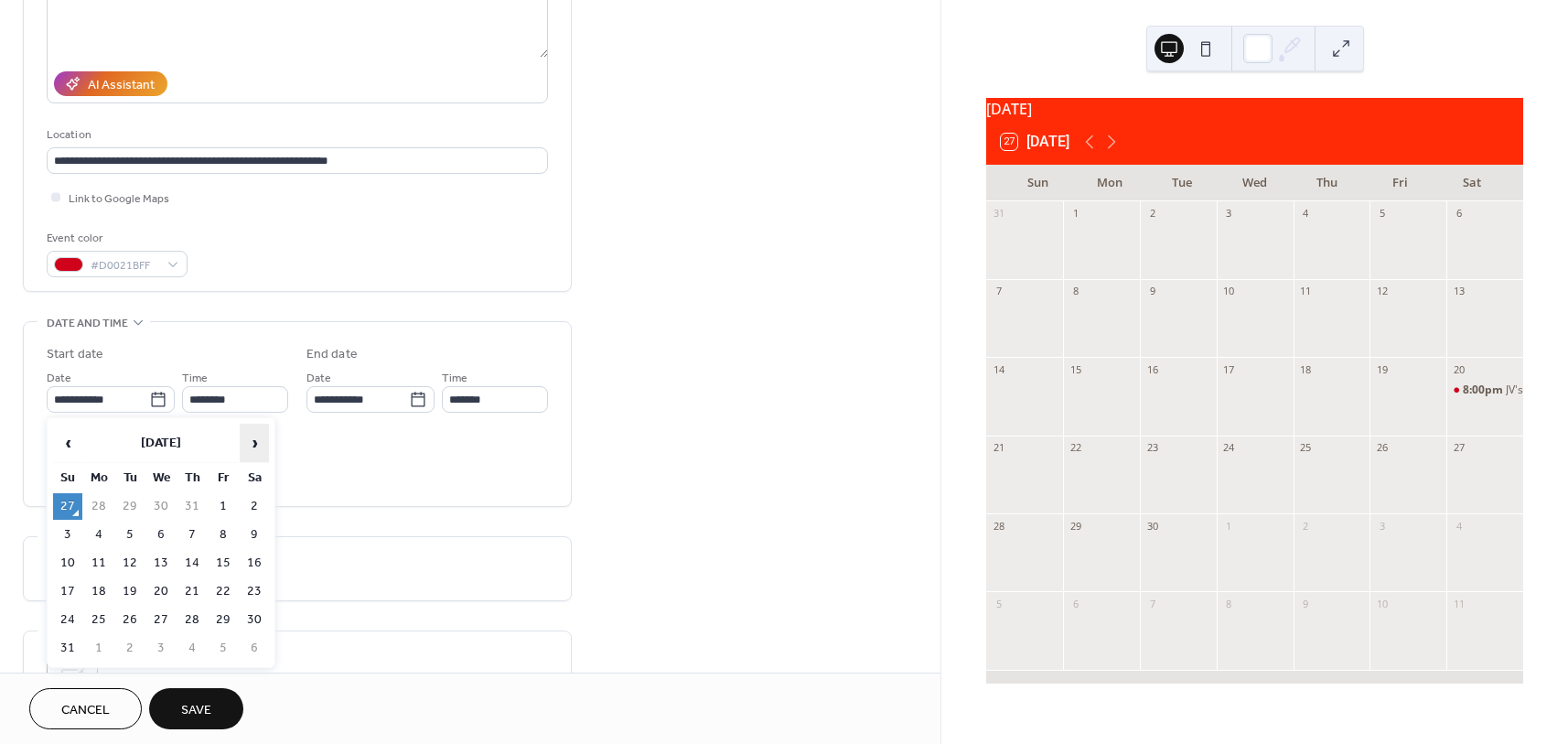 click on "›" at bounding box center (254, 443) 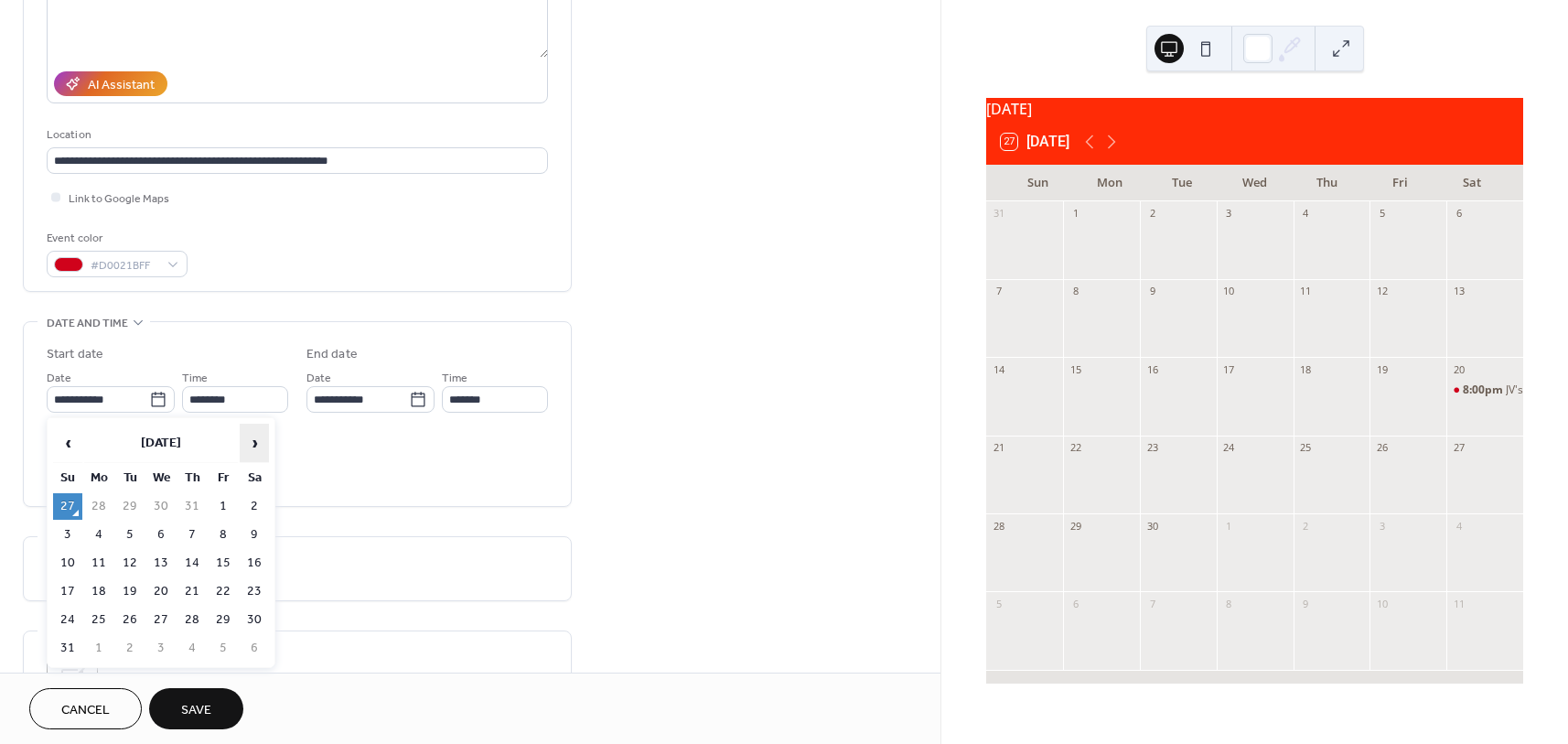 click on "›" at bounding box center (254, 443) 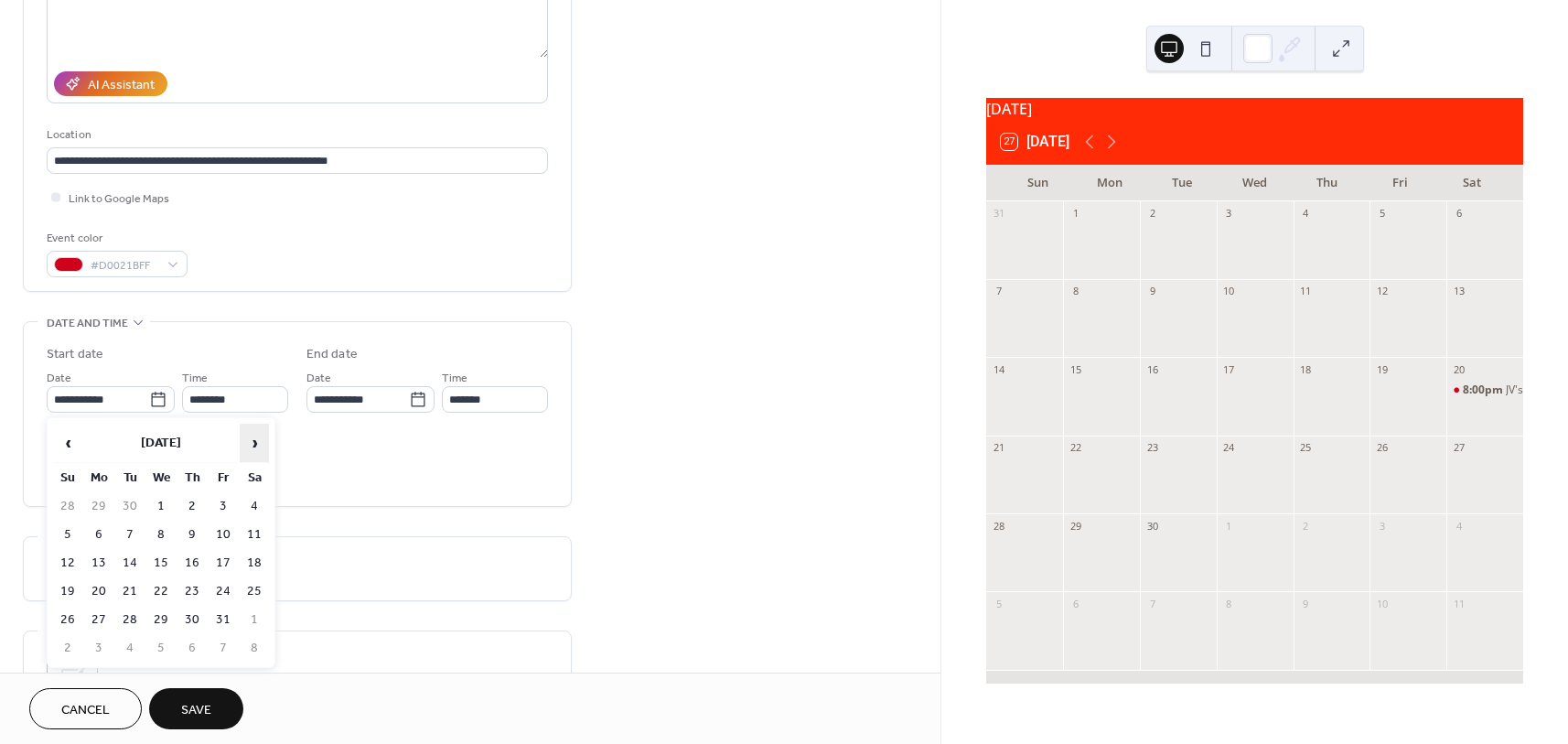 click on "›" at bounding box center [254, 443] 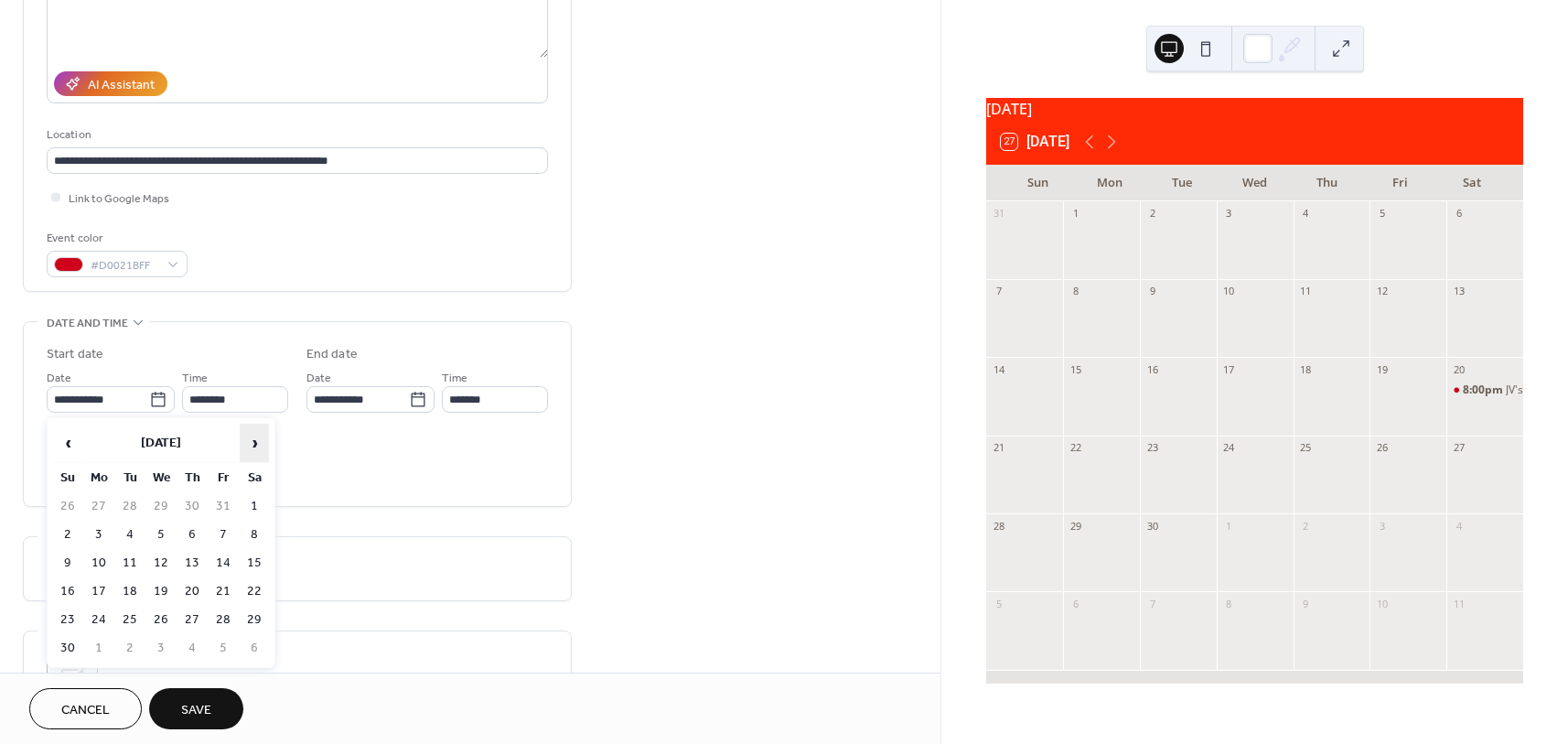 click on "›" at bounding box center (254, 443) 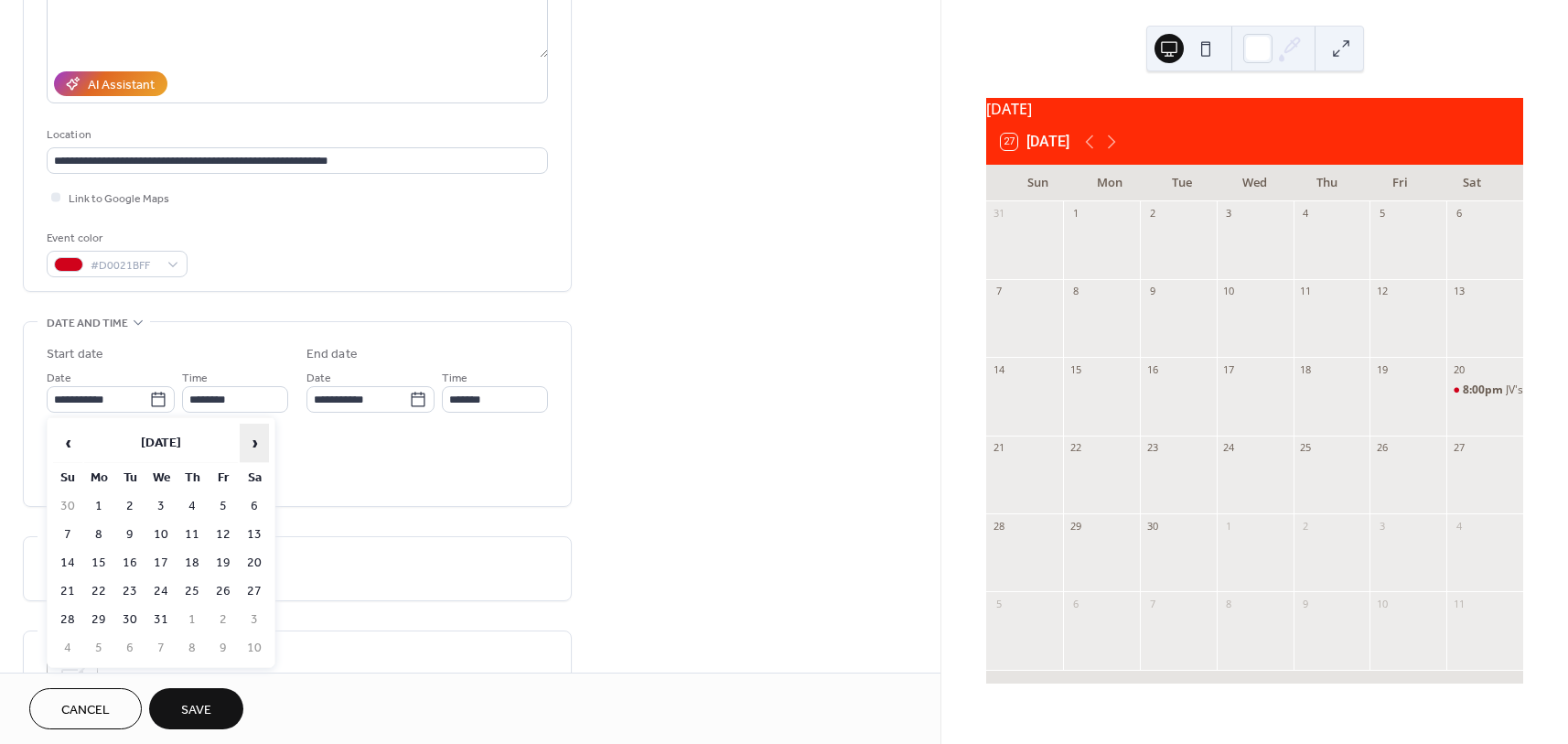 click on "›" at bounding box center [254, 443] 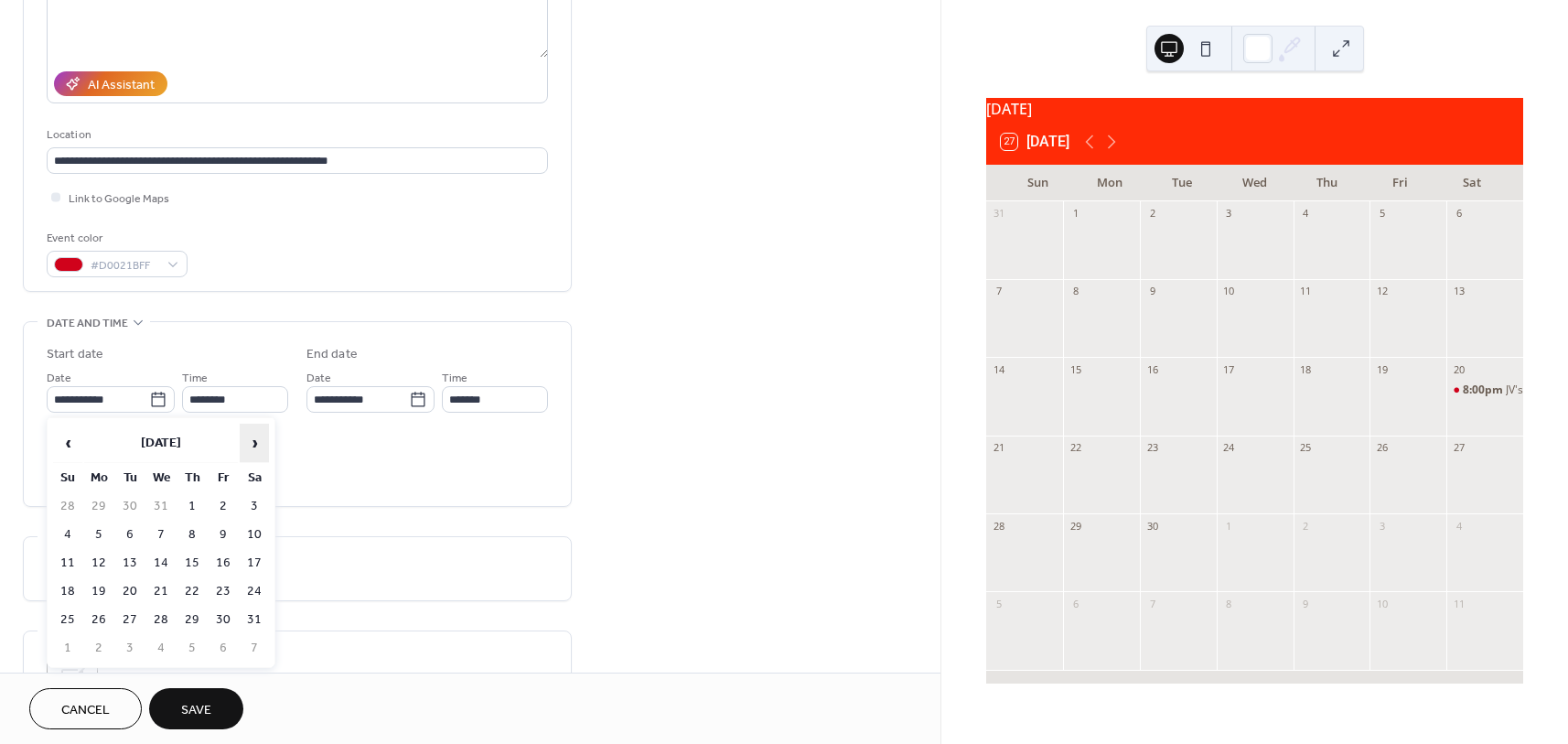 click on "›" at bounding box center [254, 443] 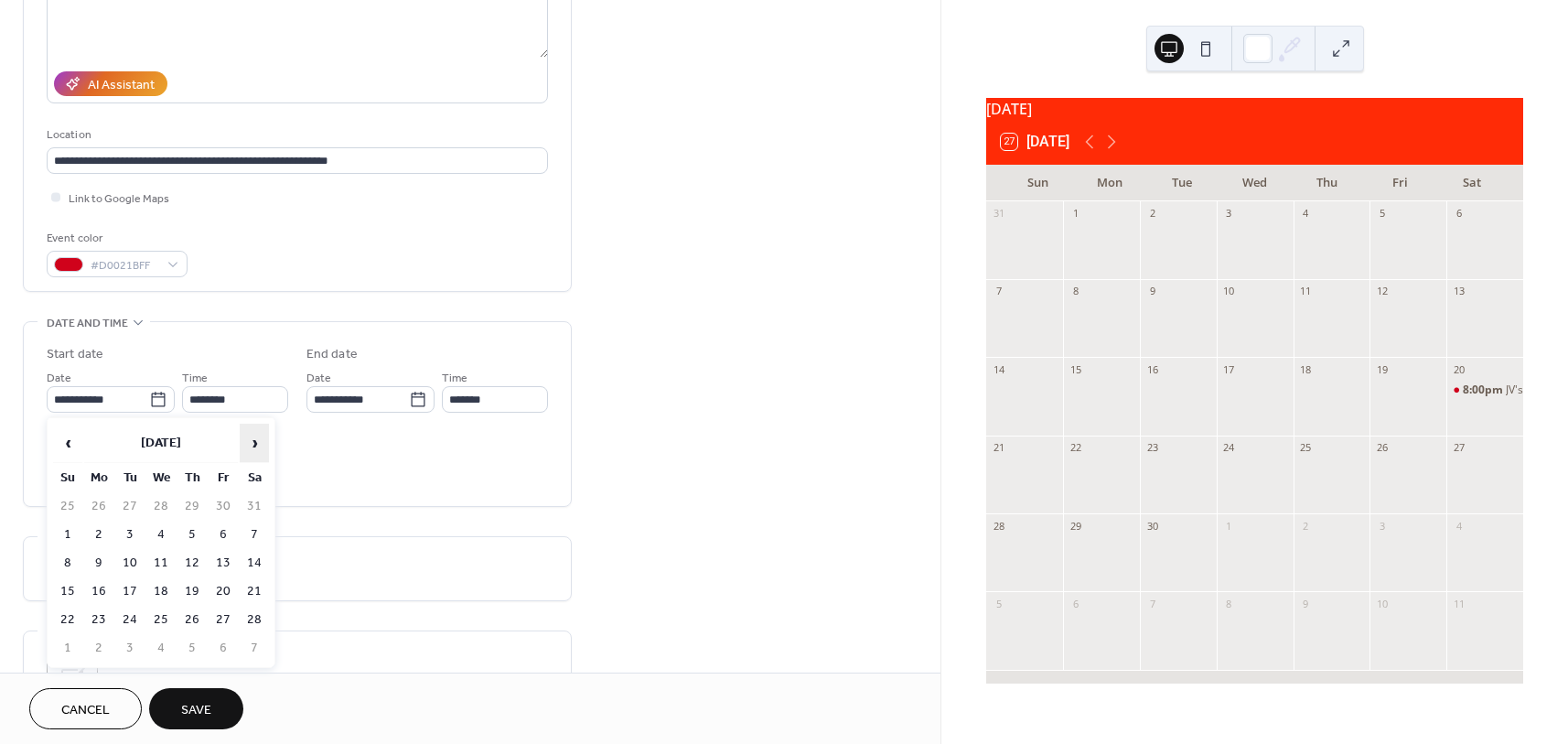 click on "›" at bounding box center (254, 443) 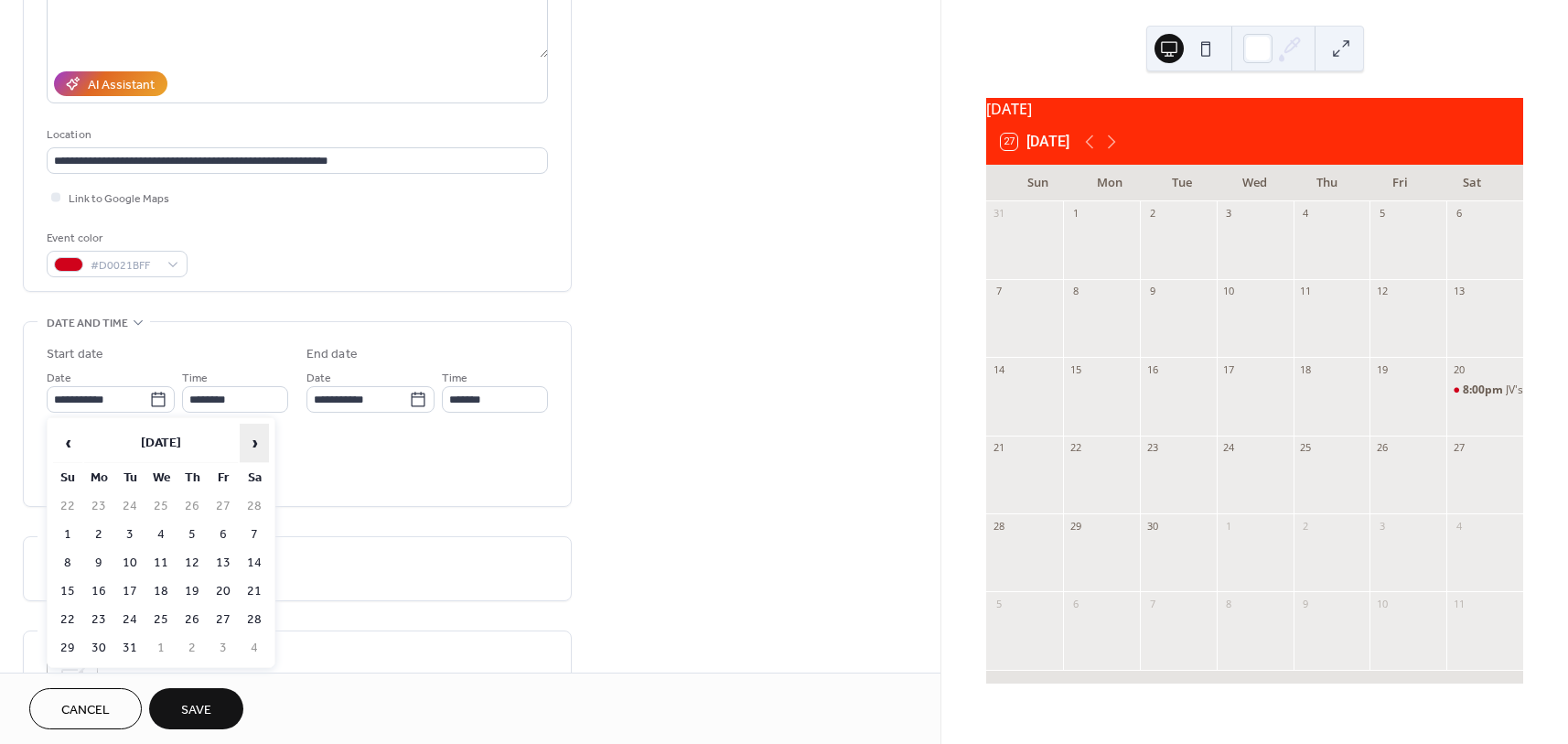 click on "›" at bounding box center (254, 443) 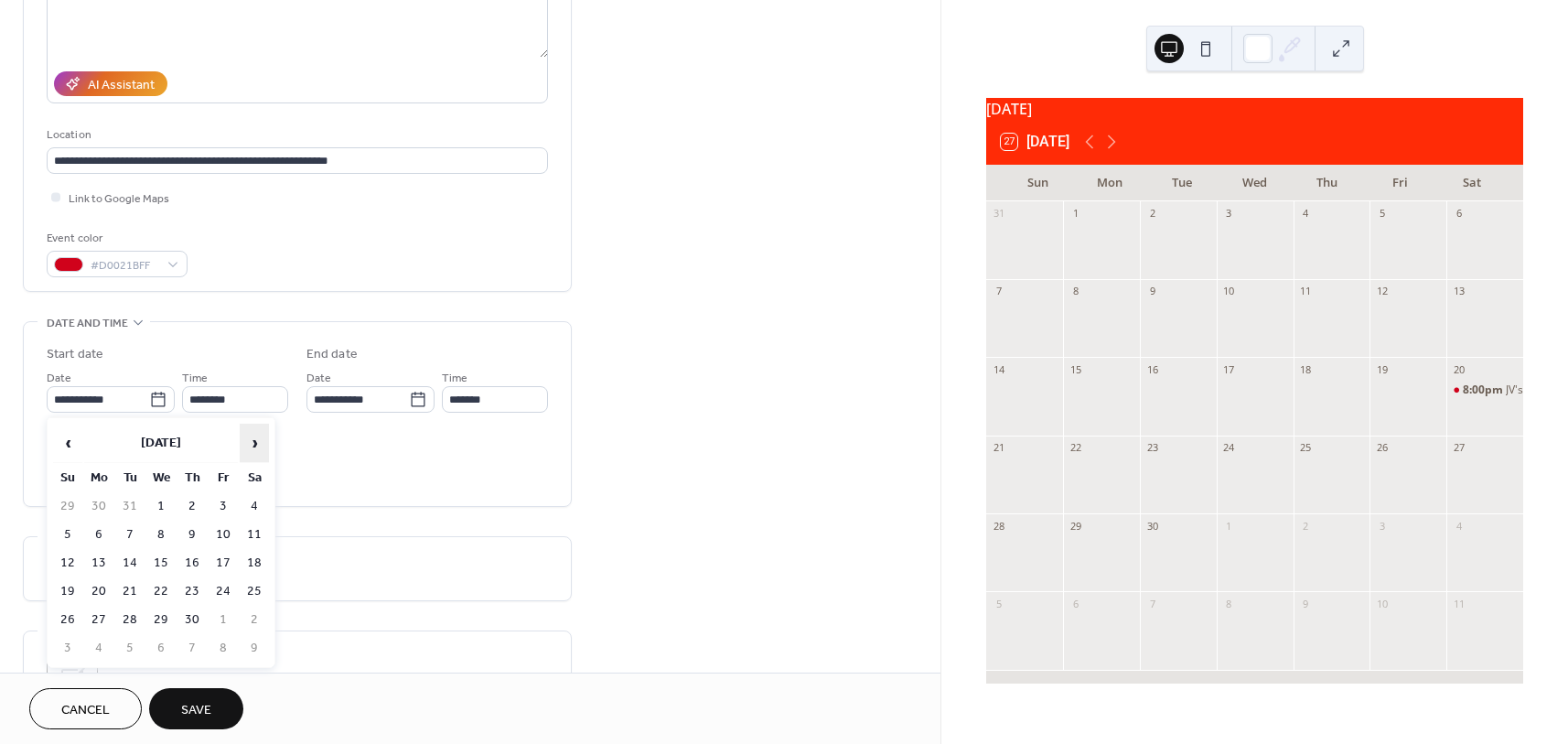 click on "›" at bounding box center [254, 443] 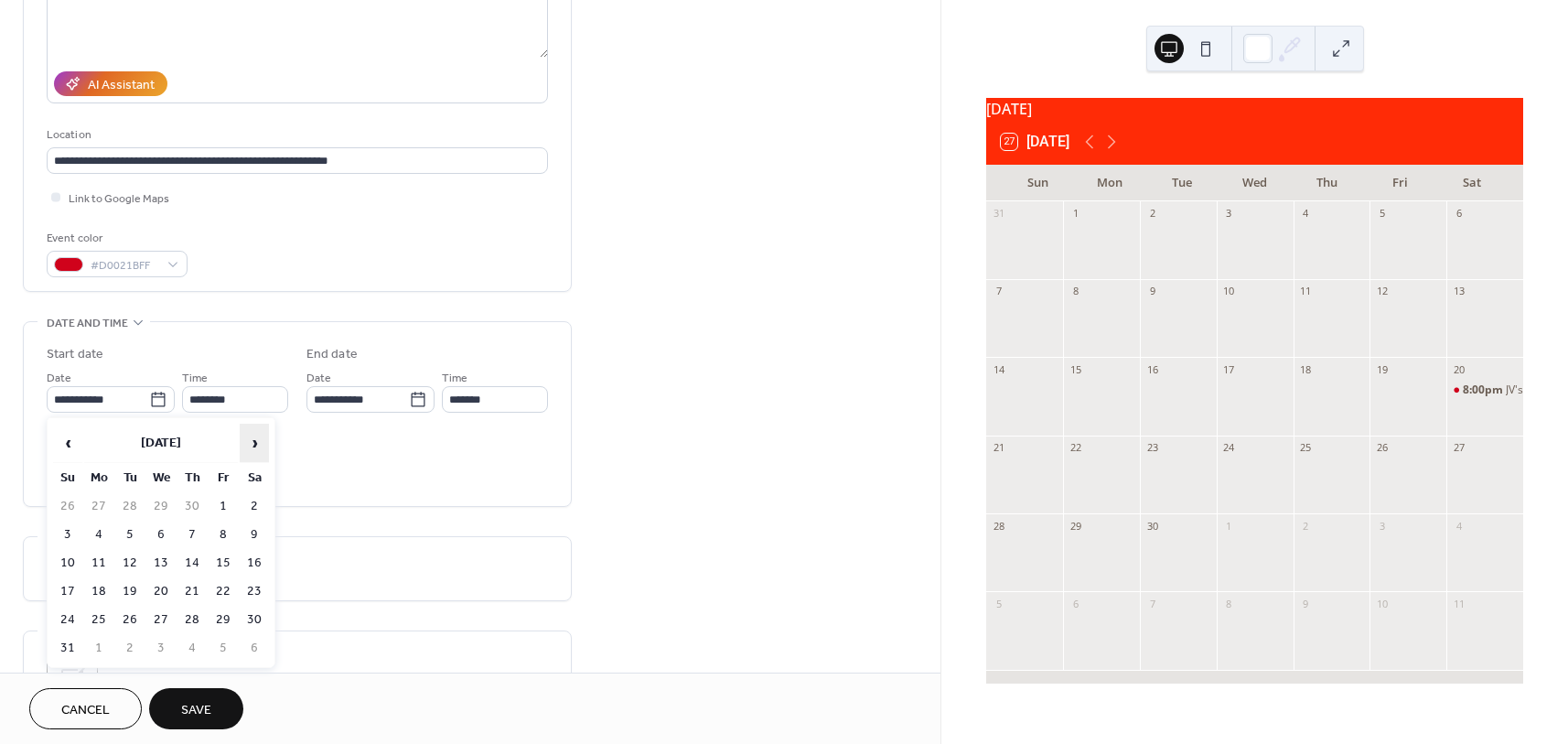 click on "›" at bounding box center [254, 443] 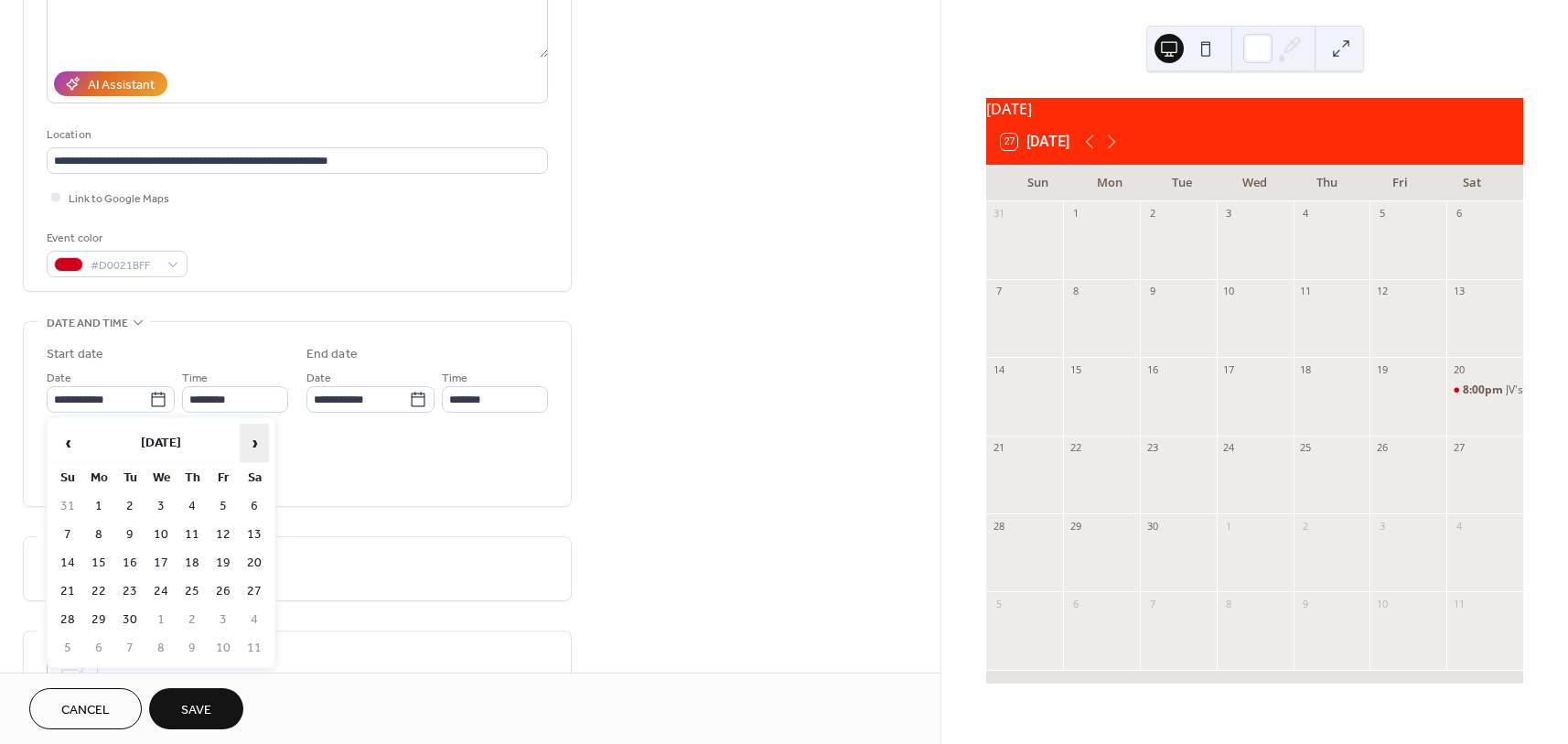 click on "›" at bounding box center (254, 443) 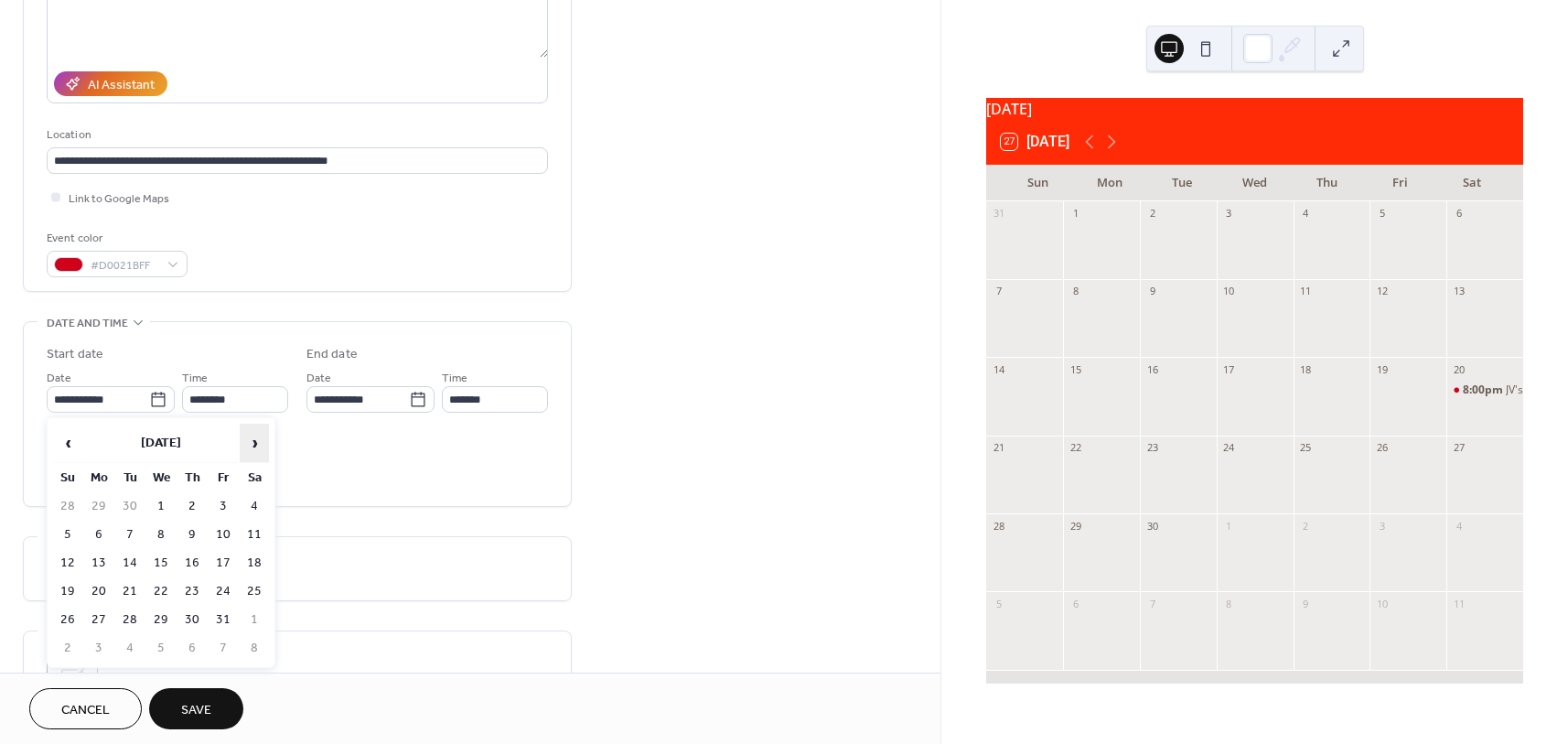 click on "›" at bounding box center [254, 443] 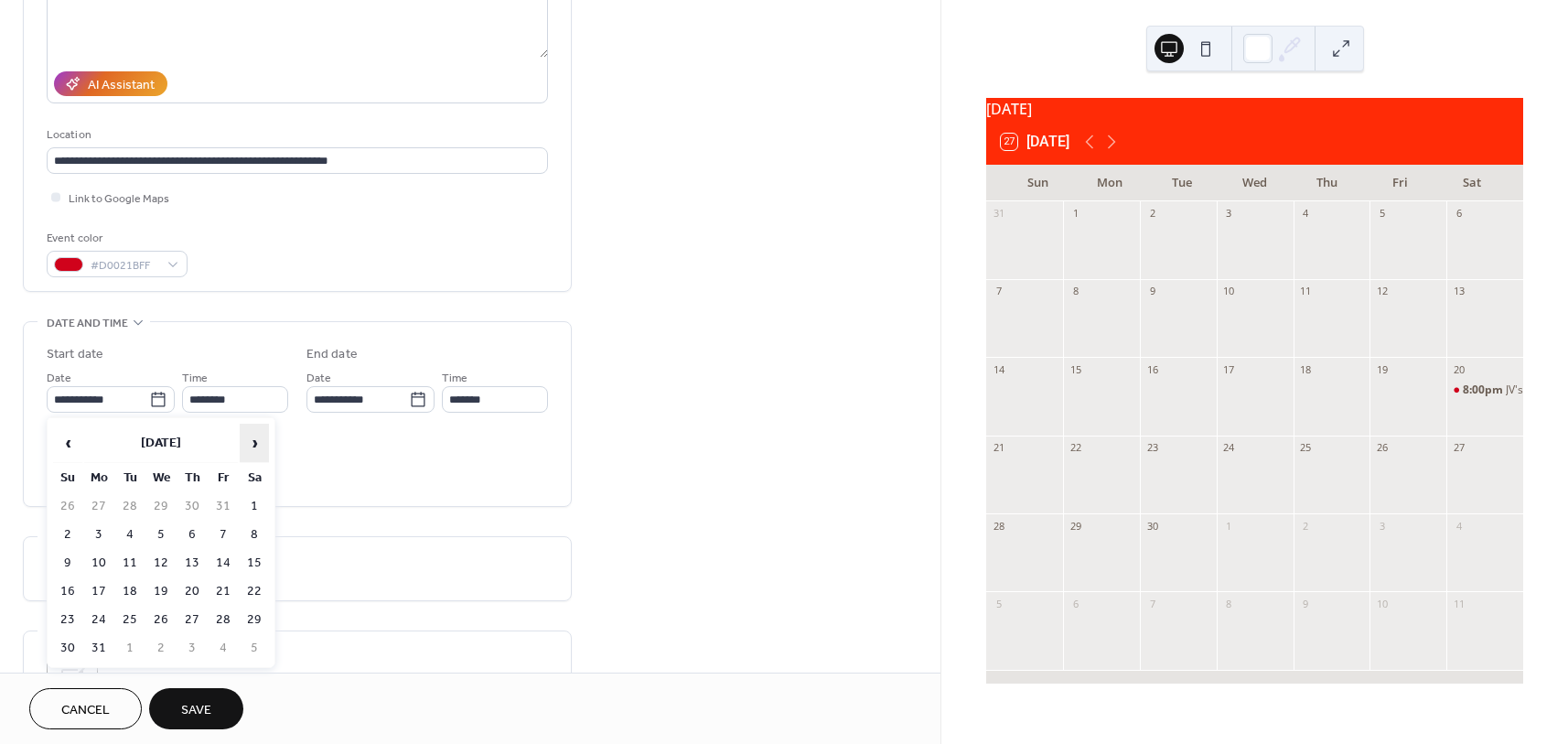 click on "›" at bounding box center (254, 443) 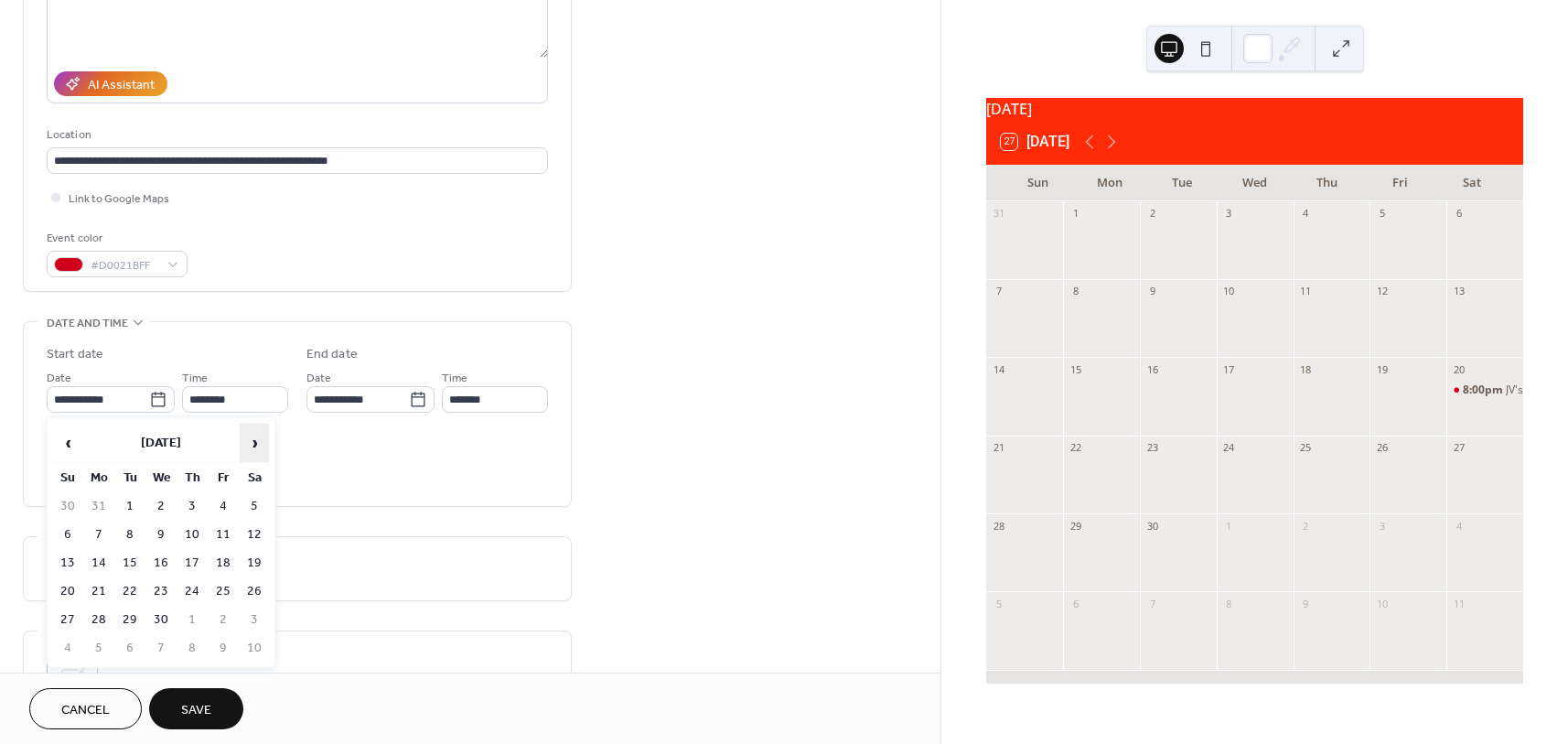 click on "›" at bounding box center (254, 443) 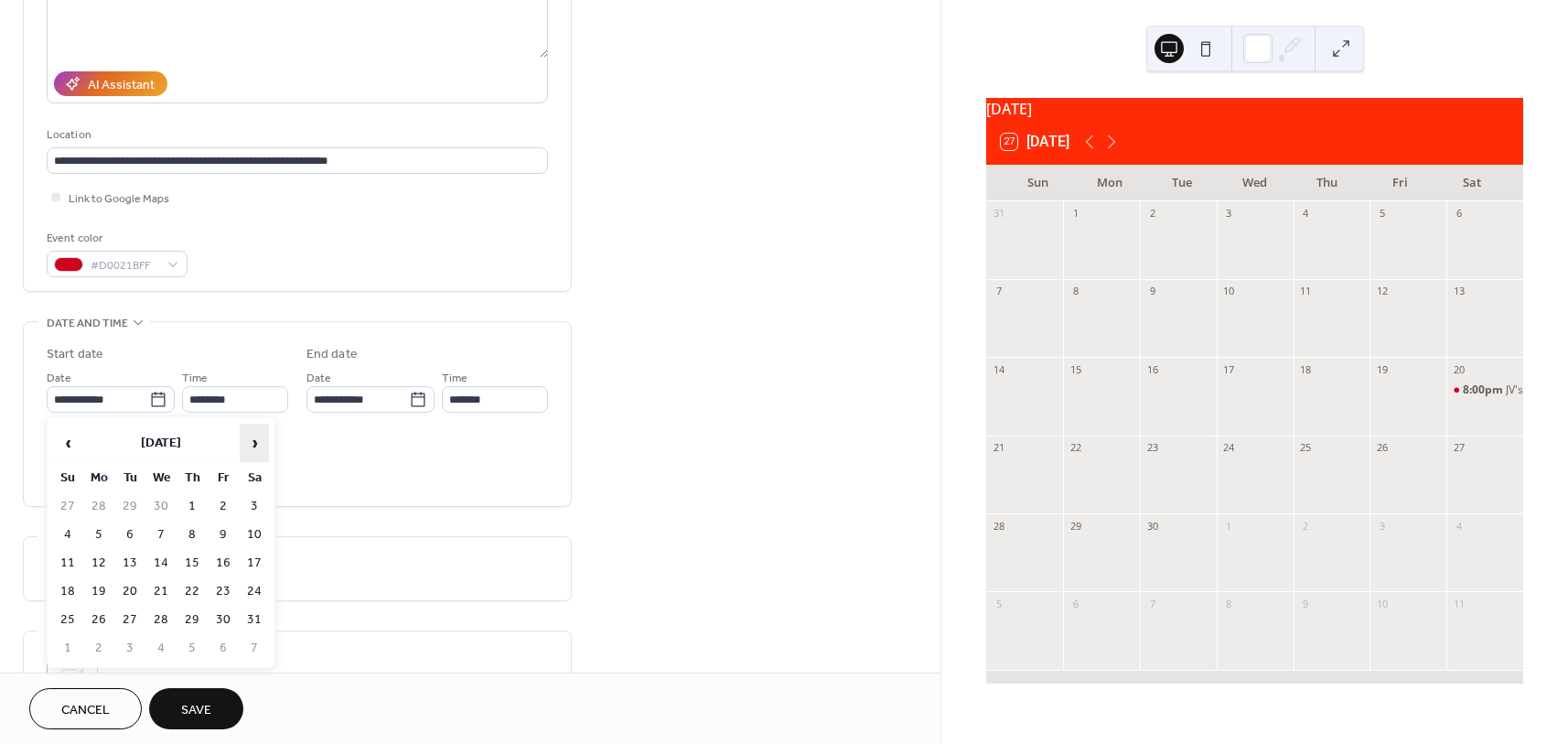 click on "›" at bounding box center [254, 443] 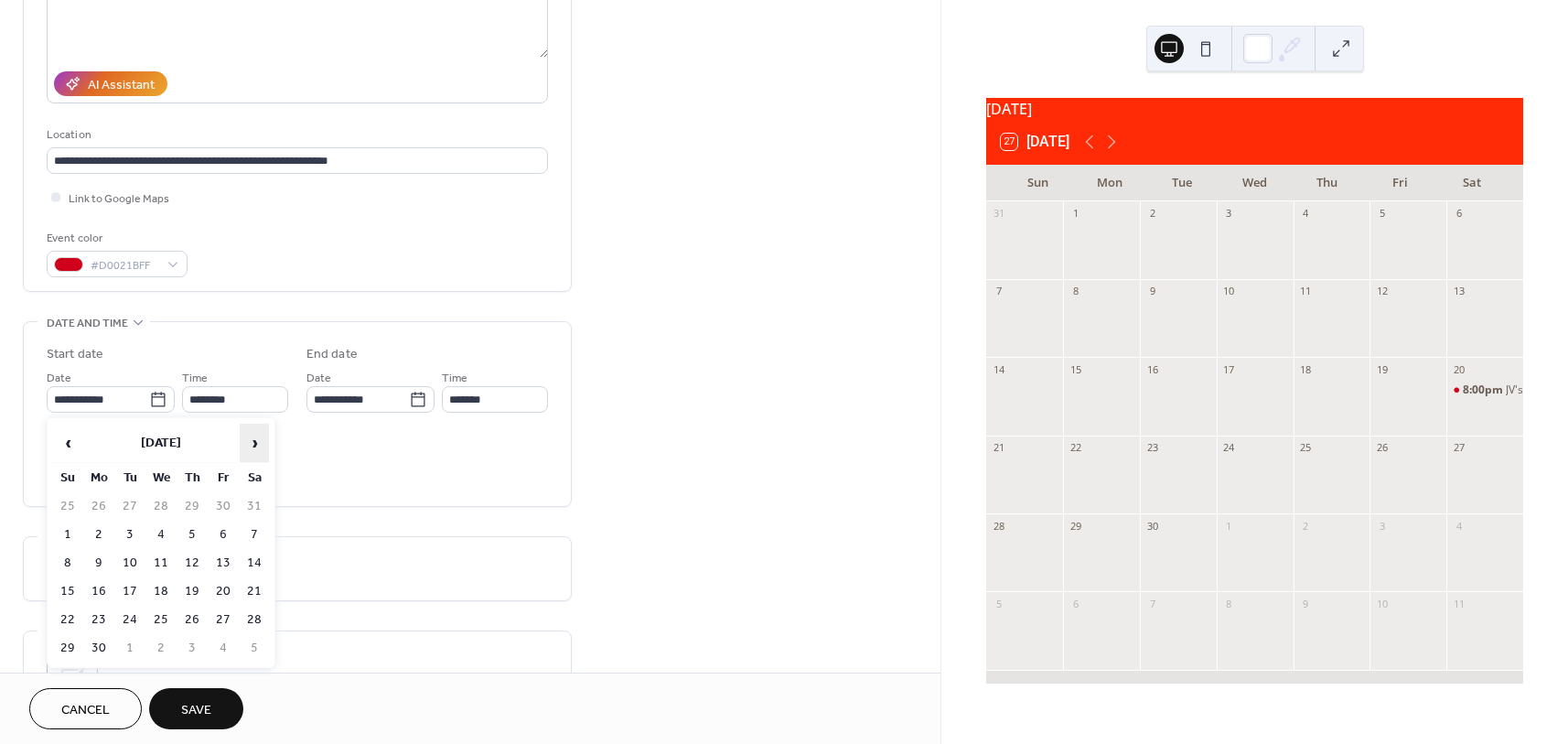 click on "›" at bounding box center [254, 443] 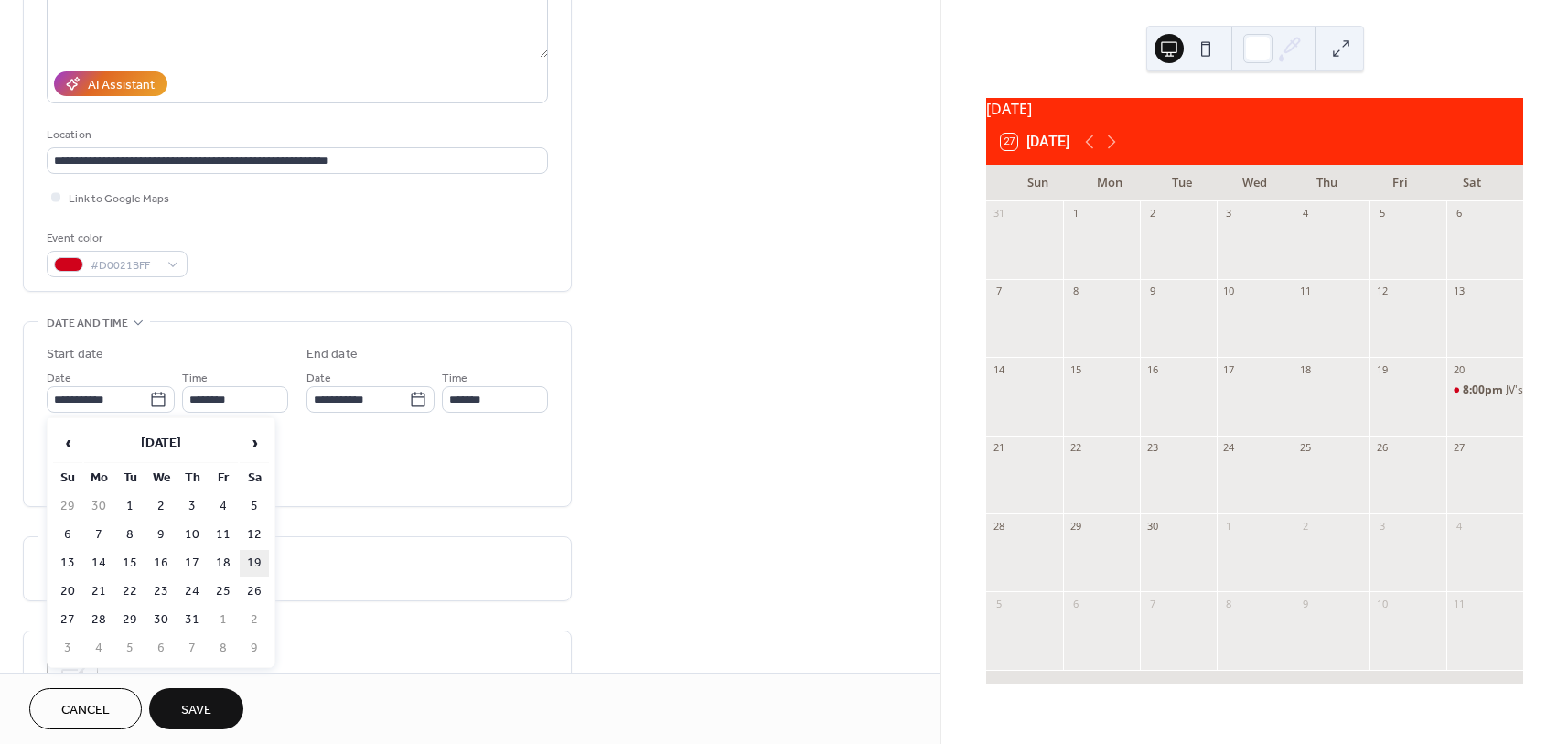 click on "19" at bounding box center [254, 563] 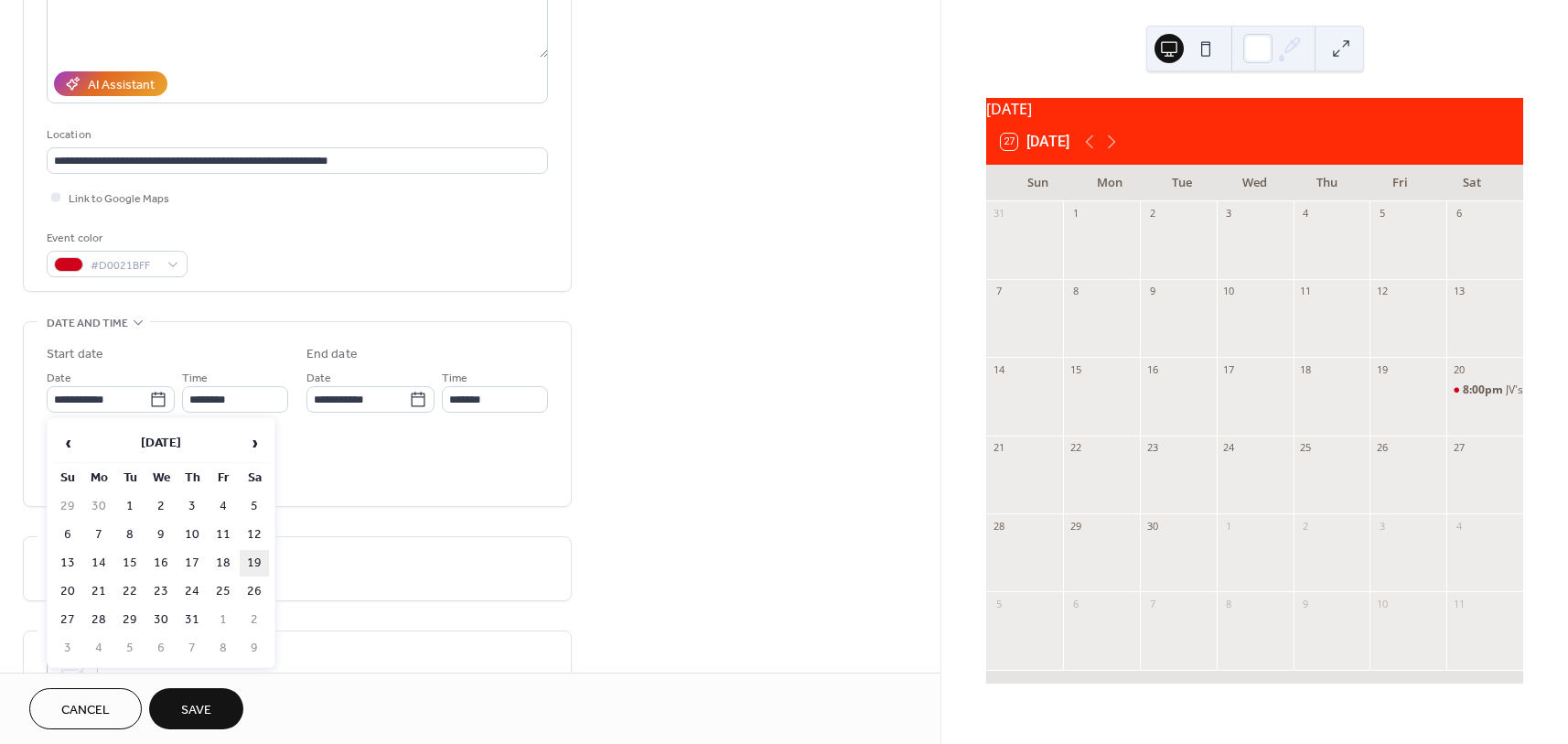 type on "**********" 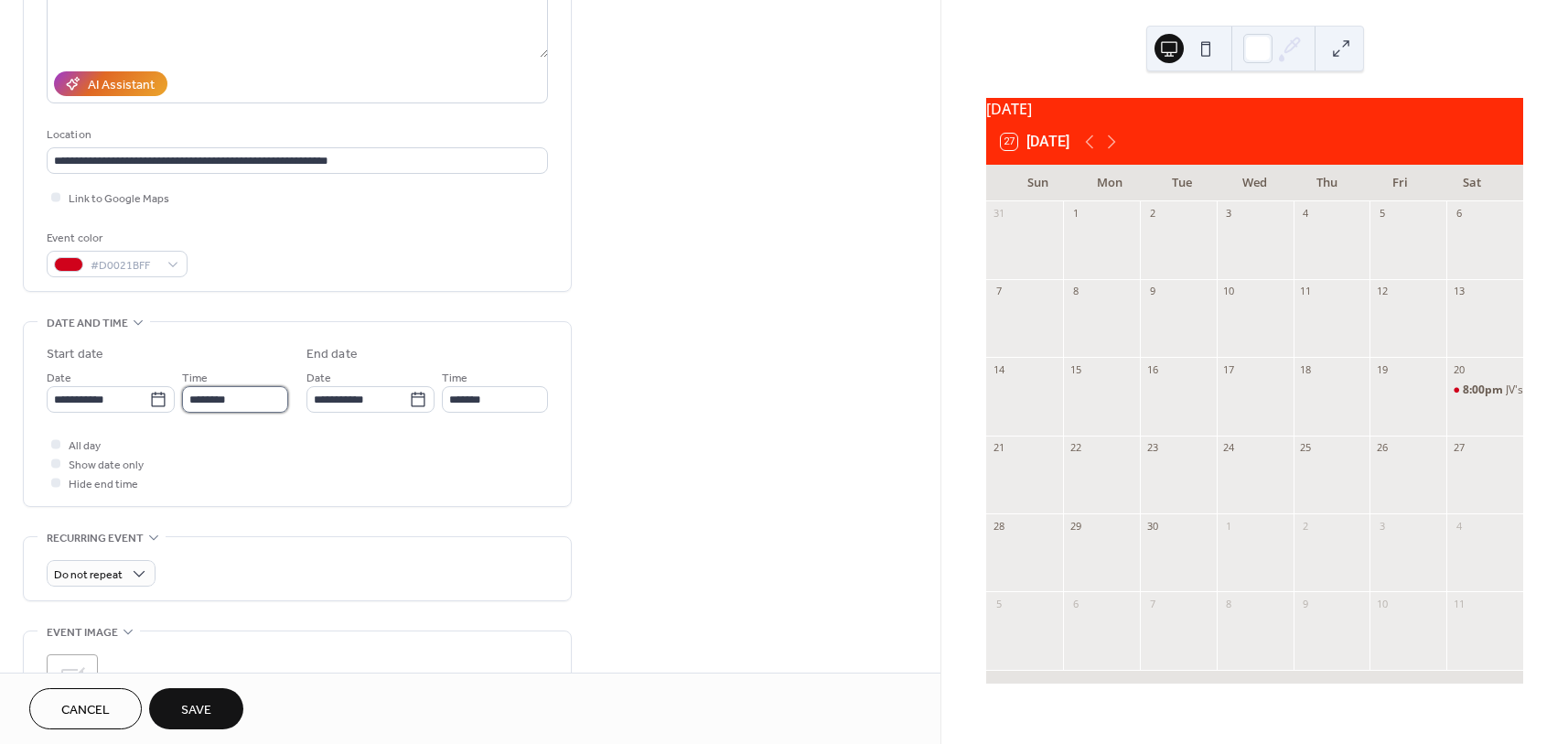 click on "********" at bounding box center [235, 399] 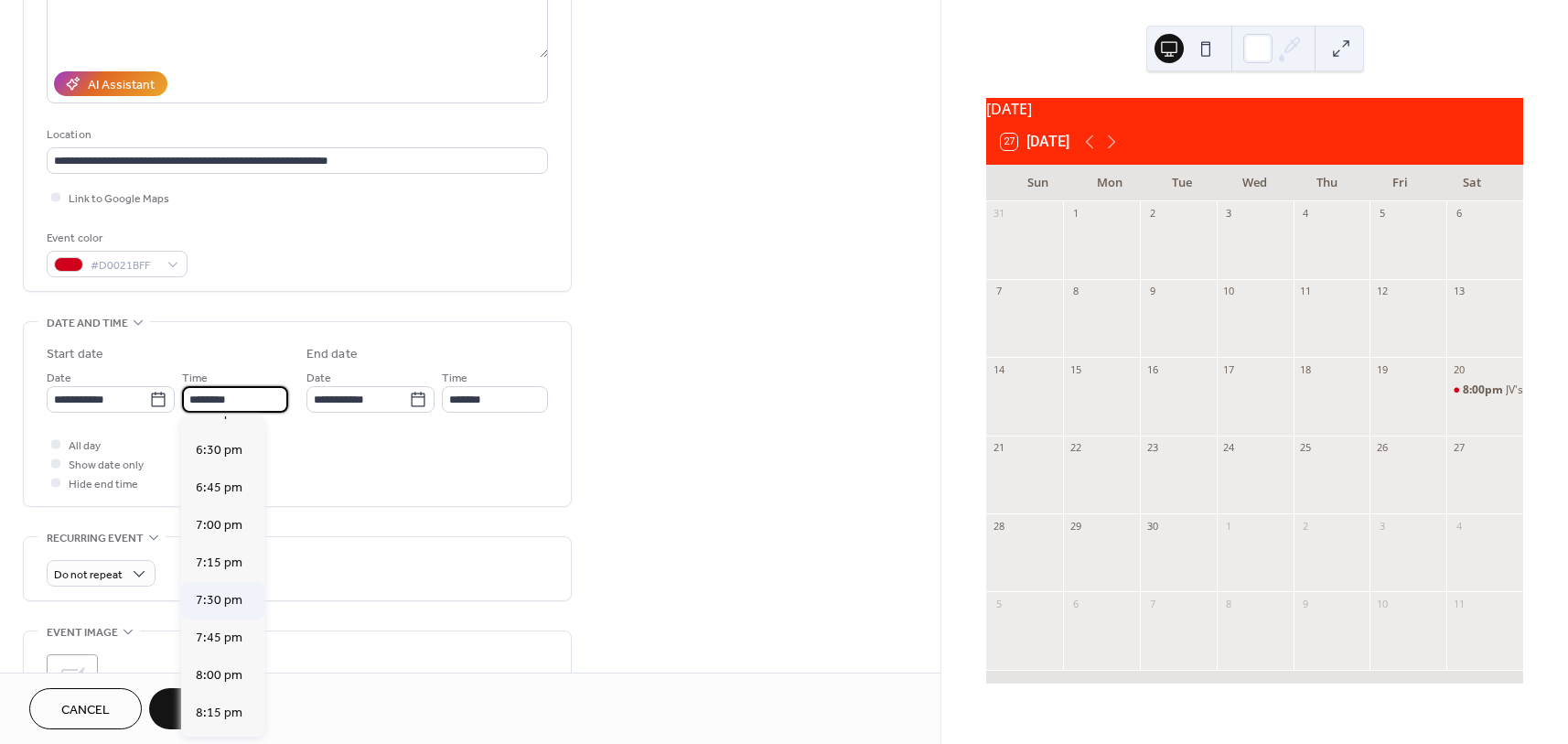 scroll, scrollTop: 2808, scrollLeft: 0, axis: vertical 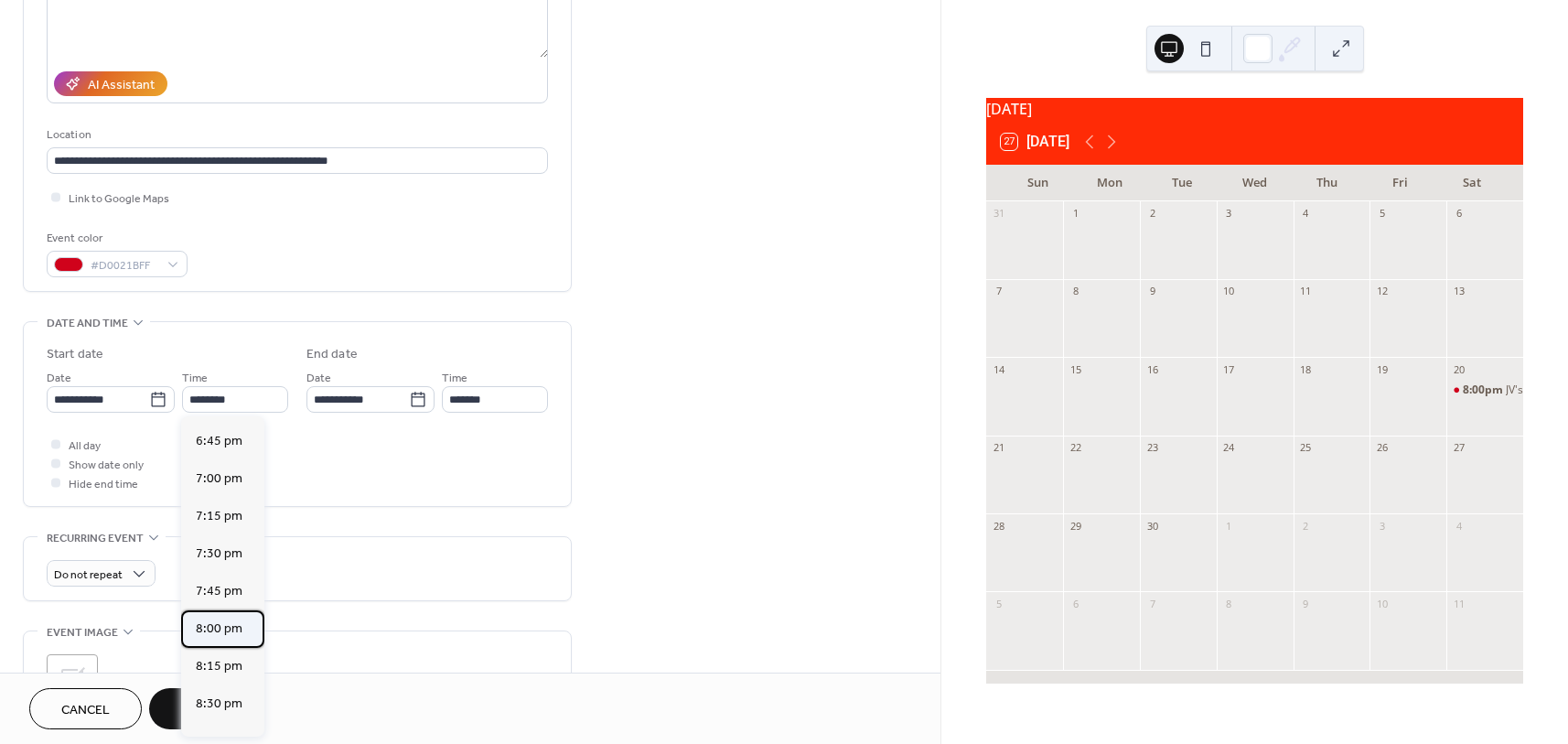 click on "8:00 pm" at bounding box center [219, 629] 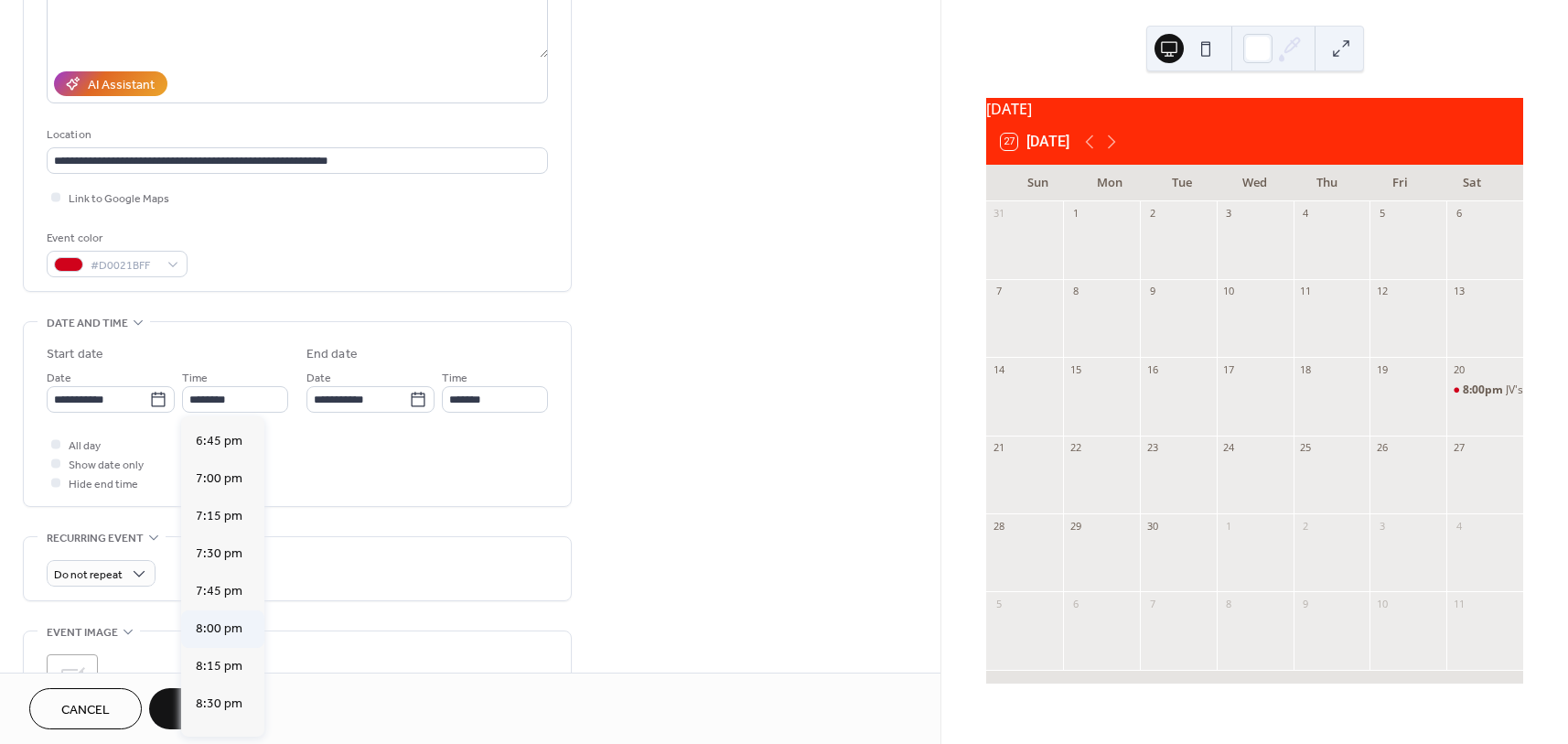 type on "*******" 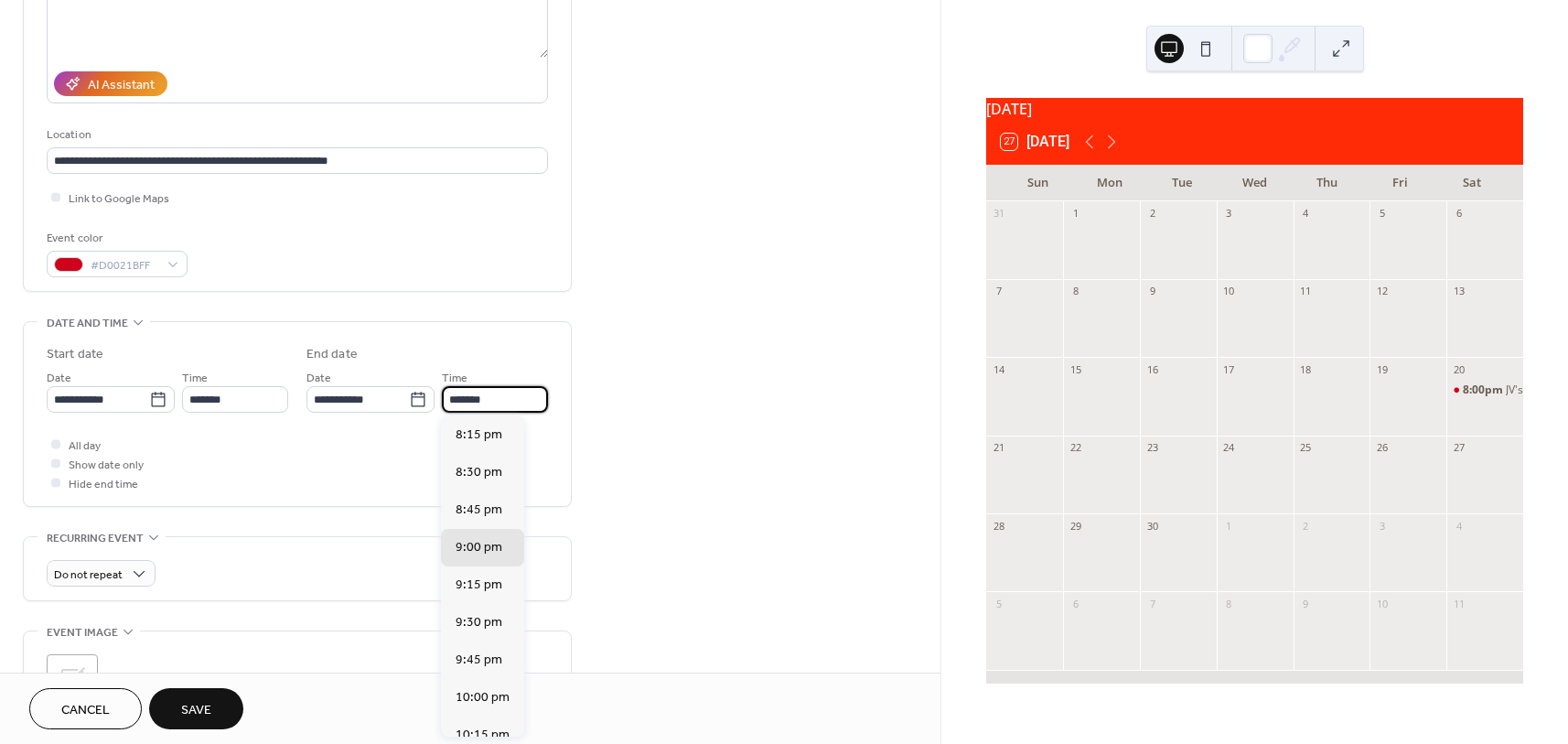 click on "*******" at bounding box center (495, 399) 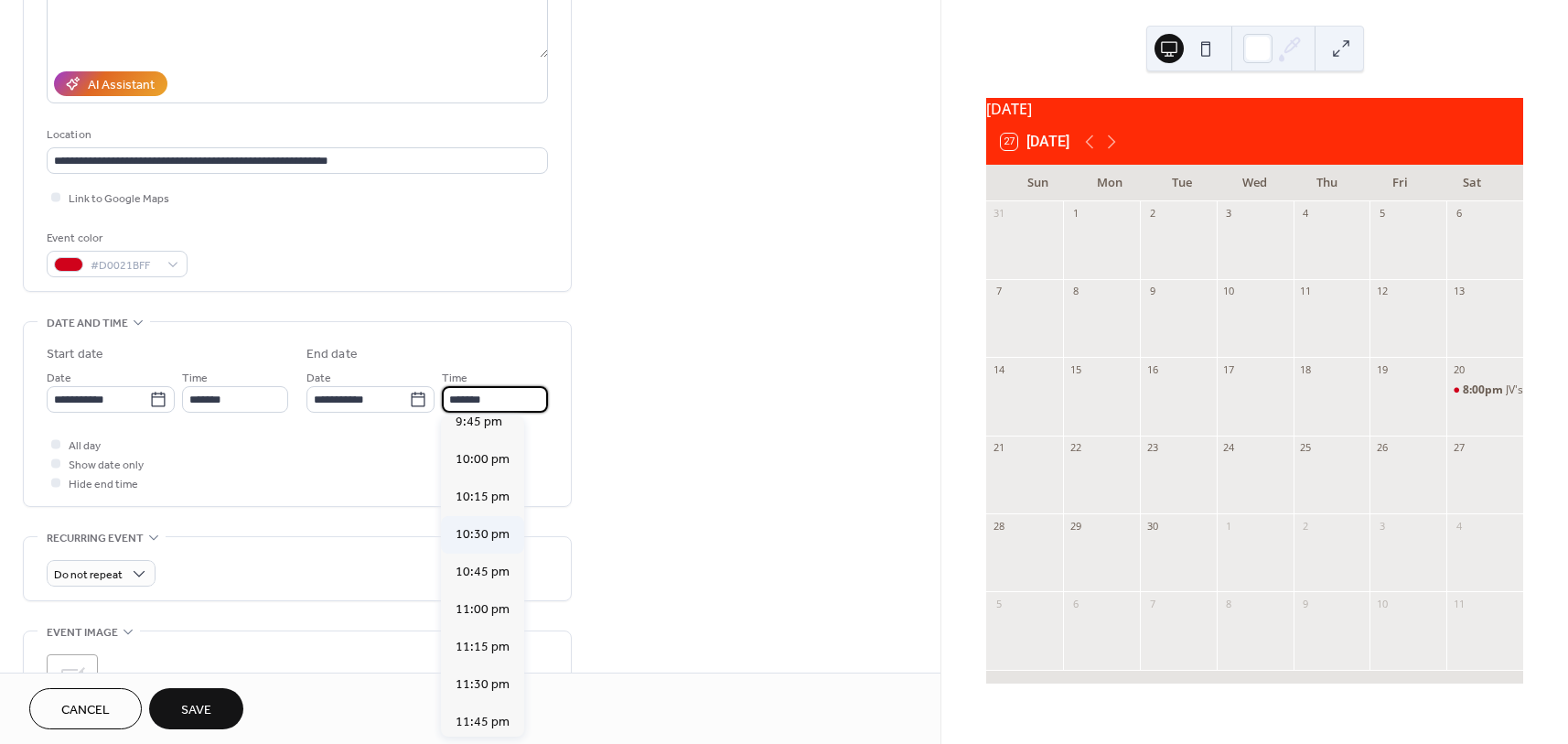 scroll, scrollTop: 243, scrollLeft: 0, axis: vertical 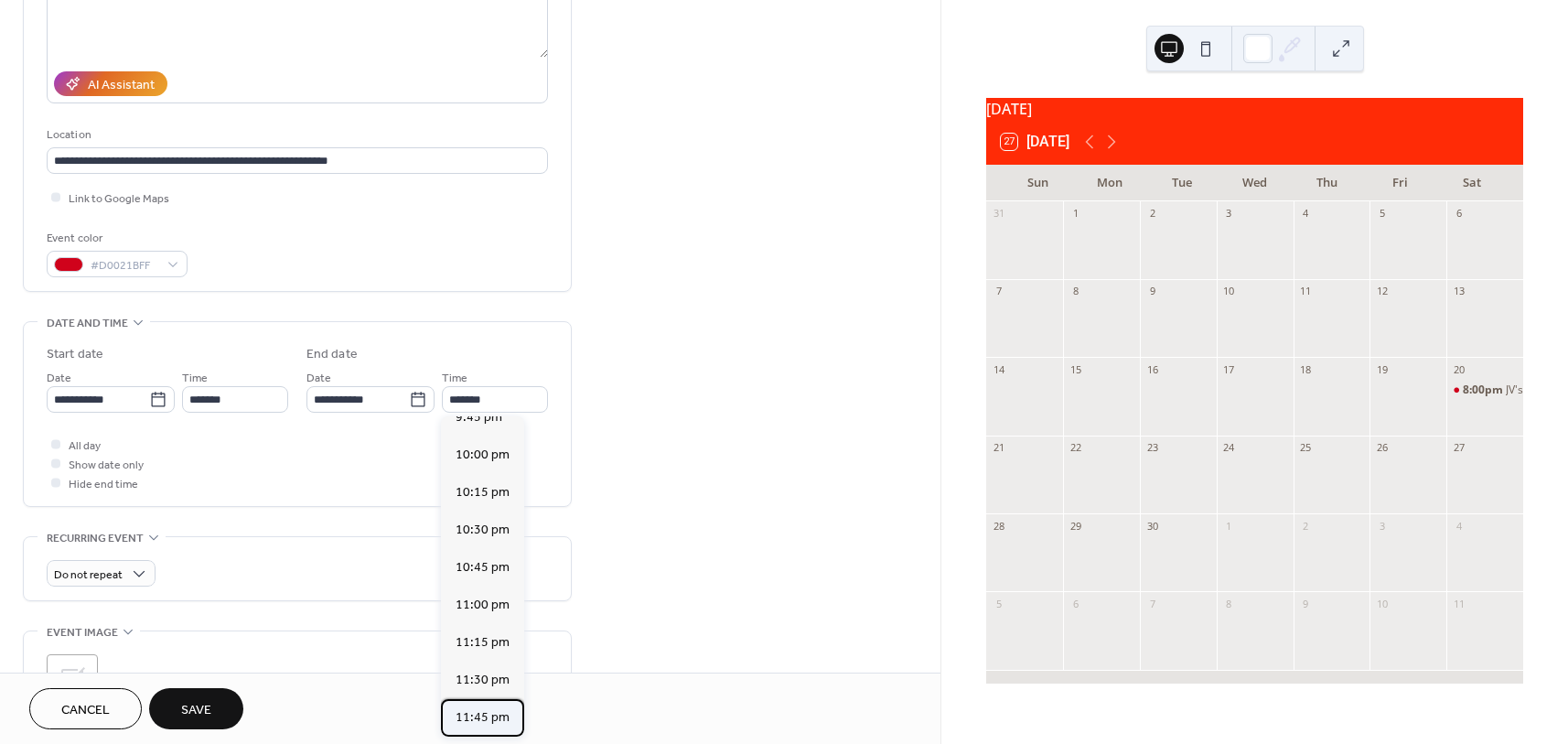 click on "11:45 pm" at bounding box center [482, 717] 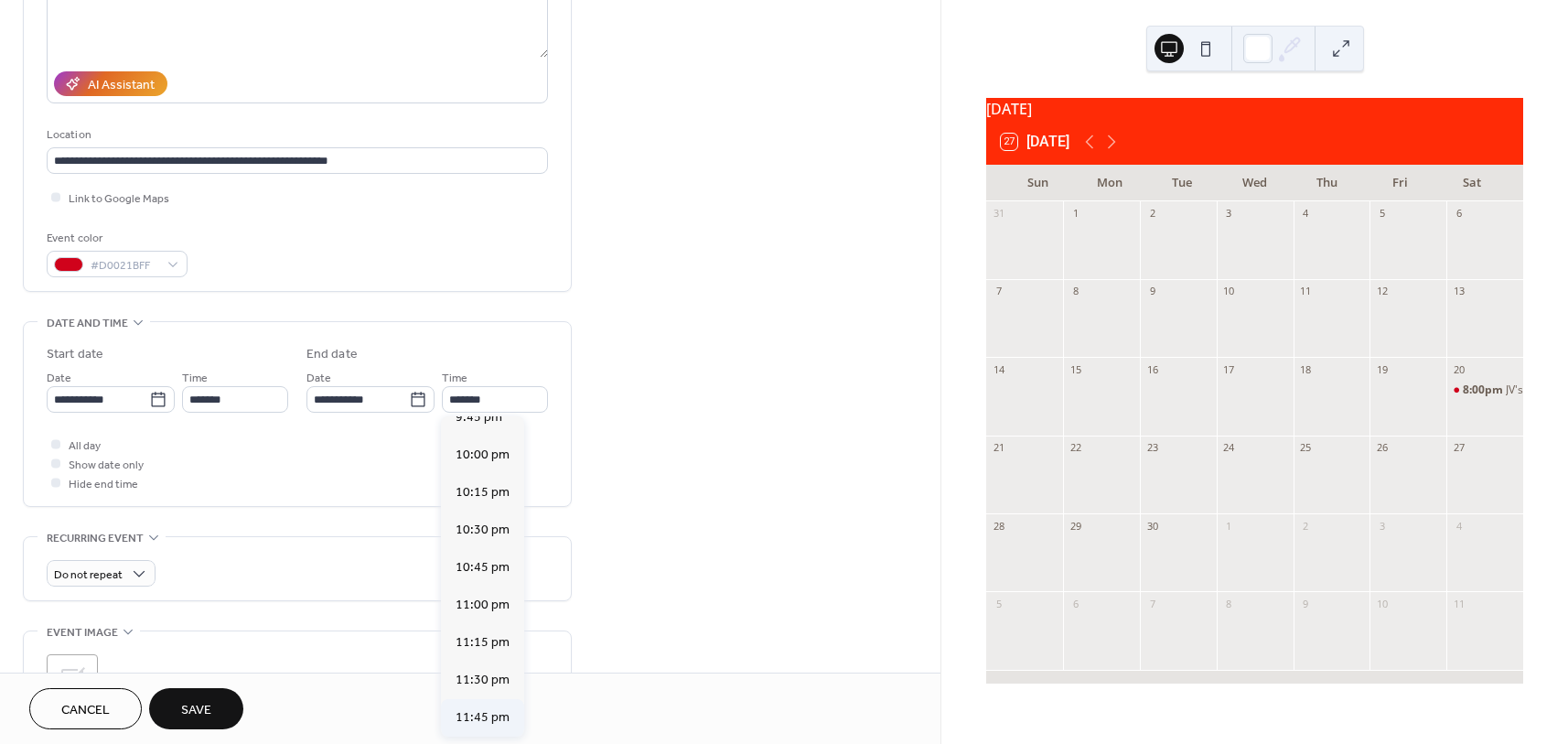 type on "********" 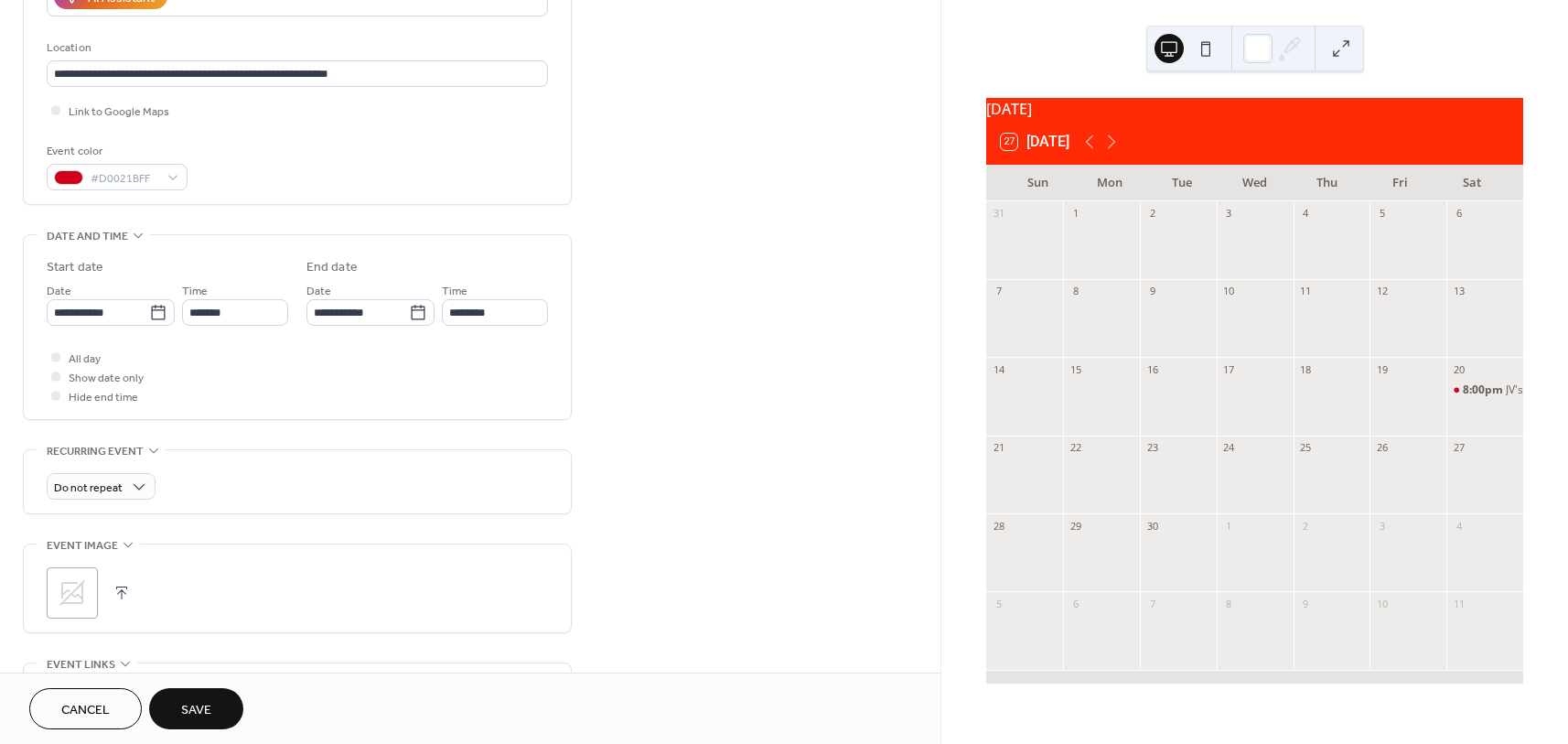 scroll, scrollTop: 366, scrollLeft: 0, axis: vertical 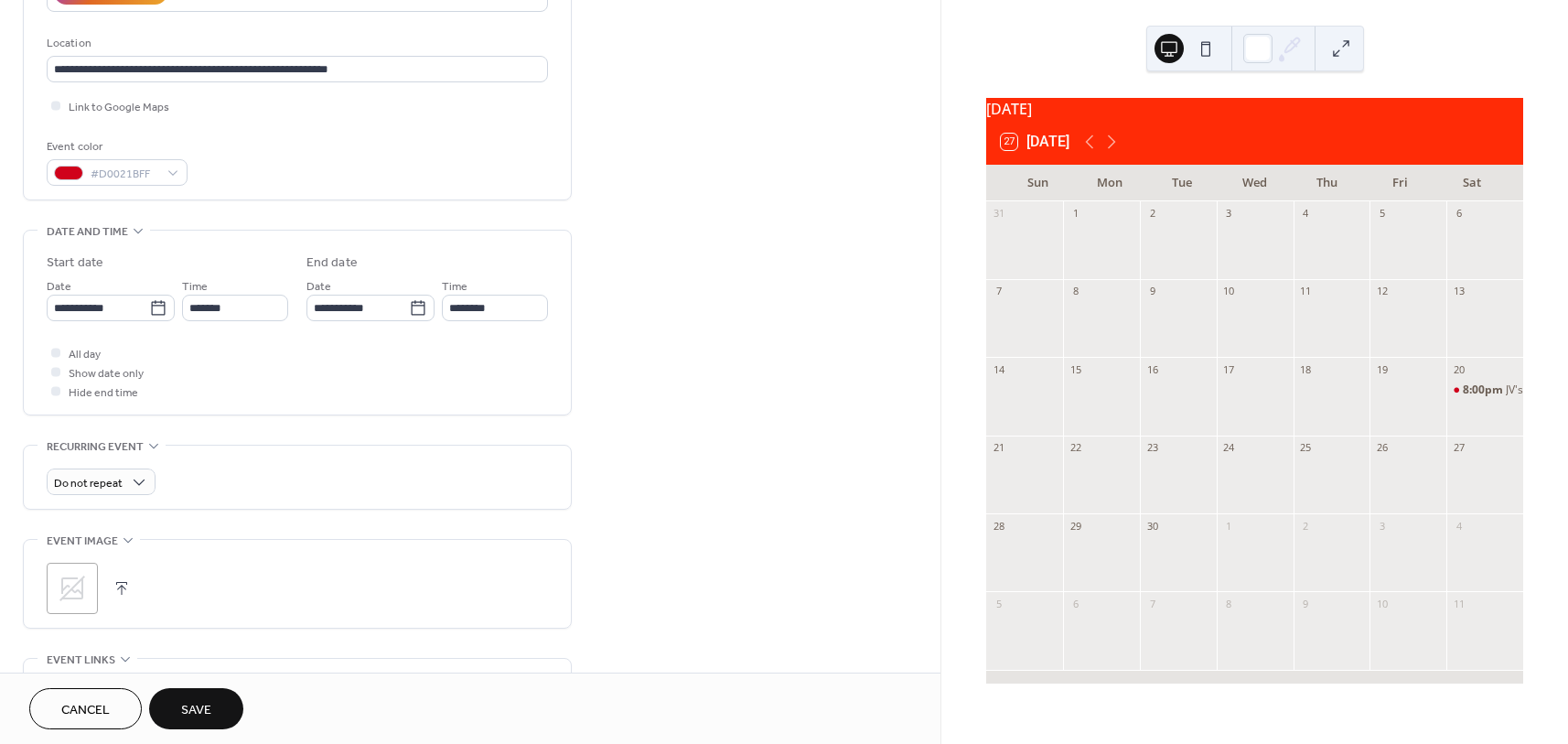 click on "Save" at bounding box center [196, 710] 